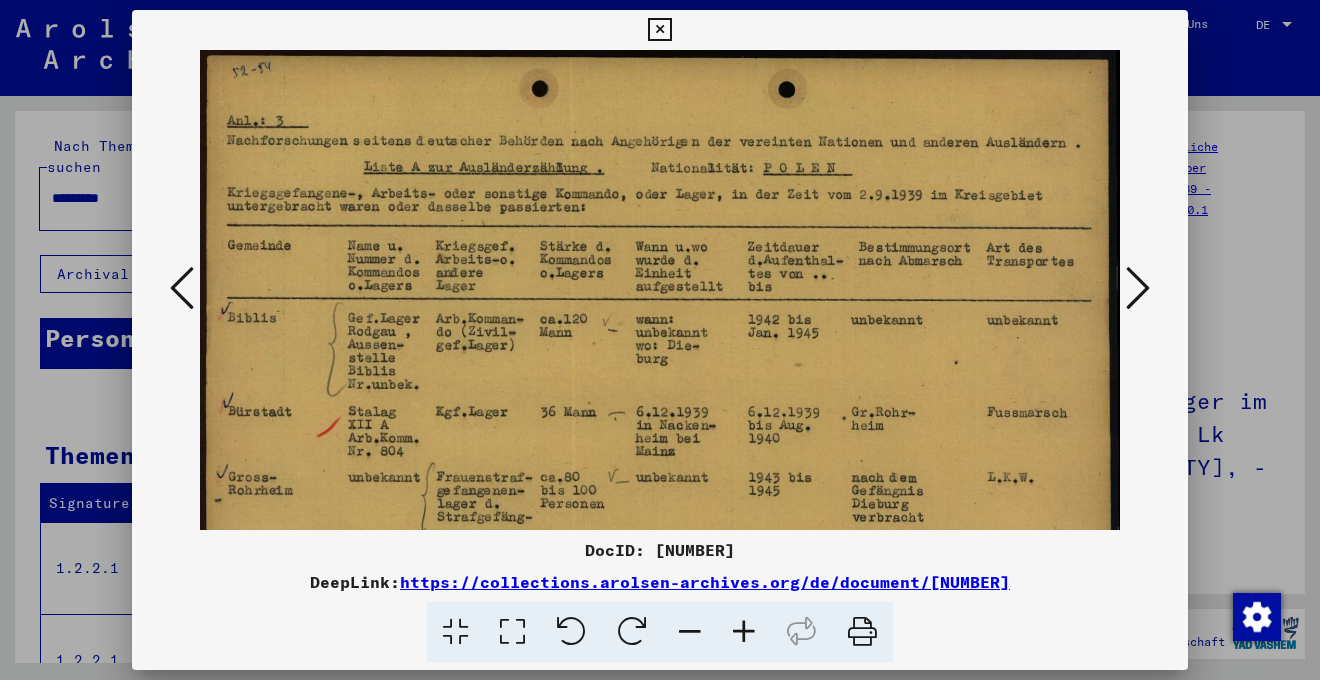 scroll, scrollTop: 0, scrollLeft: 0, axis: both 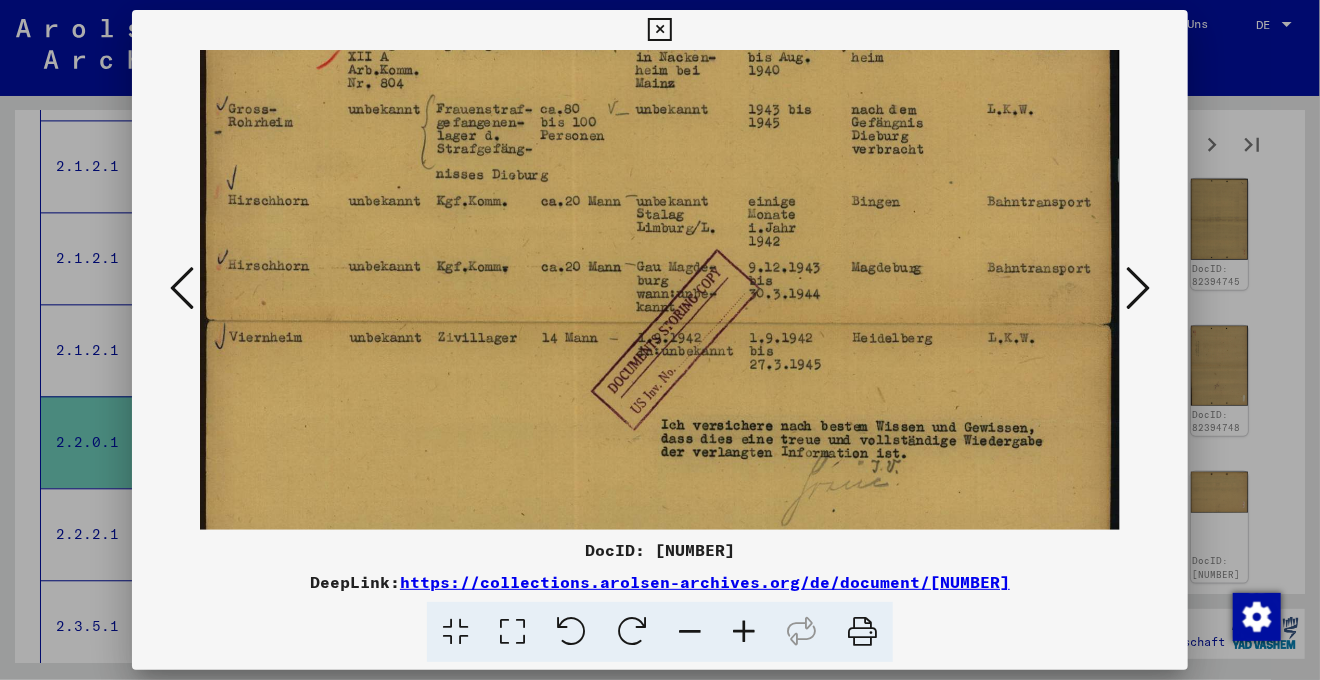 click at bounding box center [1138, 288] 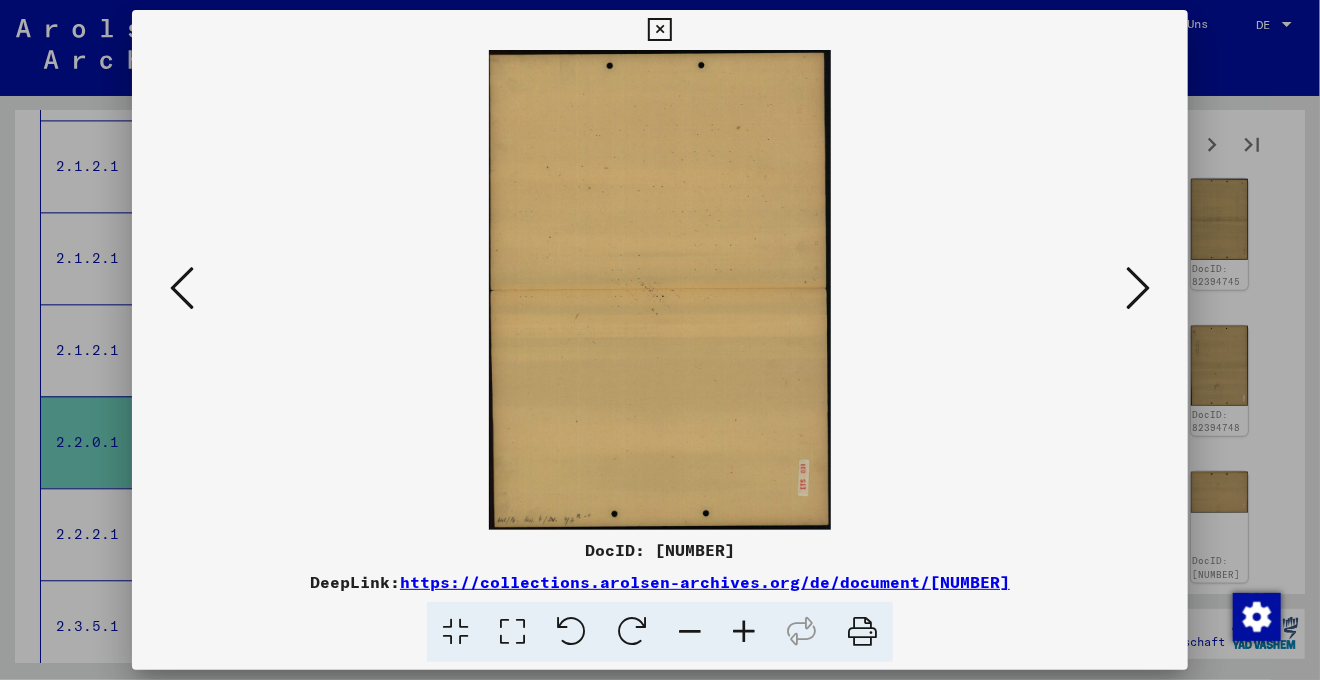 scroll, scrollTop: 0, scrollLeft: 0, axis: both 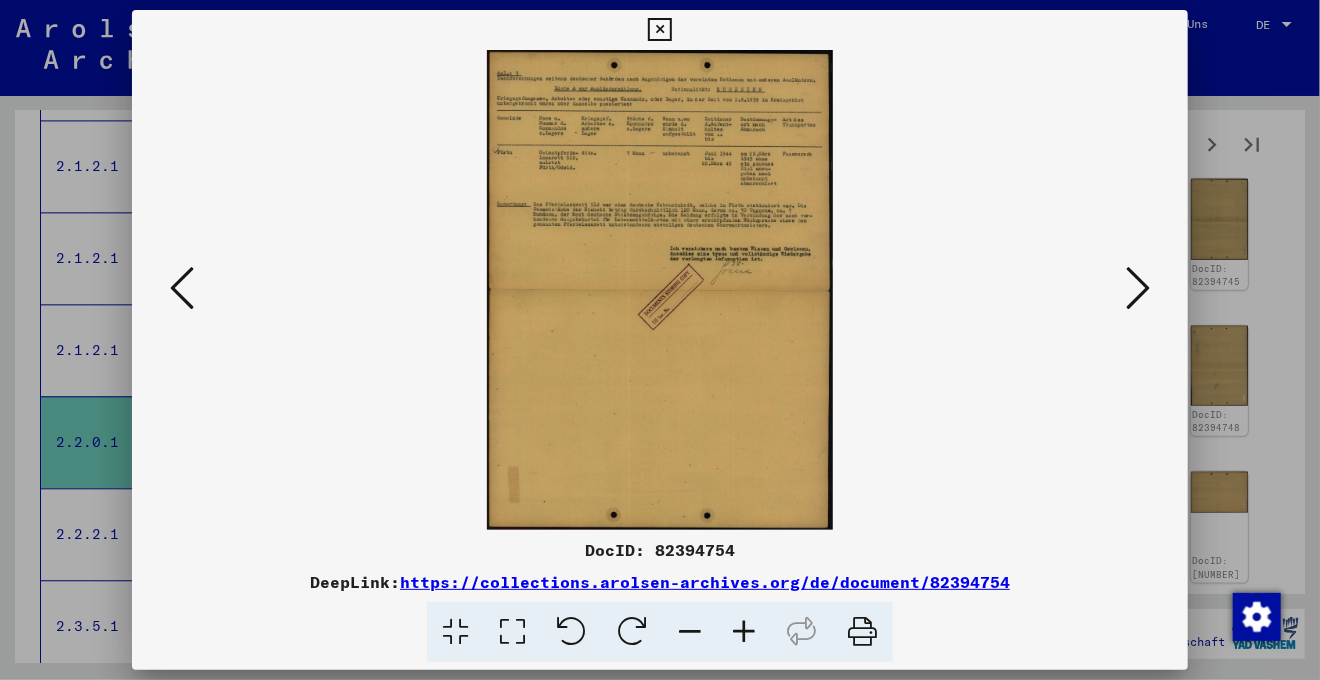 click at bounding box center [512, 632] 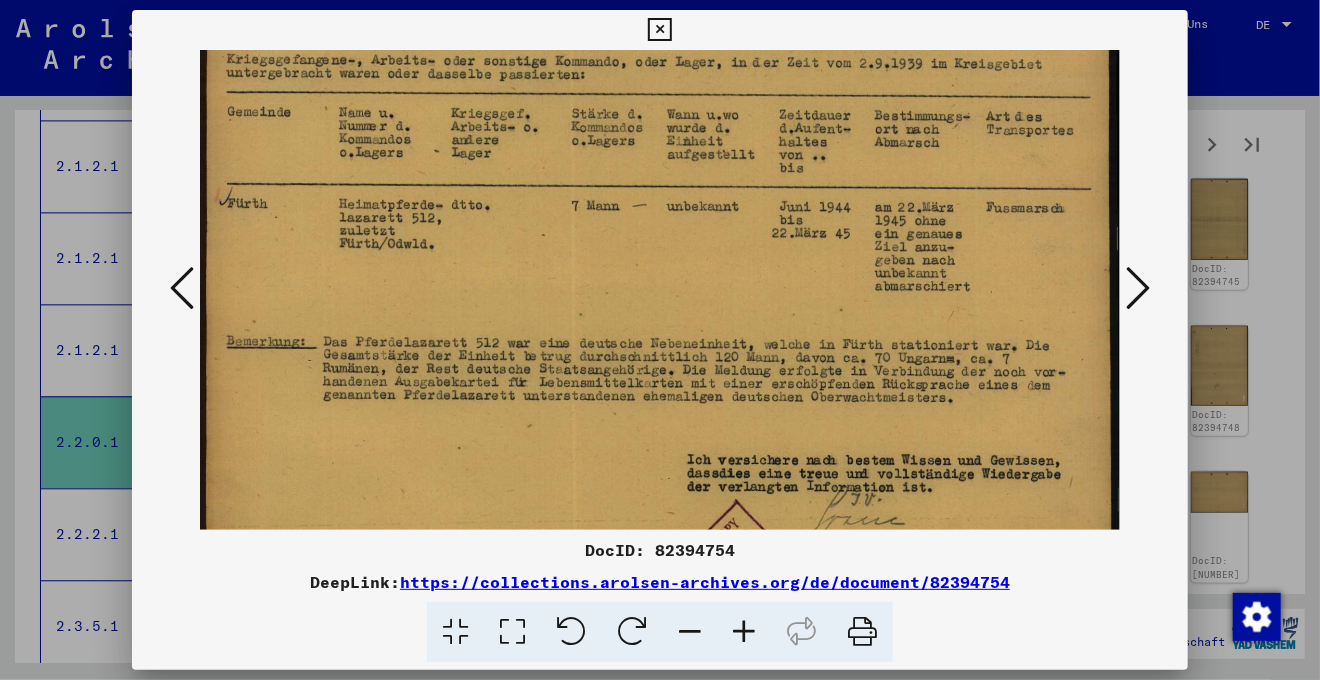 scroll, scrollTop: 154, scrollLeft: 0, axis: vertical 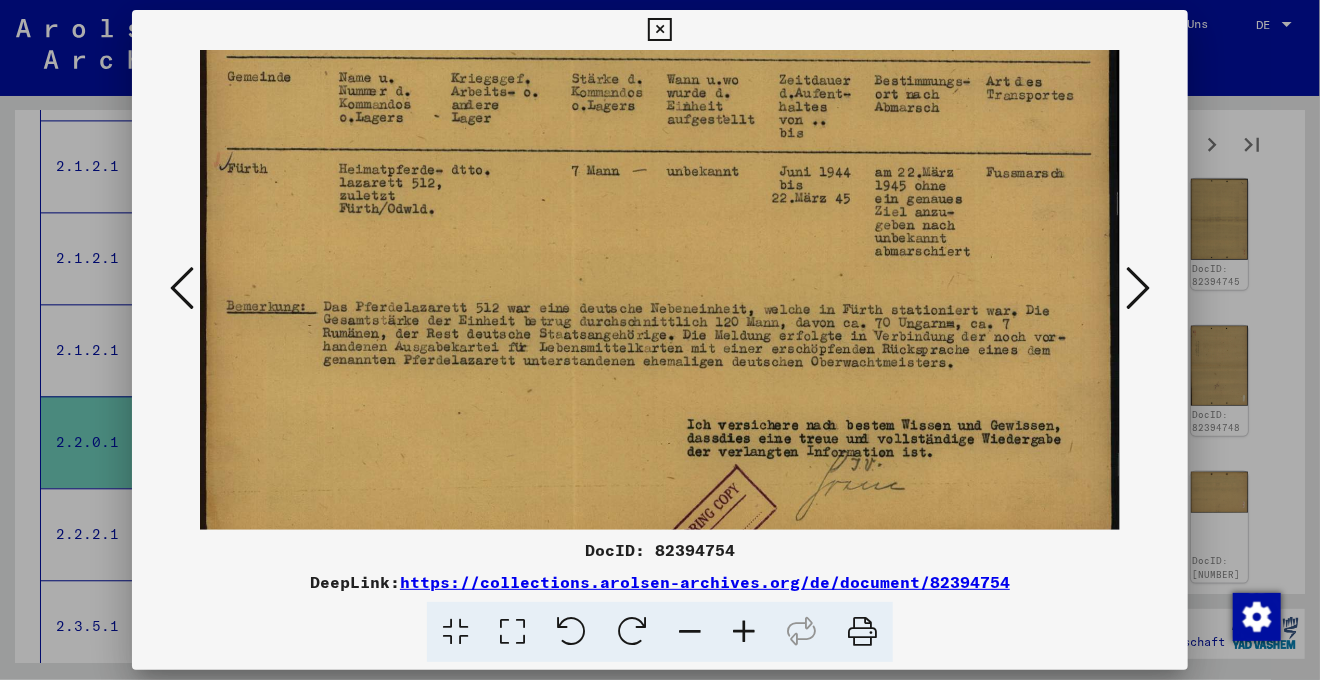 drag, startPoint x: 512, startPoint y: 308, endPoint x: 518, endPoint y: 229, distance: 79.22752 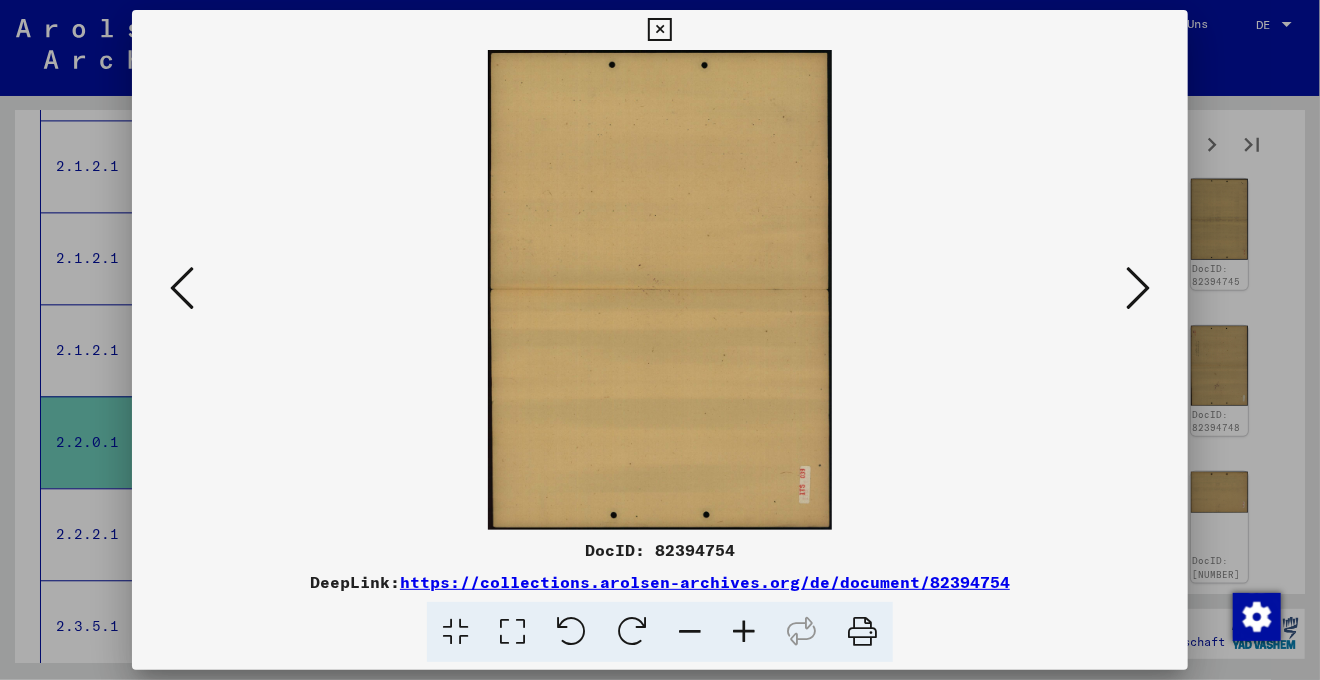 click at bounding box center [1138, 288] 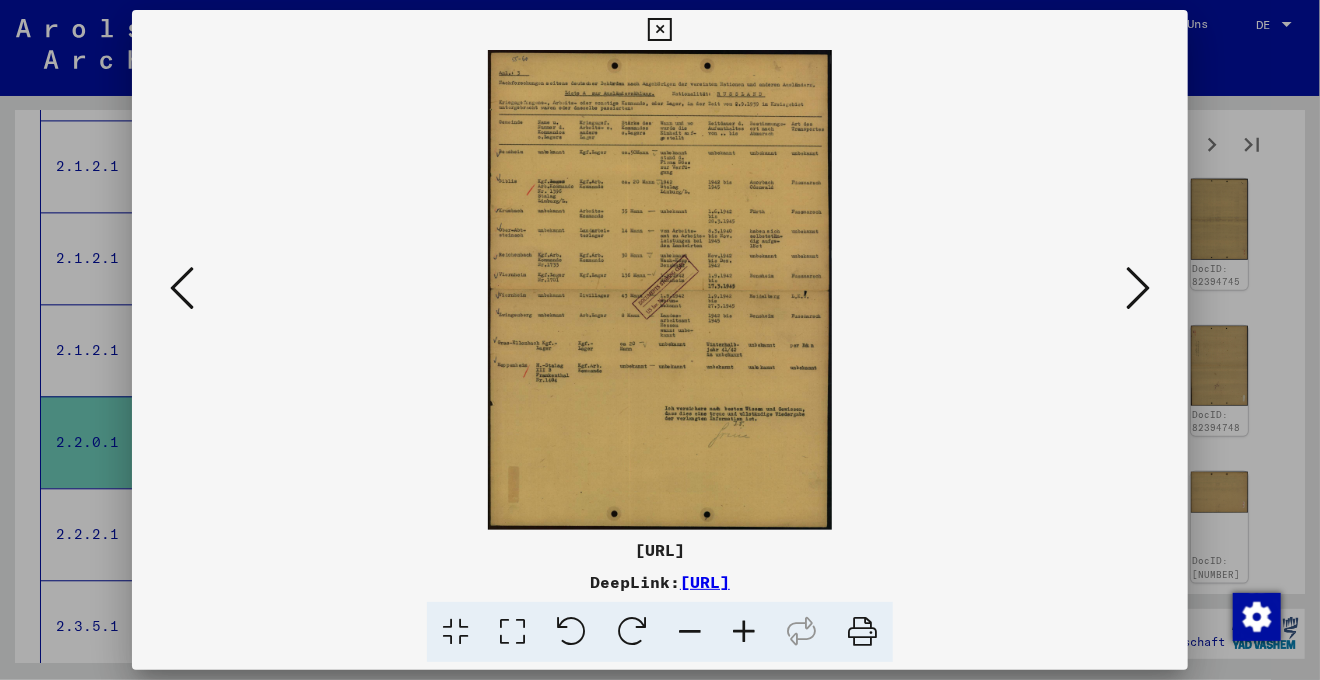 click at bounding box center (512, 632) 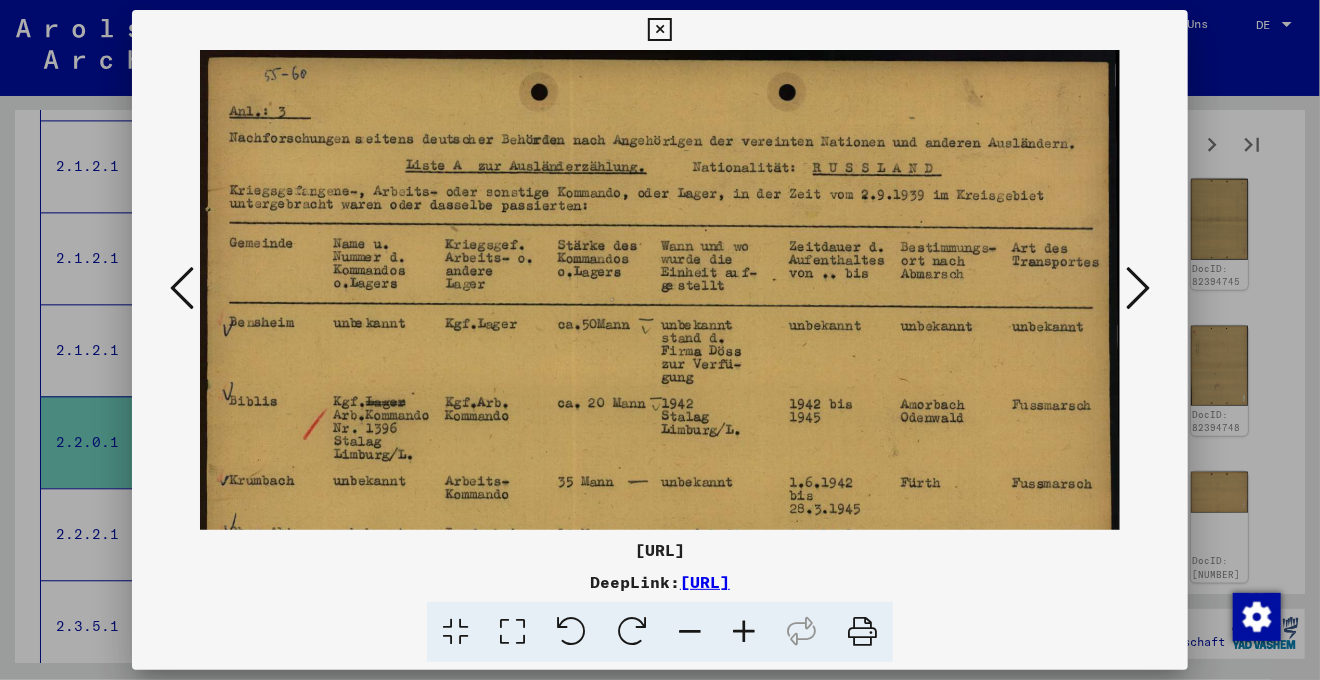 scroll, scrollTop: 189, scrollLeft: 0, axis: vertical 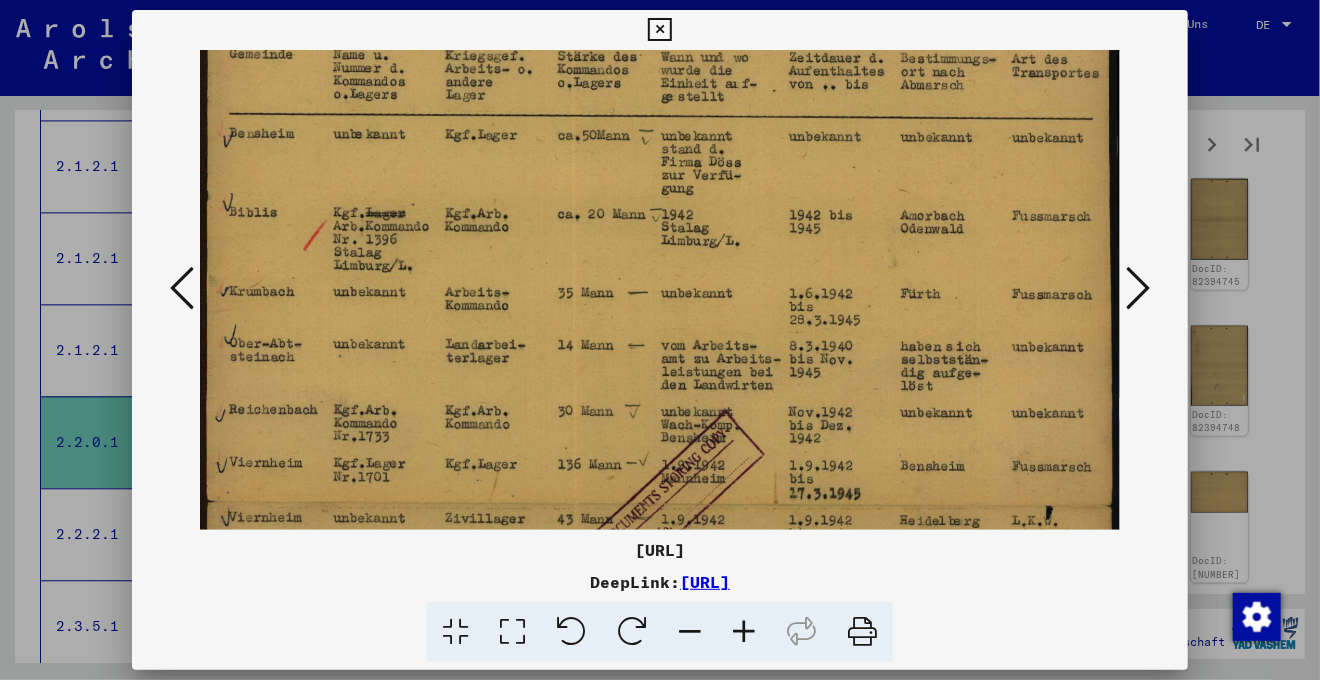 drag, startPoint x: 546, startPoint y: 438, endPoint x: 572, endPoint y: 248, distance: 191.77069 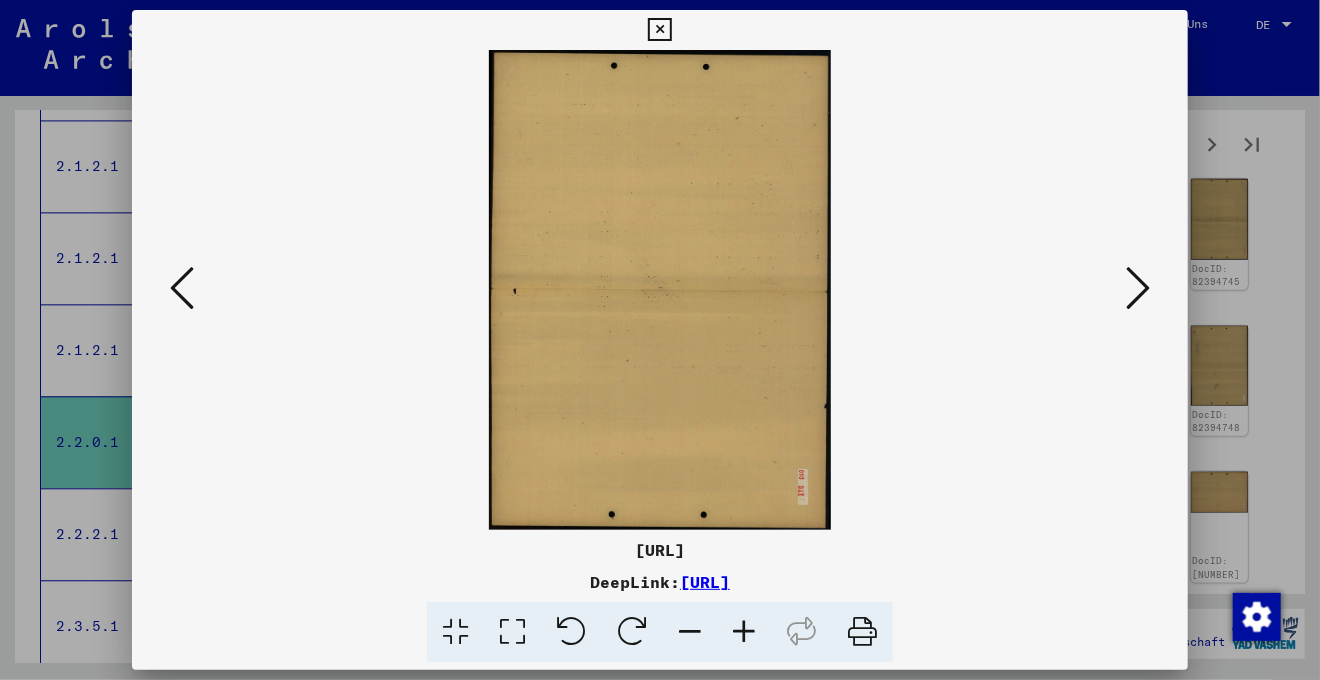 scroll, scrollTop: 0, scrollLeft: 0, axis: both 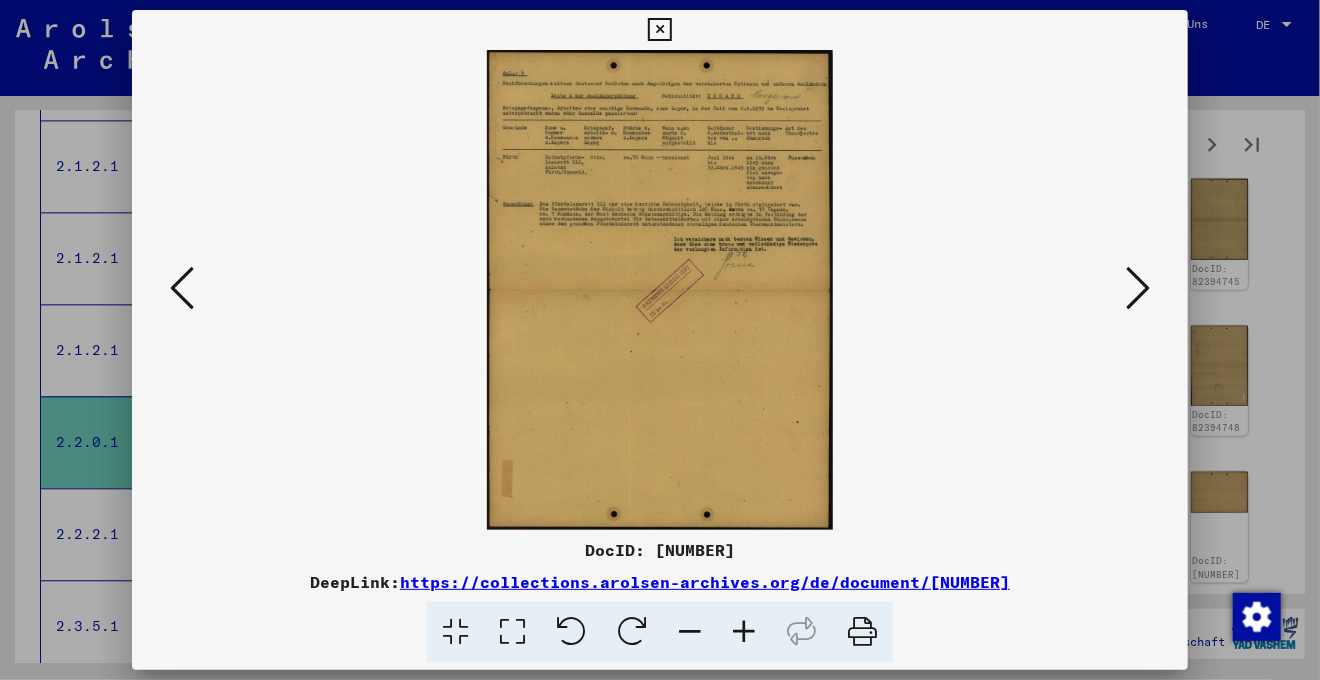 click at bounding box center (1138, 288) 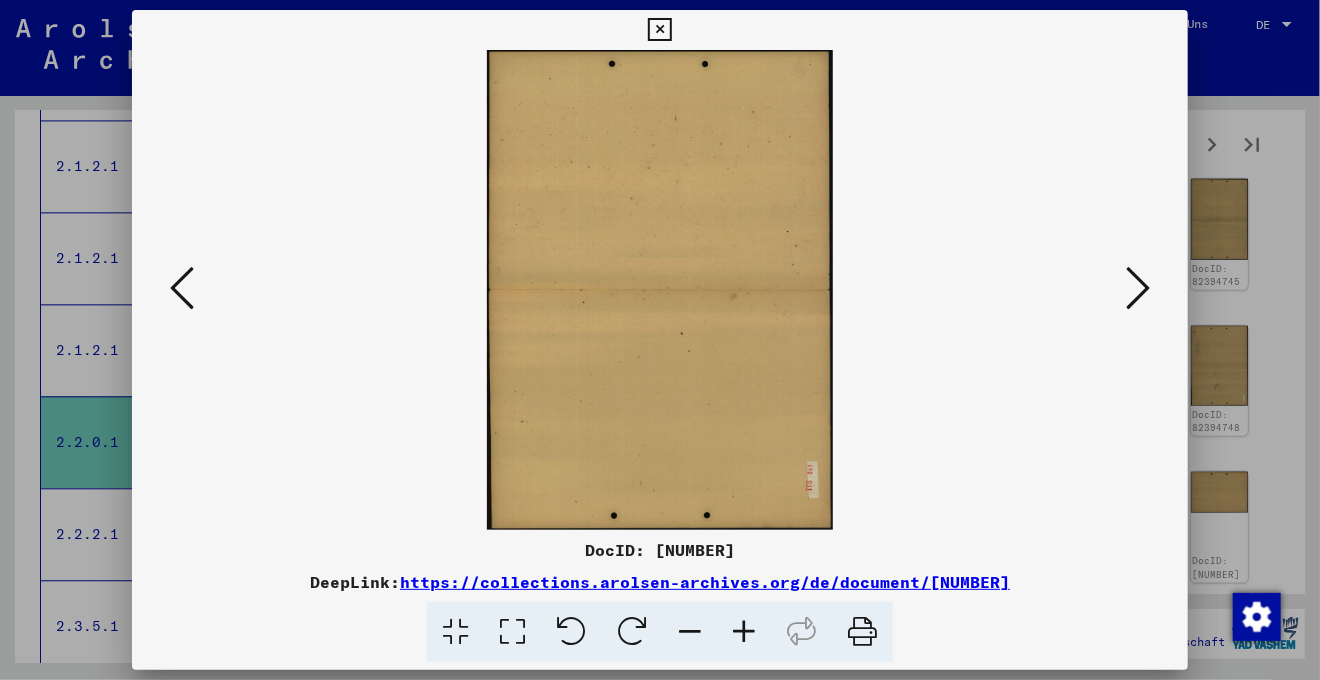 click at bounding box center (1138, 288) 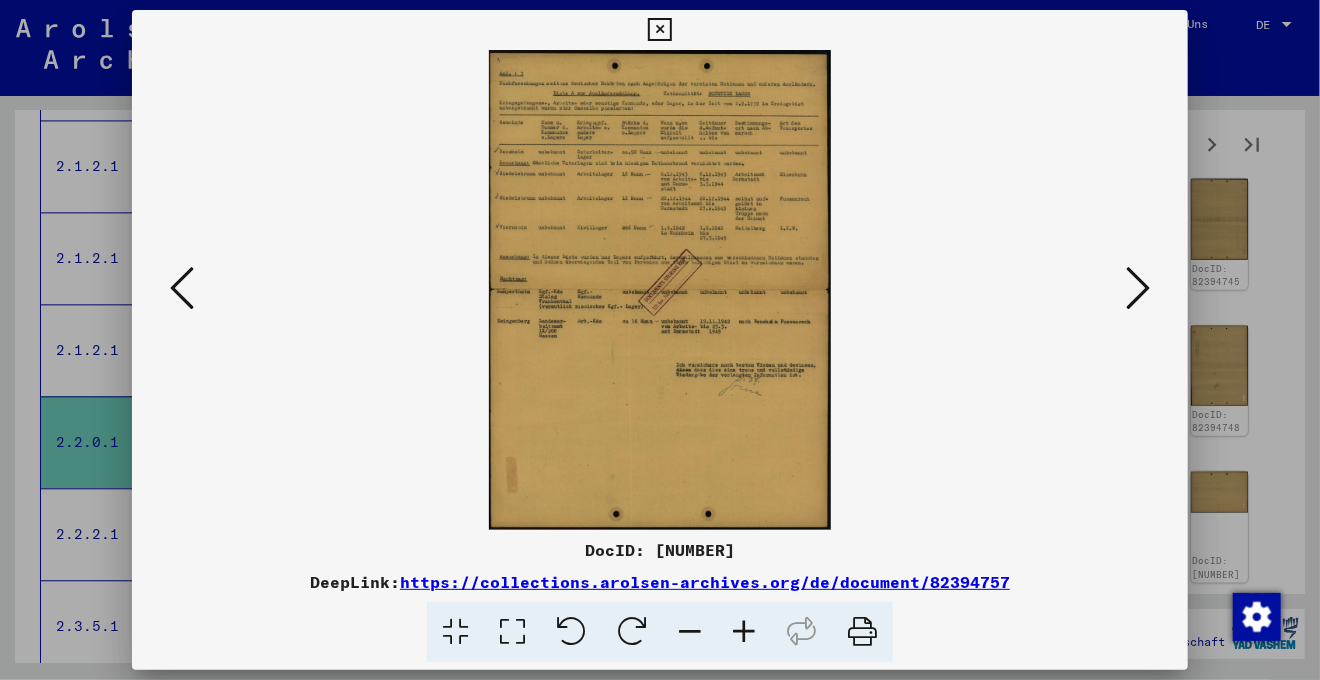 click at bounding box center (512, 632) 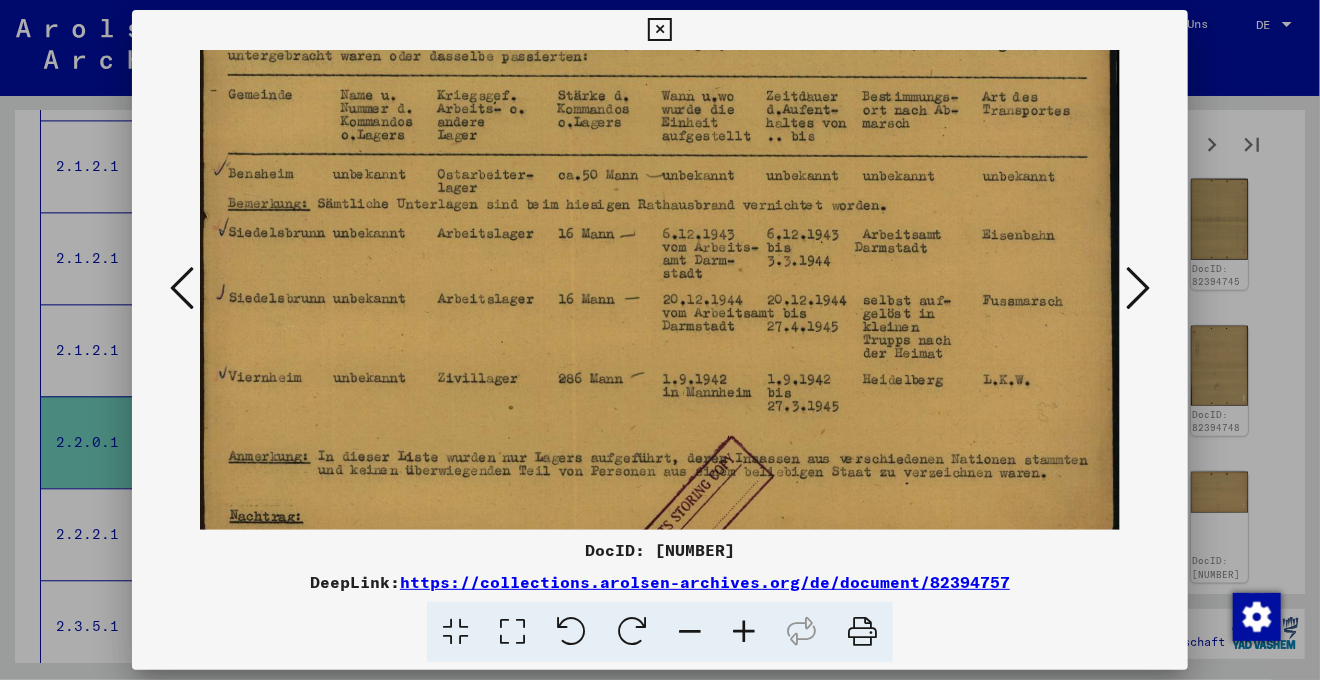 scroll, scrollTop: 153, scrollLeft: 0, axis: vertical 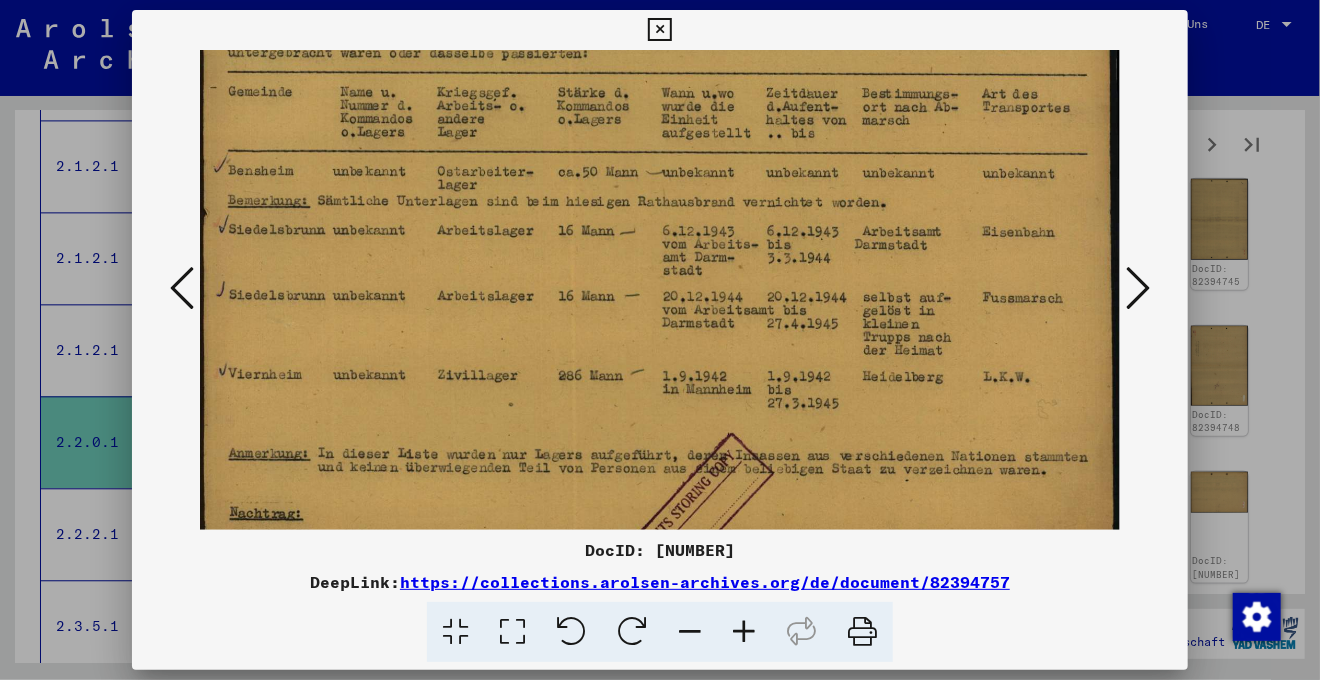 drag, startPoint x: 685, startPoint y: 320, endPoint x: 703, endPoint y: 166, distance: 155.04839 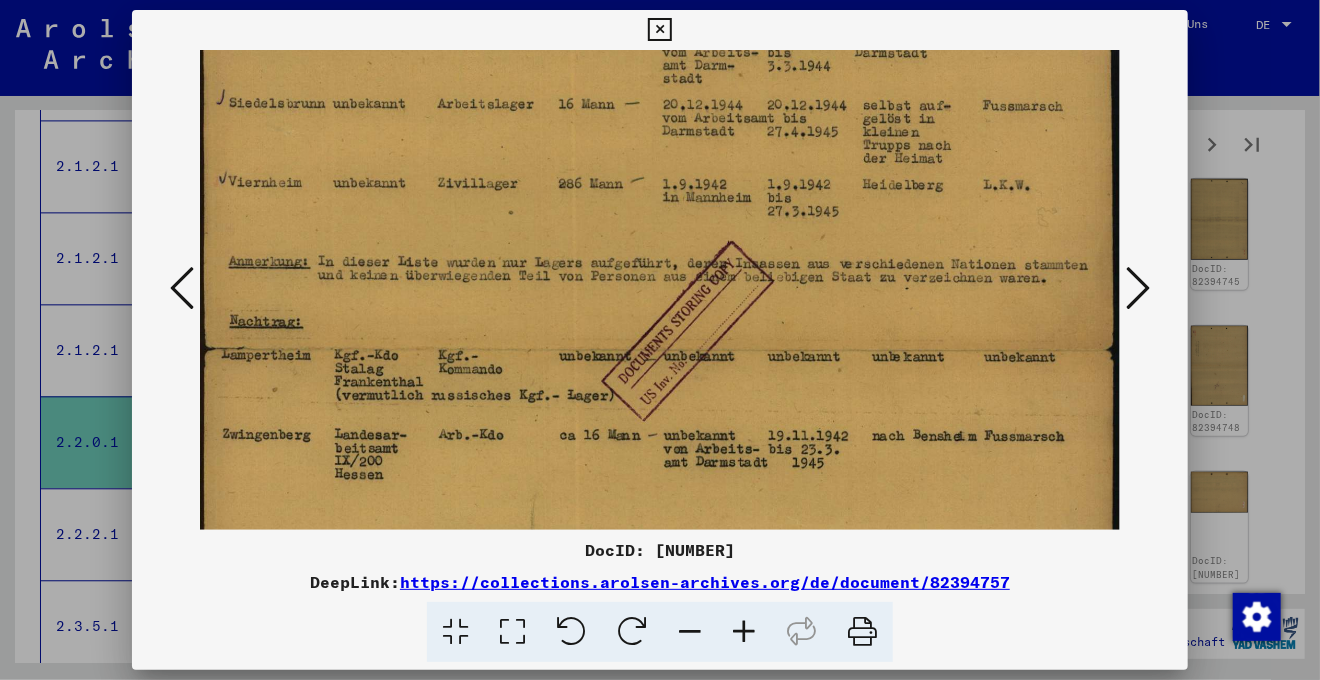scroll, scrollTop: 409, scrollLeft: 0, axis: vertical 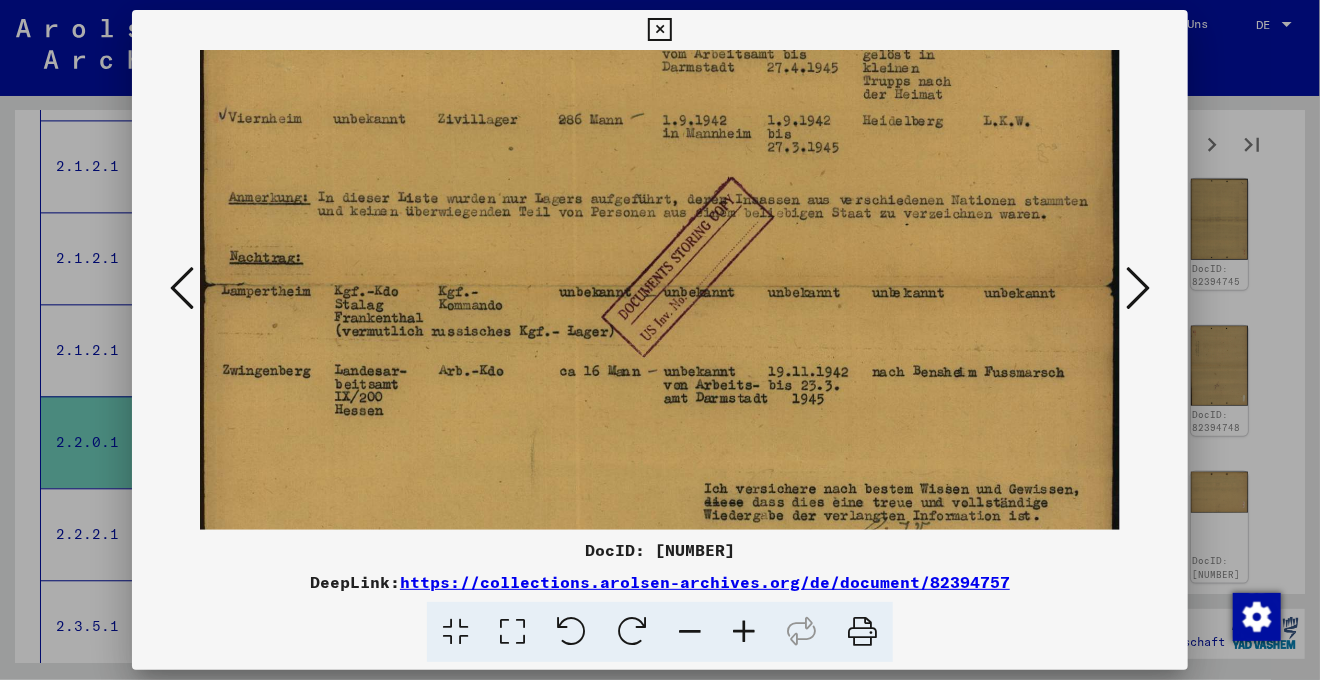 drag, startPoint x: 498, startPoint y: 367, endPoint x: 520, endPoint y: 223, distance: 145.67087 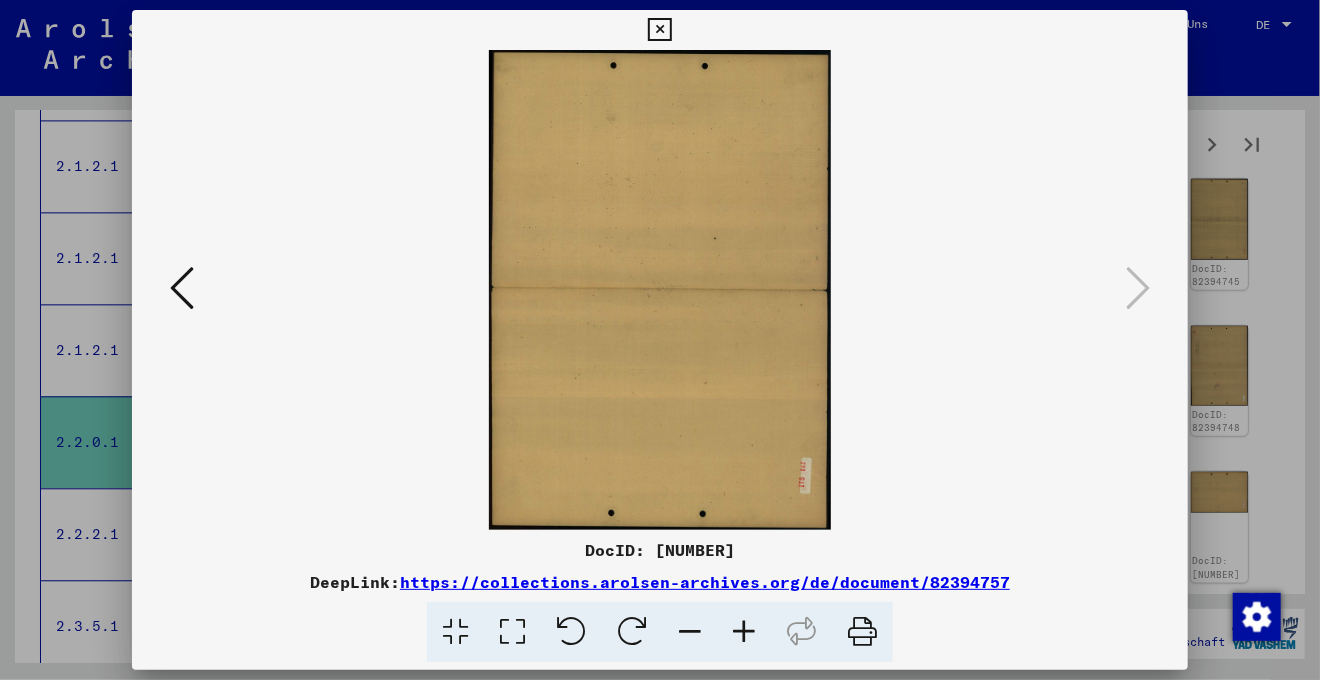 scroll, scrollTop: 0, scrollLeft: 0, axis: both 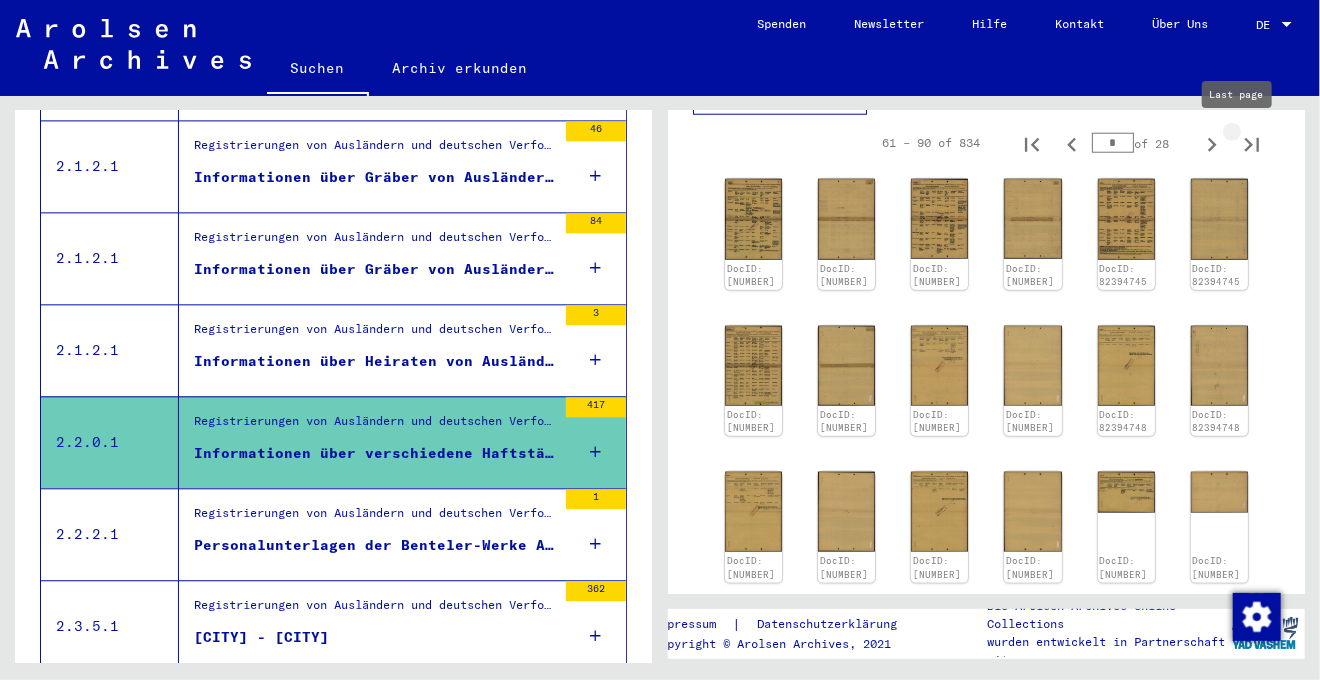 click 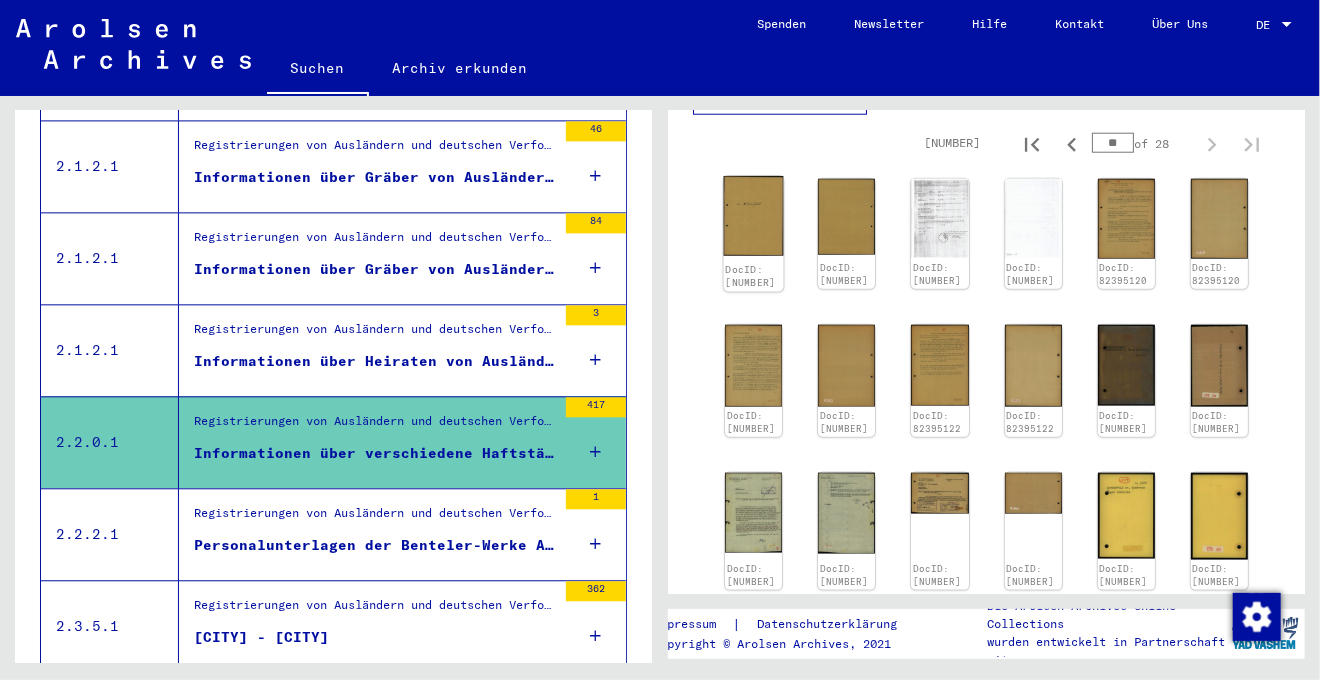 click 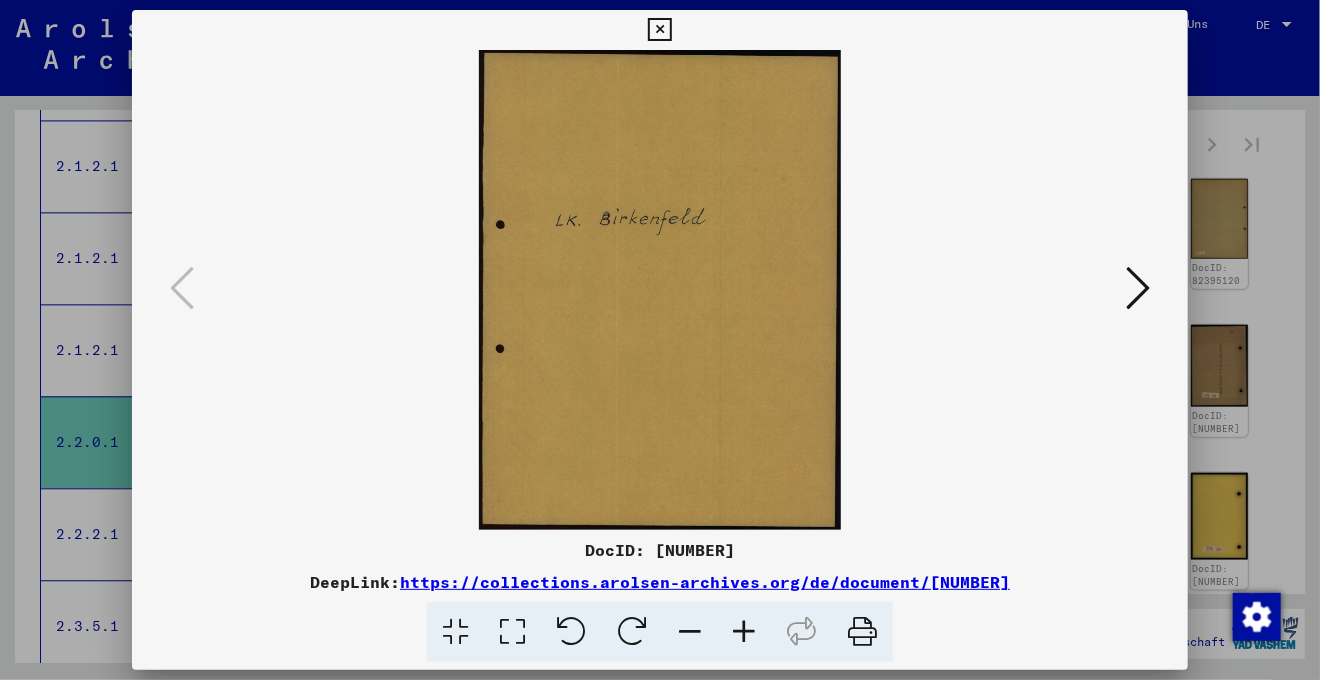 click at bounding box center (1138, 288) 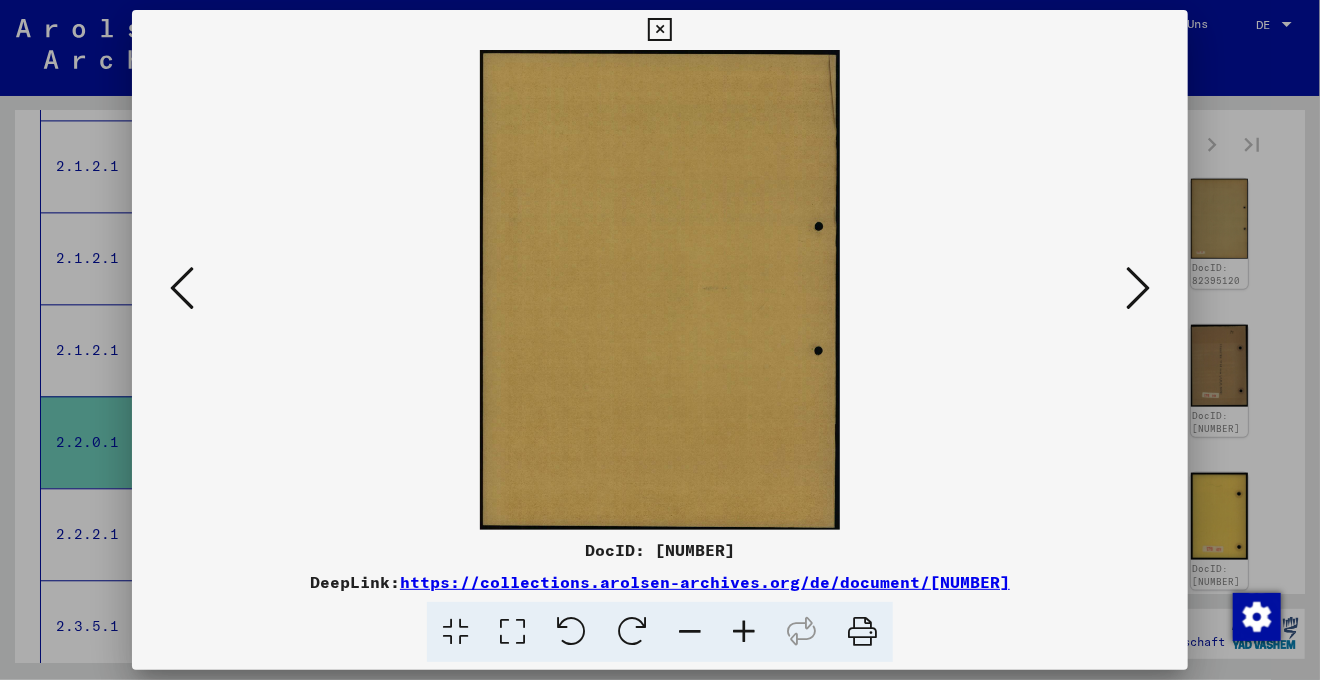 click at bounding box center [1138, 288] 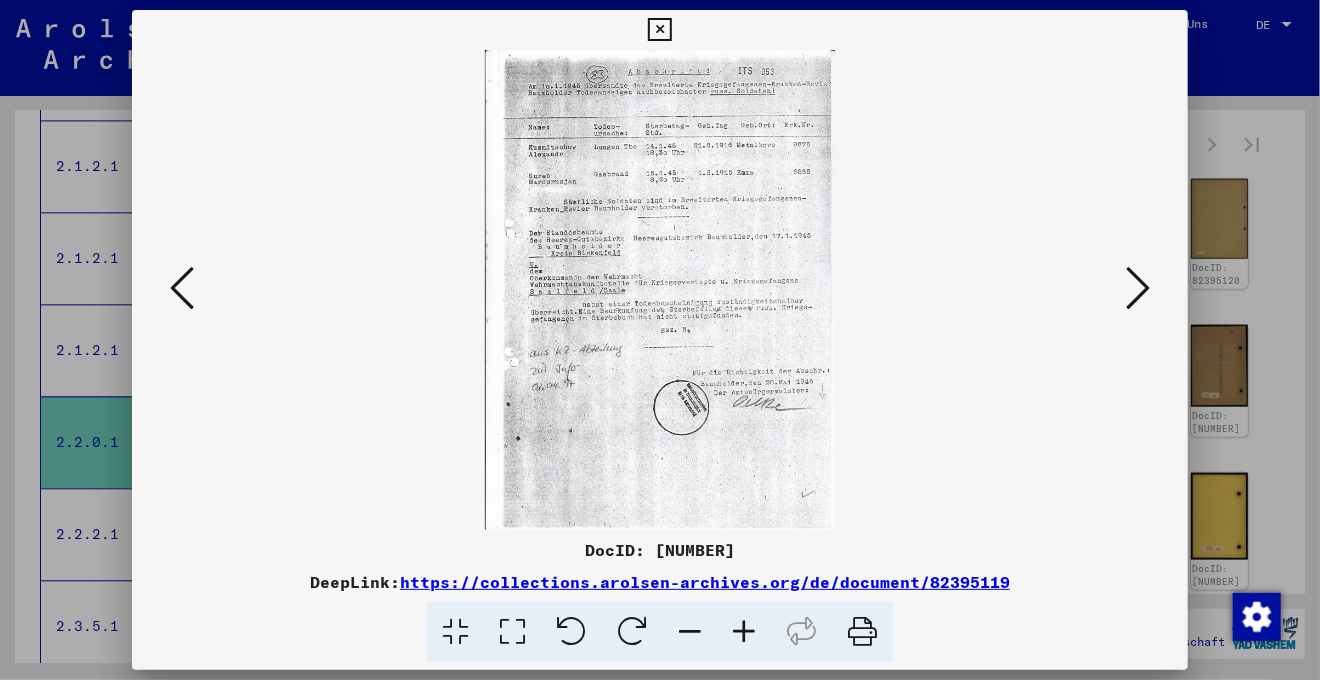 click at bounding box center (512, 632) 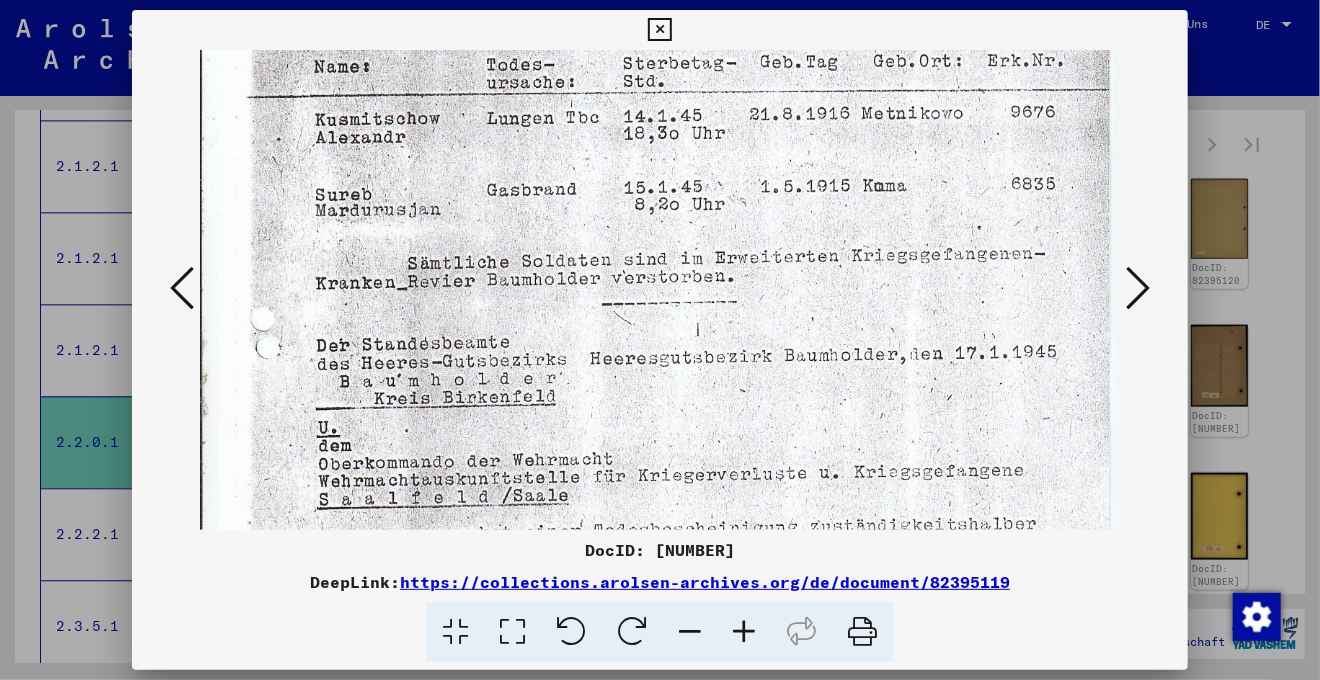 scroll, scrollTop: 189, scrollLeft: 0, axis: vertical 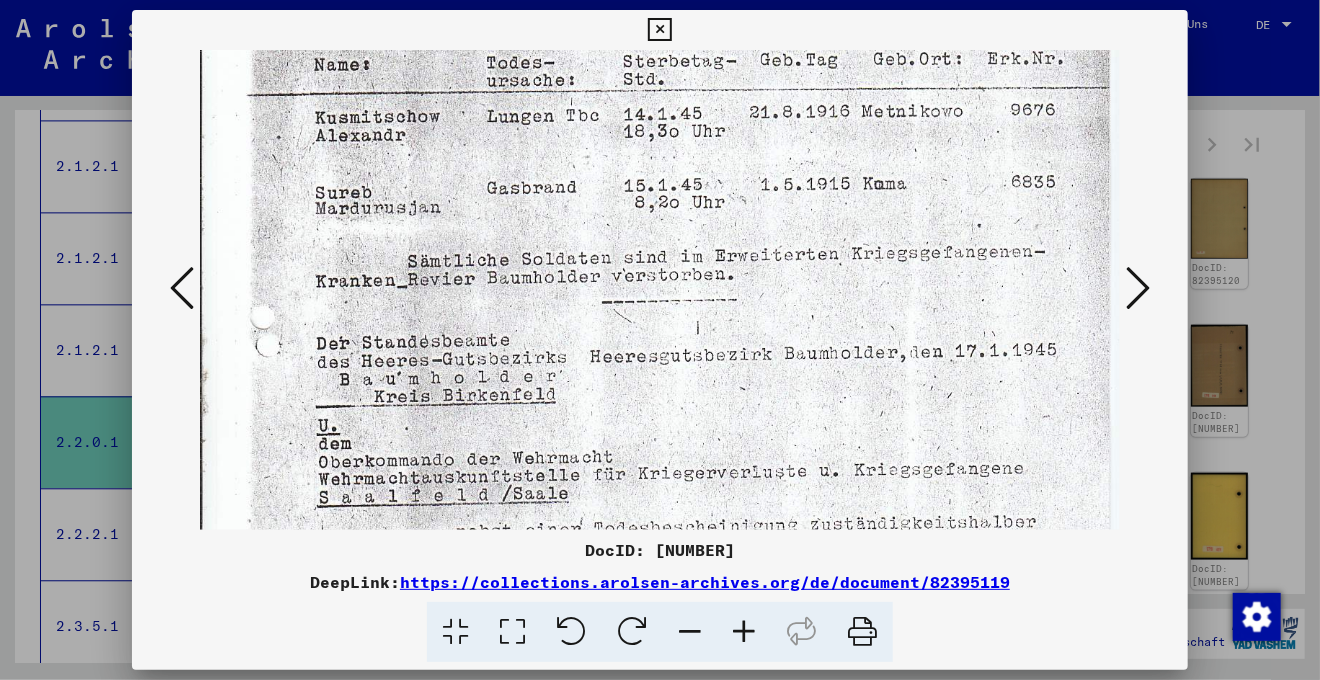 drag, startPoint x: 429, startPoint y: 419, endPoint x: 434, endPoint y: 231, distance: 188.06648 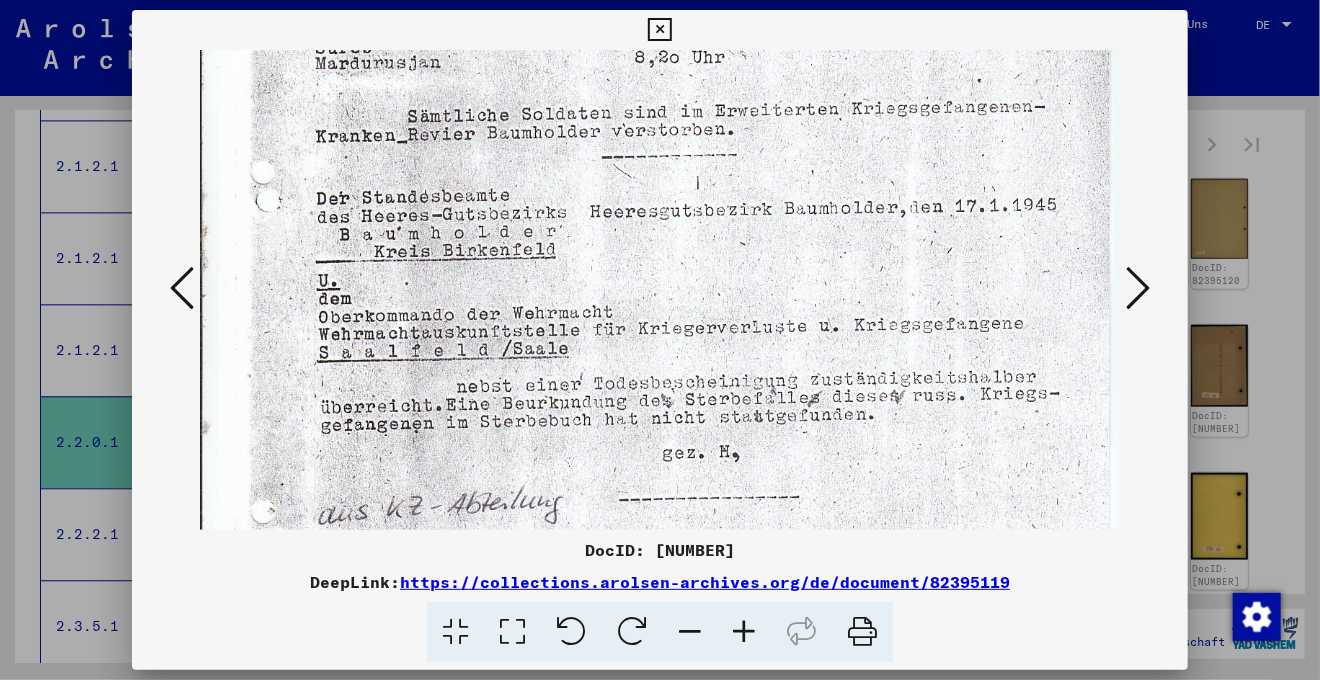 scroll, scrollTop: 367, scrollLeft: 0, axis: vertical 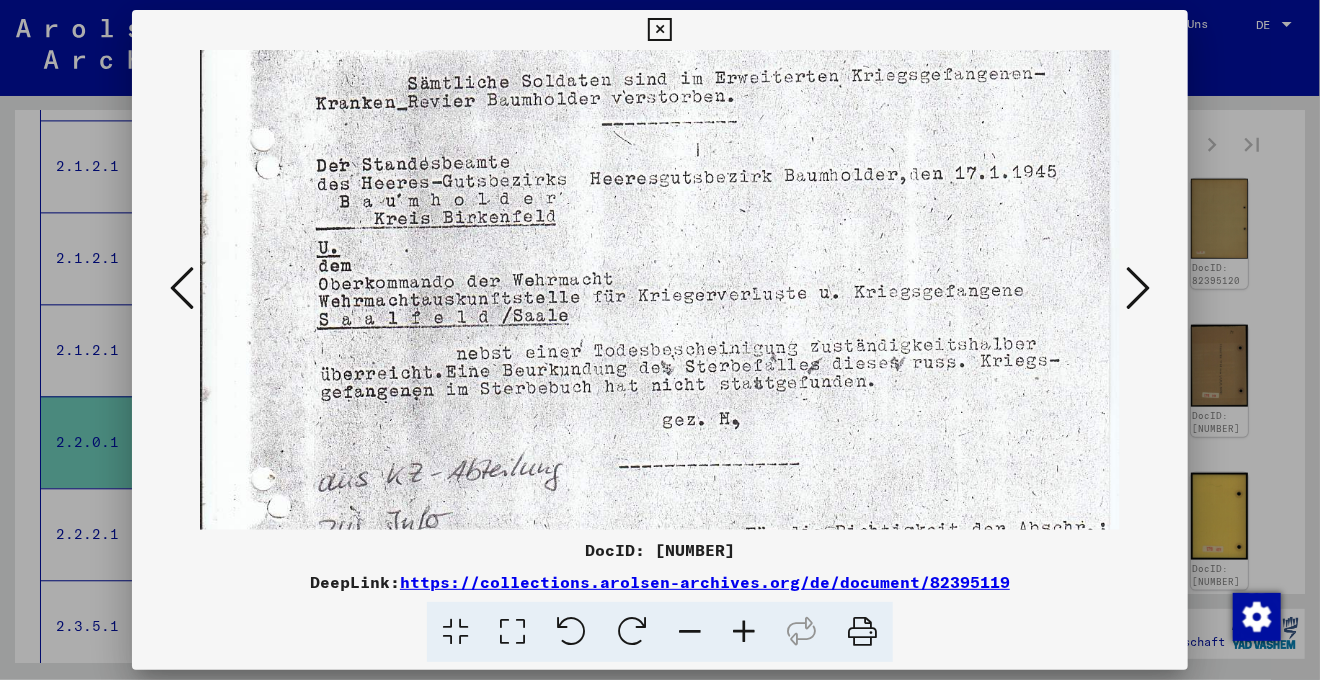drag, startPoint x: 278, startPoint y: 432, endPoint x: 273, endPoint y: 255, distance: 177.0706 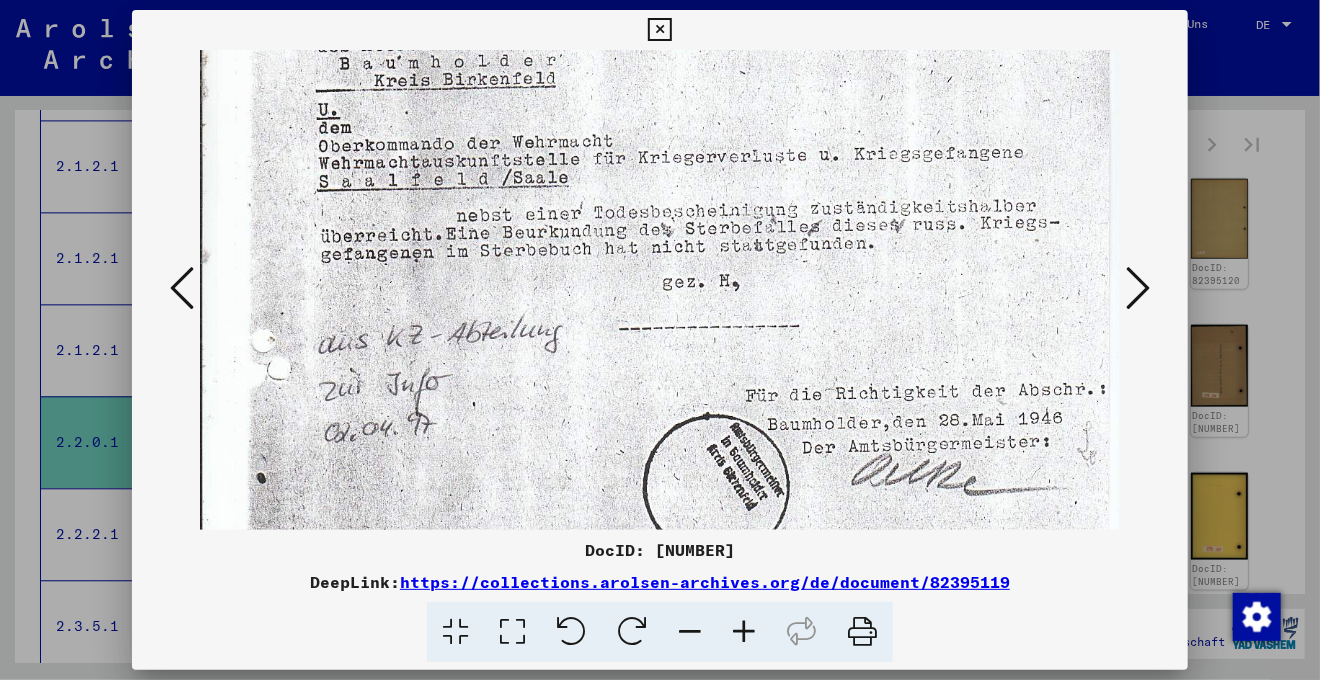 scroll, scrollTop: 506, scrollLeft: 0, axis: vertical 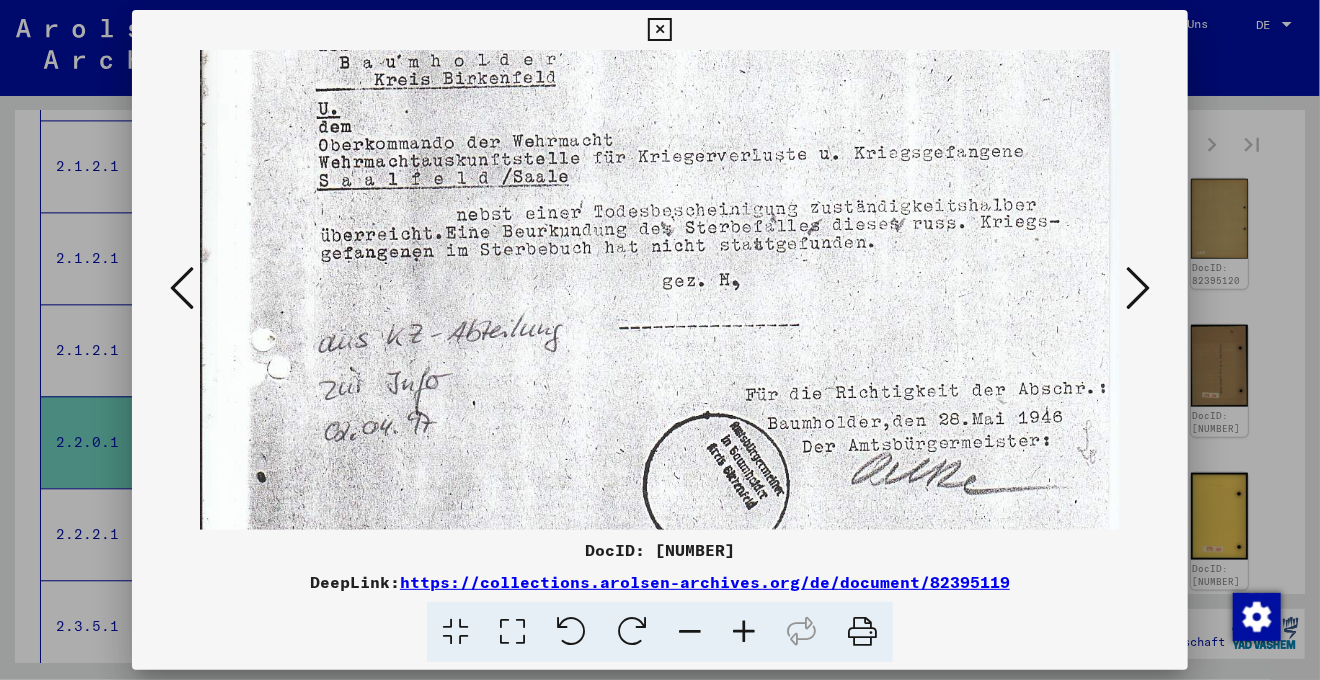 drag, startPoint x: 285, startPoint y: 443, endPoint x: 297, endPoint y: 304, distance: 139.51703 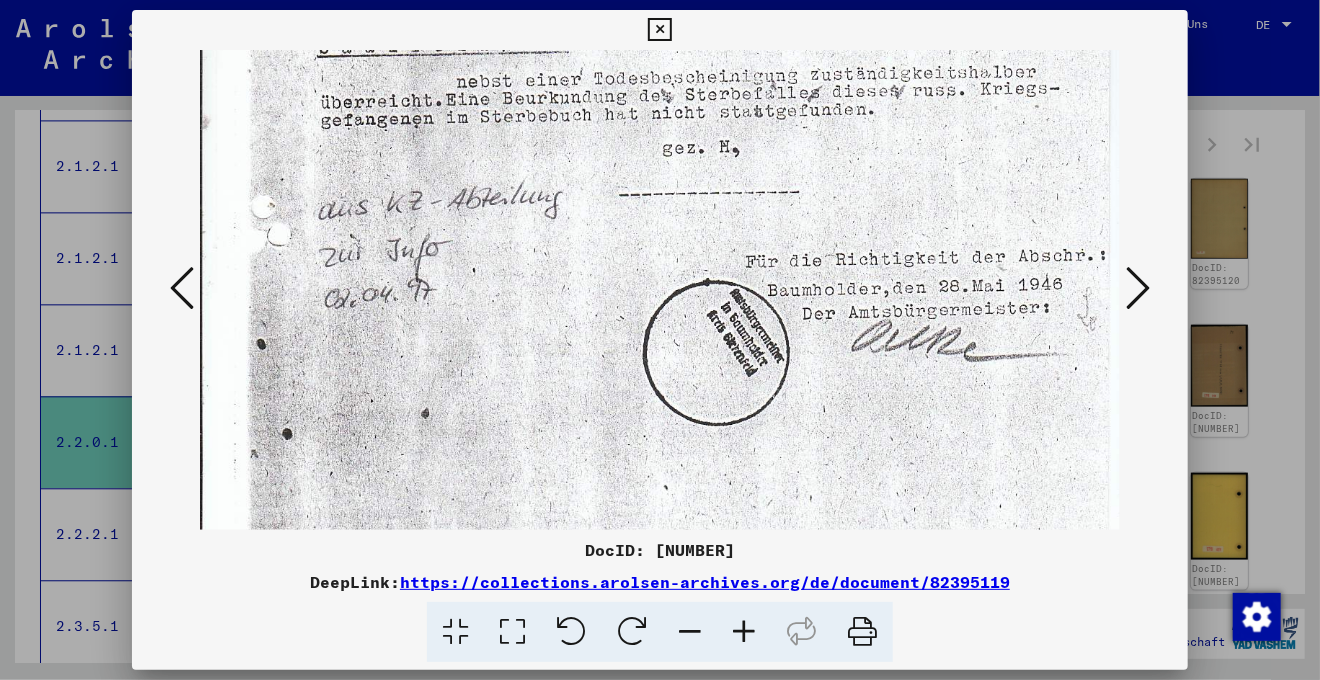 scroll, scrollTop: 646, scrollLeft: 0, axis: vertical 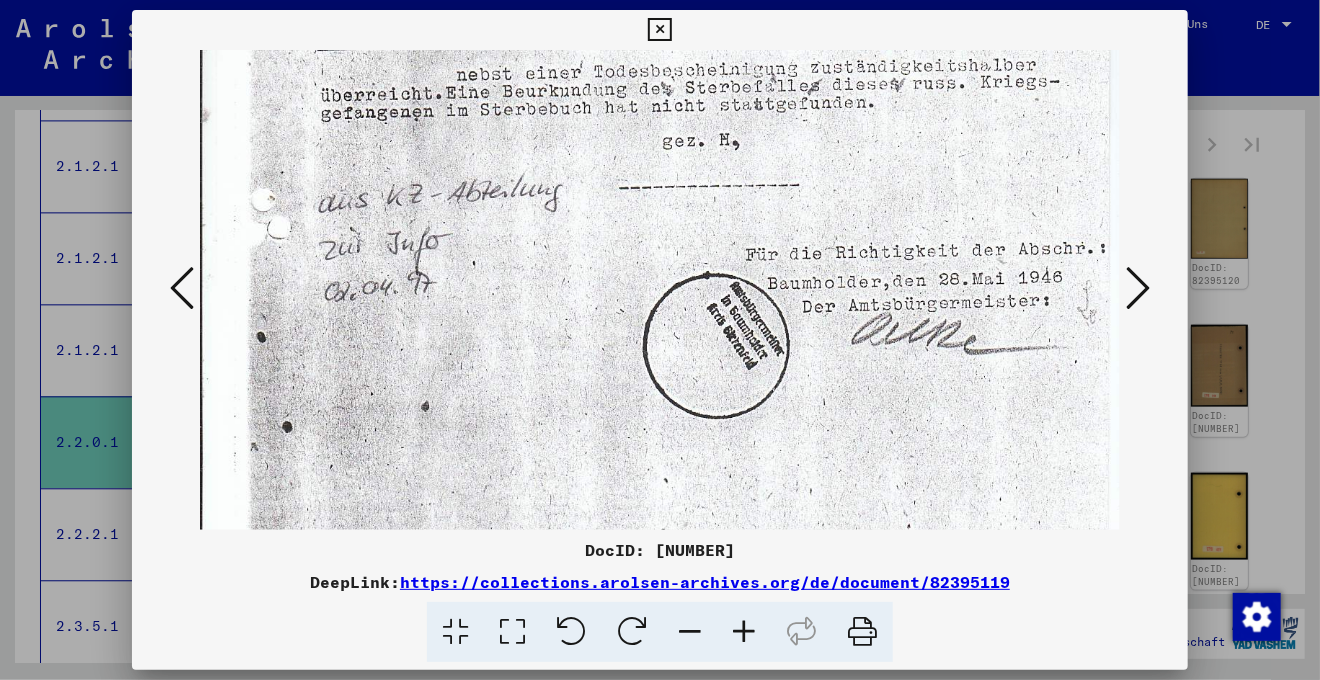 drag, startPoint x: 837, startPoint y: 354, endPoint x: 854, endPoint y: 214, distance: 141.02837 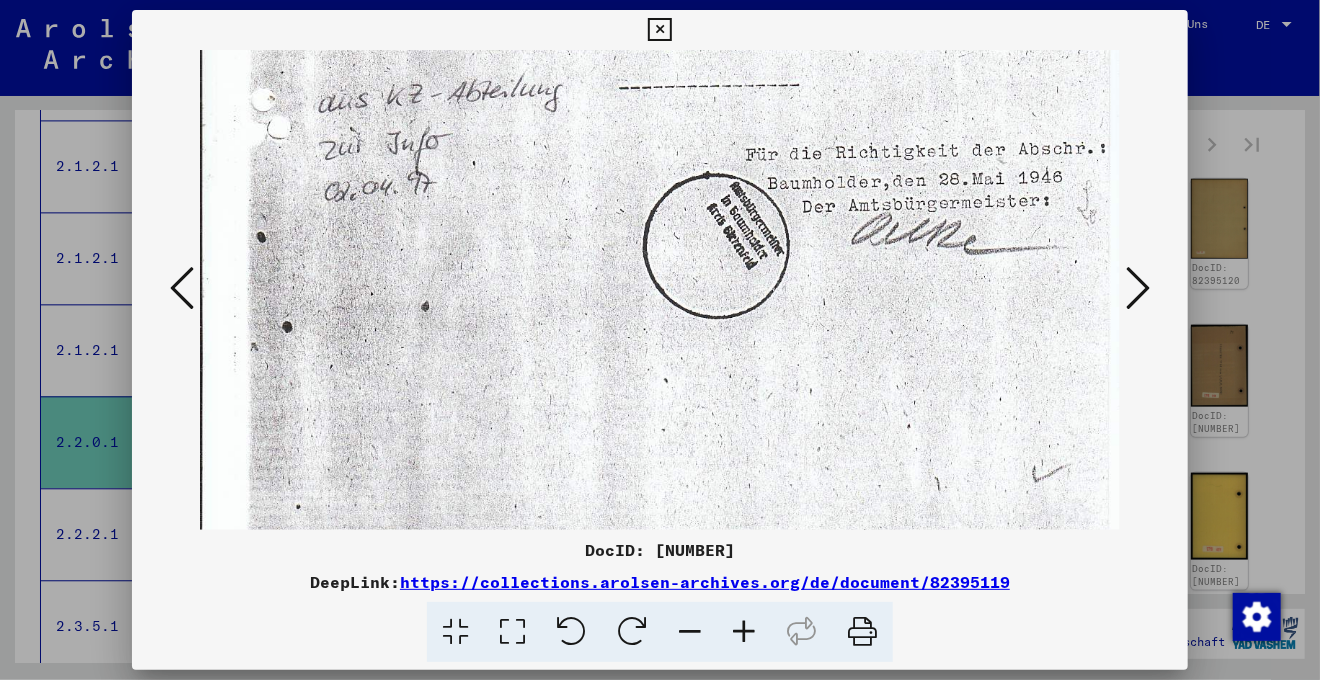 scroll, scrollTop: 785, scrollLeft: 0, axis: vertical 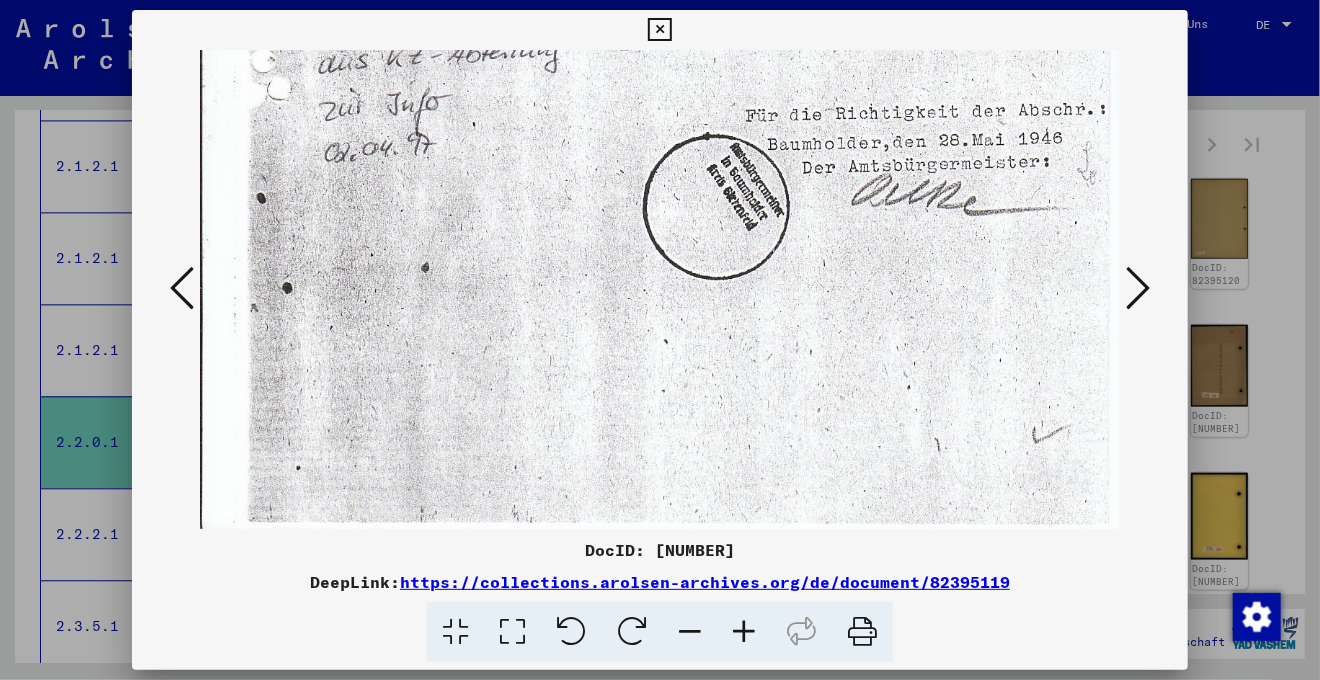 drag, startPoint x: 712, startPoint y: 400, endPoint x: 715, endPoint y: 179, distance: 221.02036 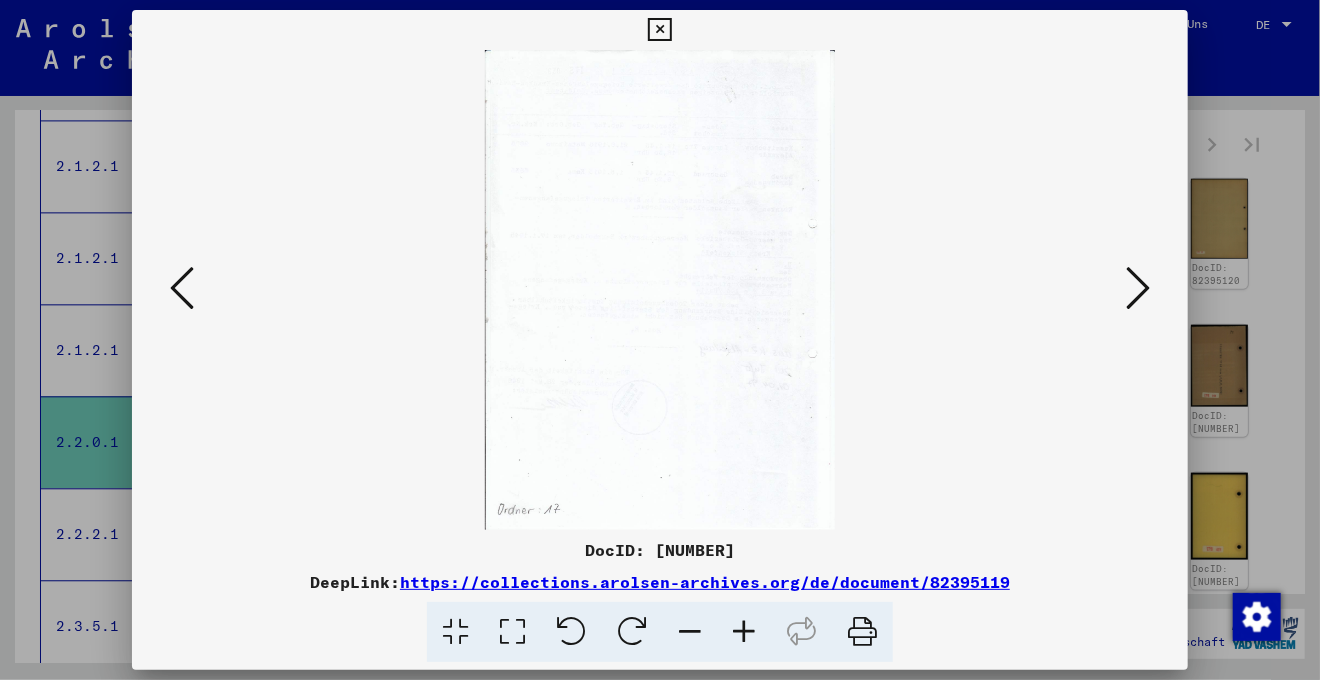 drag, startPoint x: 833, startPoint y: 320, endPoint x: 837, endPoint y: 209, distance: 111.07205 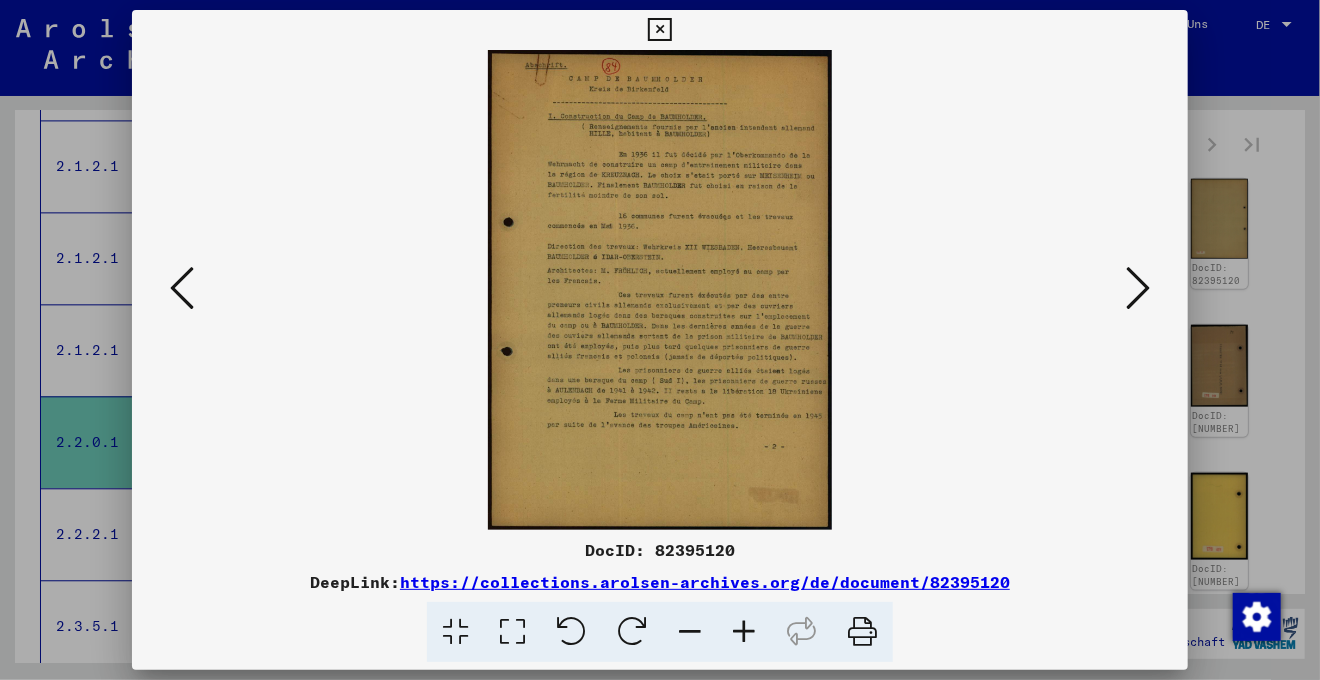 click at bounding box center (512, 632) 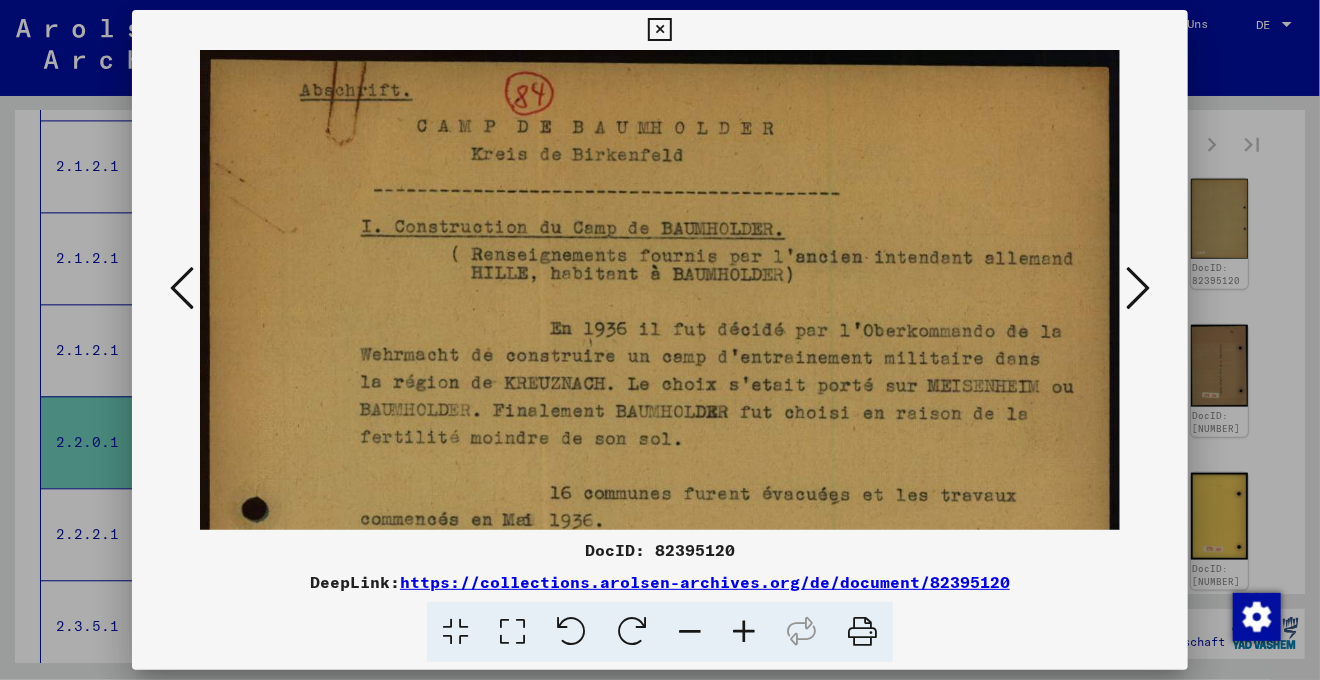 drag, startPoint x: 903, startPoint y: 332, endPoint x: 895, endPoint y: 274, distance: 58.549126 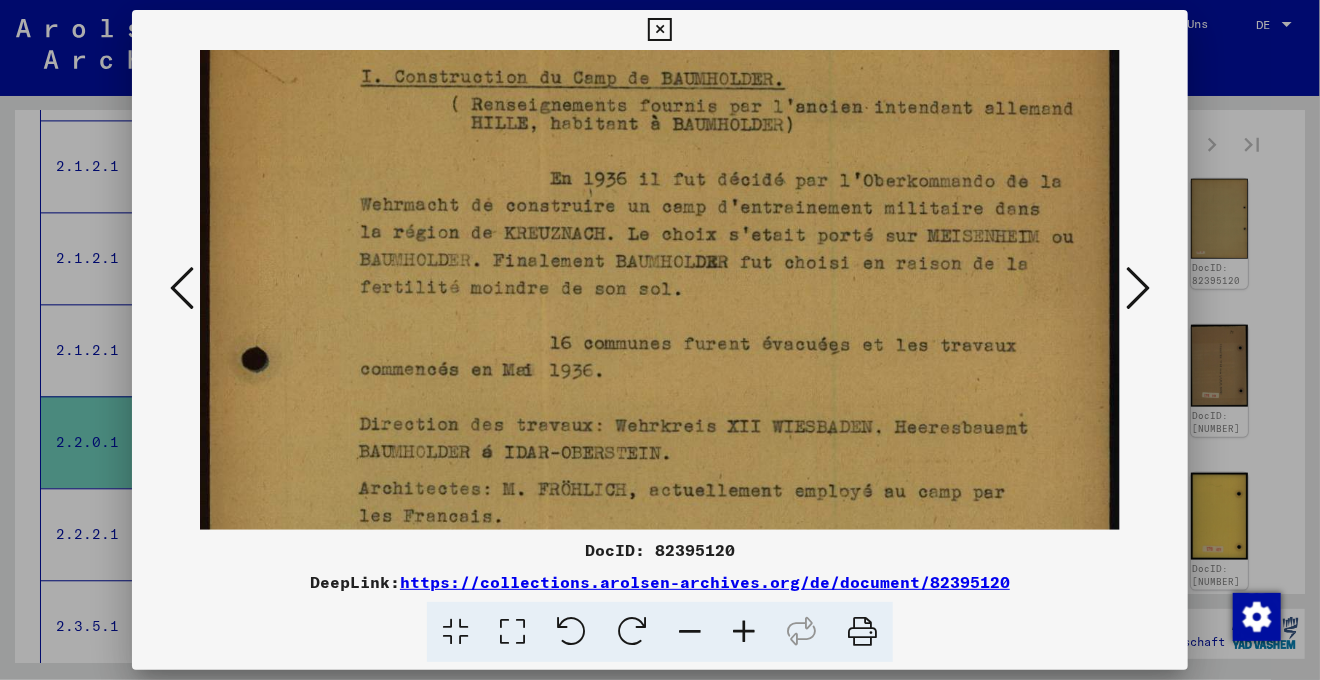 scroll, scrollTop: 353, scrollLeft: 0, axis: vertical 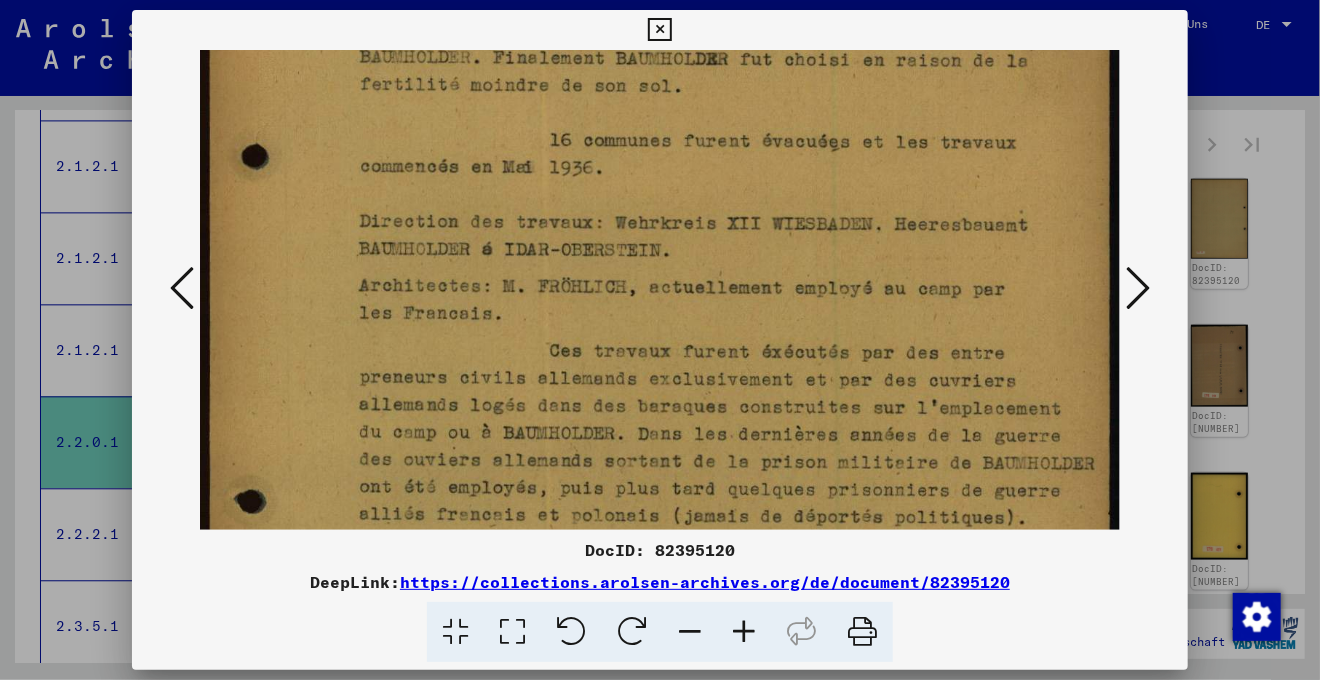 drag, startPoint x: 1055, startPoint y: 428, endPoint x: 1042, endPoint y: 225, distance: 203.41583 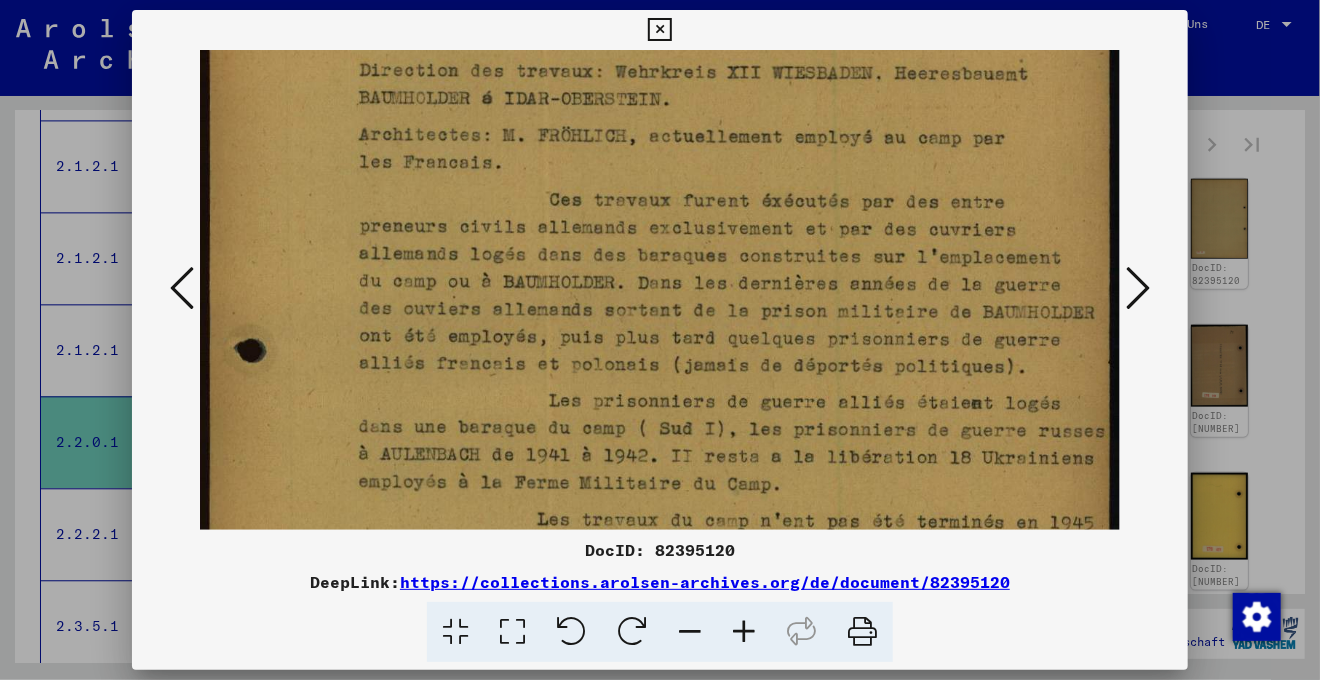 drag, startPoint x: 998, startPoint y: 309, endPoint x: 998, endPoint y: 242, distance: 67 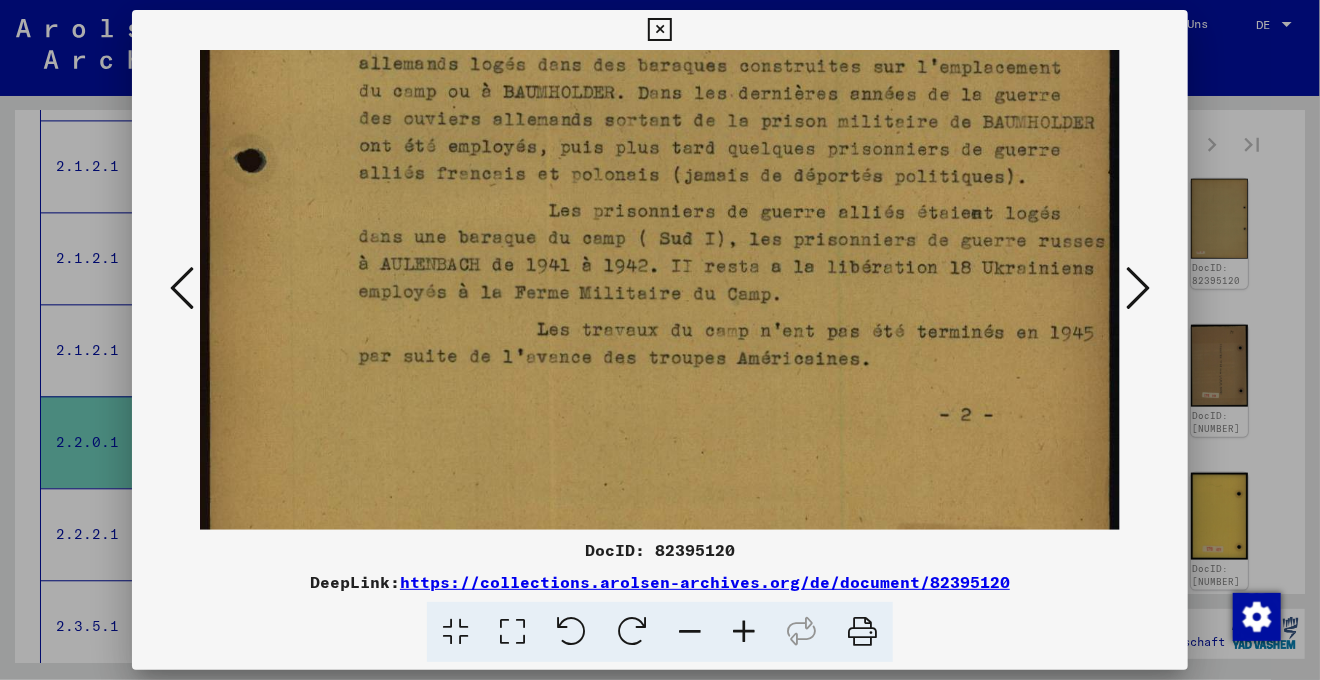 click at bounding box center [660, -4] 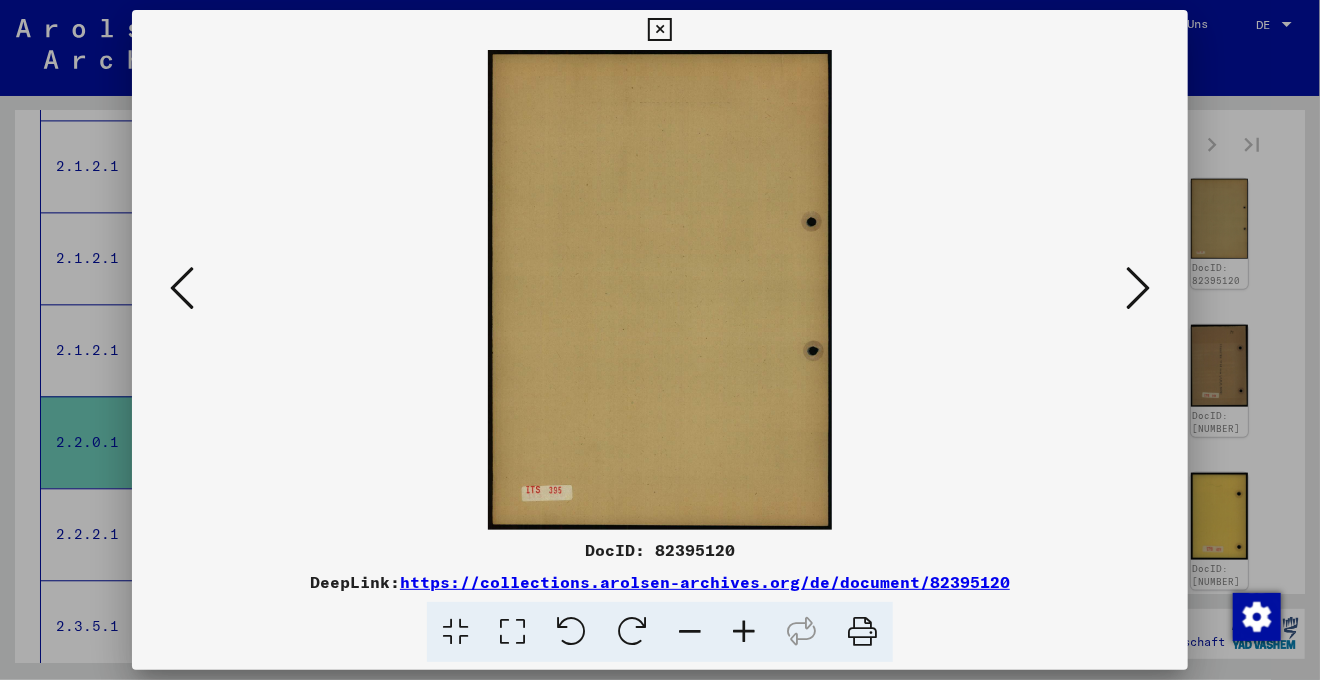 click at bounding box center (1138, 288) 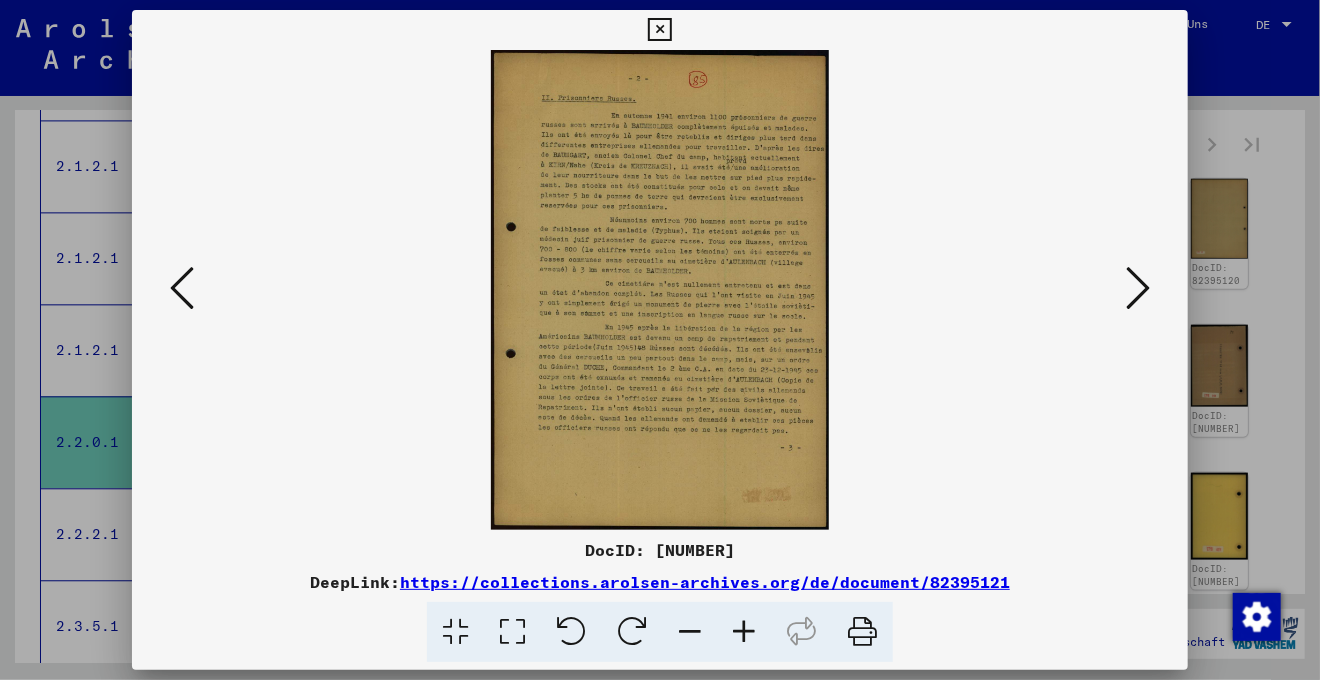 click at bounding box center (512, 632) 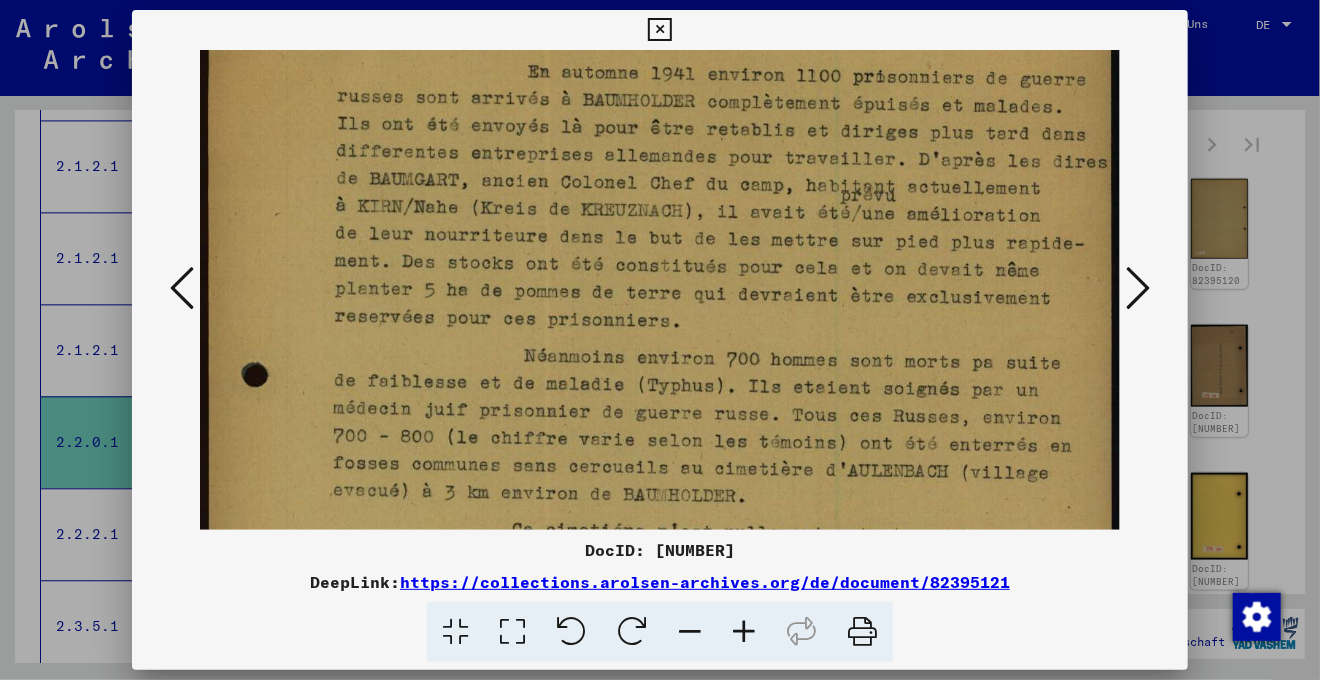 drag, startPoint x: 811, startPoint y: 327, endPoint x: 809, endPoint y: 266, distance: 61.03278 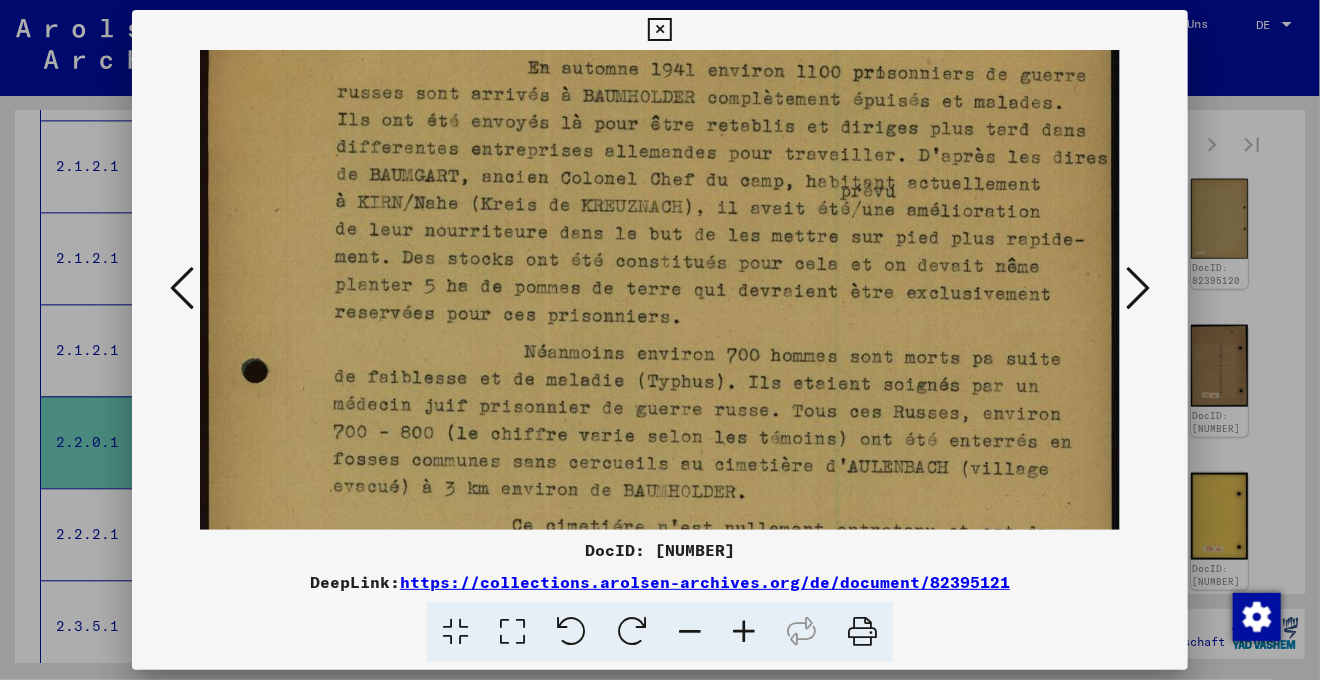 click at bounding box center (660, 543) 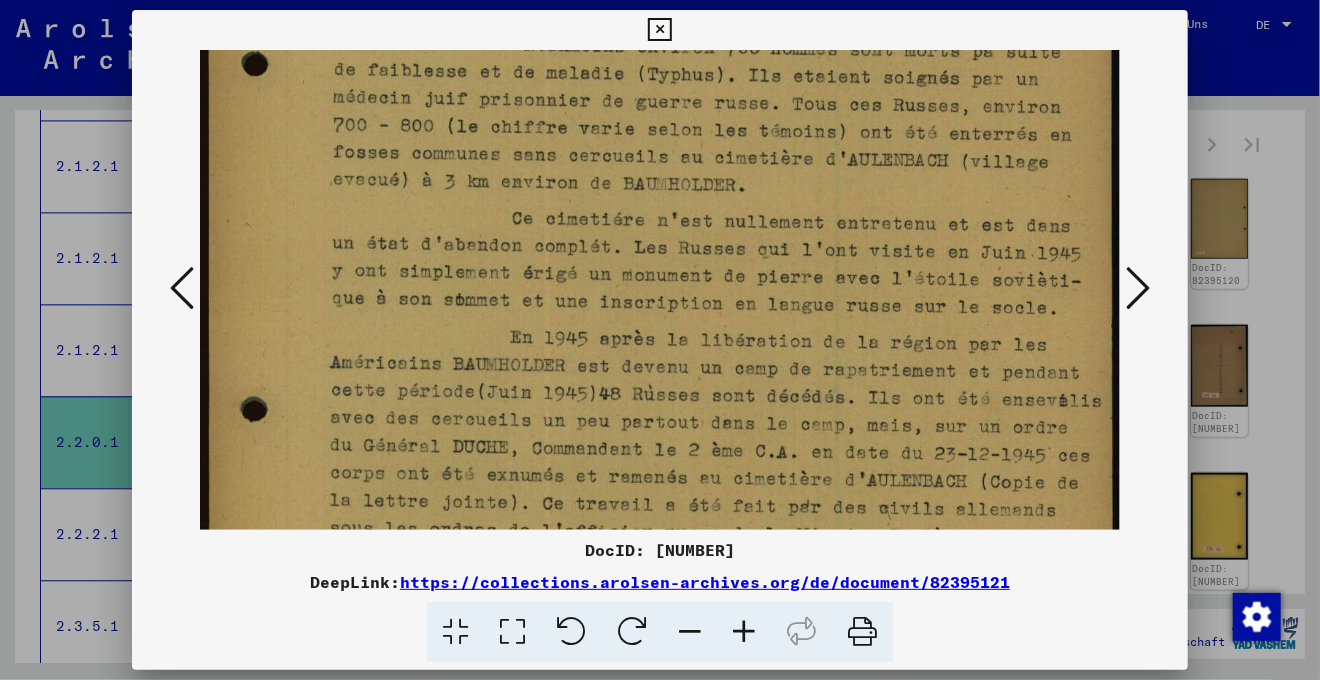 drag, startPoint x: 754, startPoint y: 326, endPoint x: 750, endPoint y: 222, distance: 104.0769 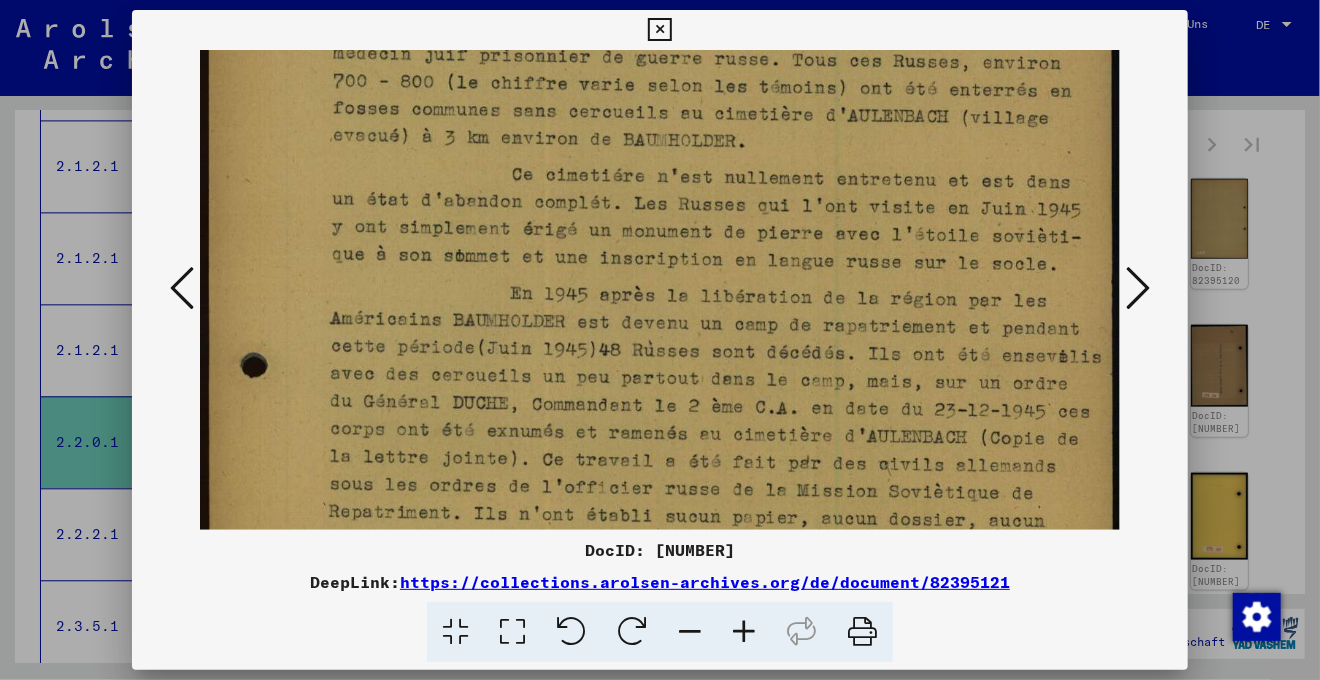 scroll, scrollTop: 643, scrollLeft: 0, axis: vertical 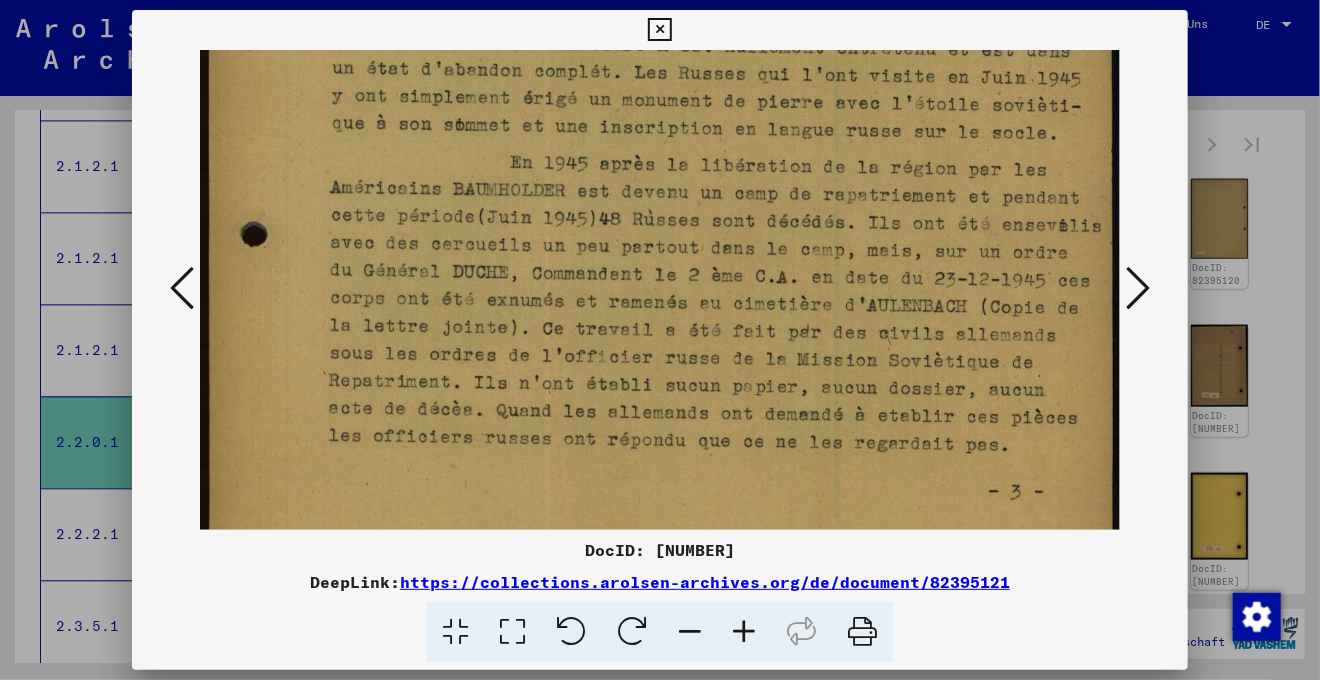 drag, startPoint x: 941, startPoint y: 397, endPoint x: 955, endPoint y: 266, distance: 131.74597 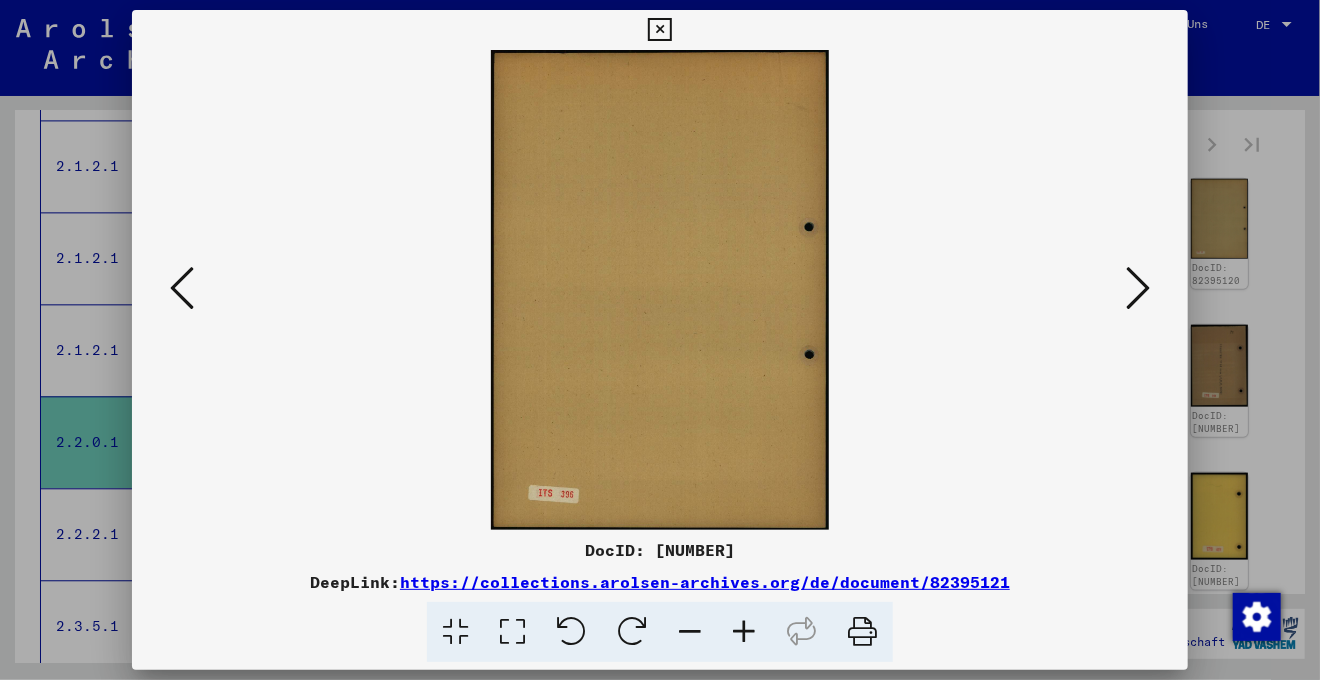 scroll, scrollTop: 0, scrollLeft: 0, axis: both 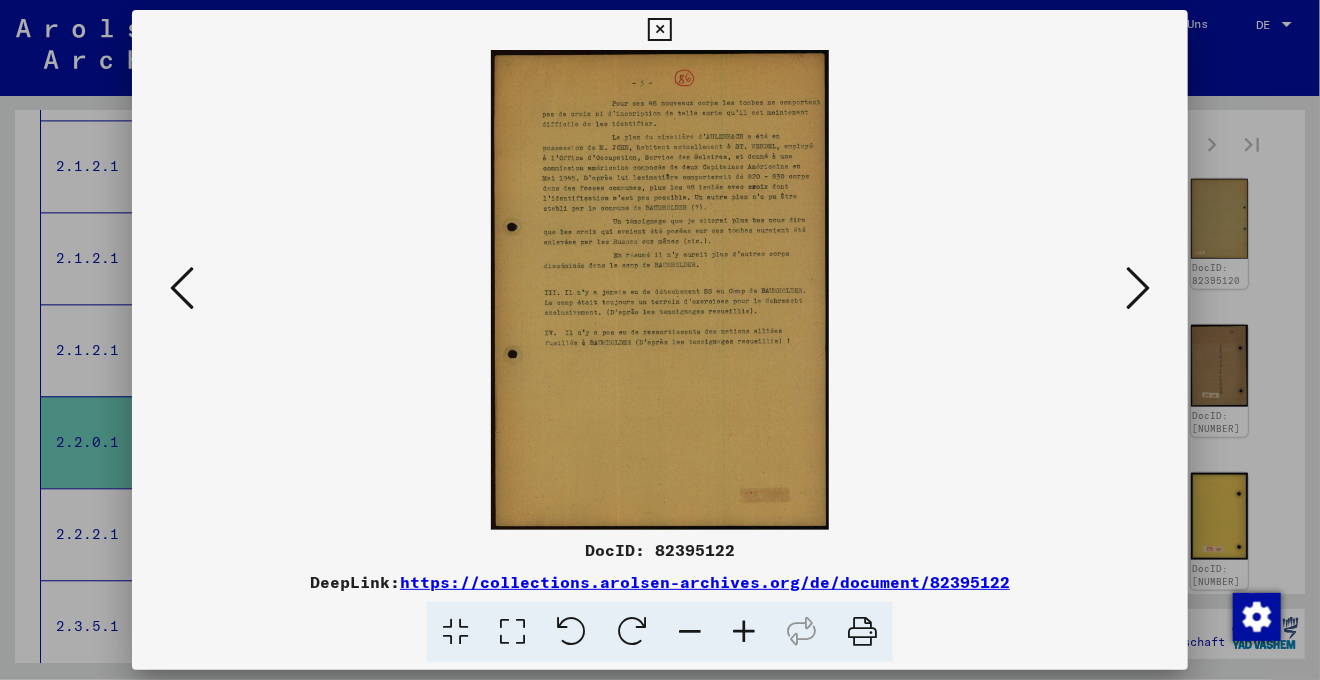 click at bounding box center (512, 632) 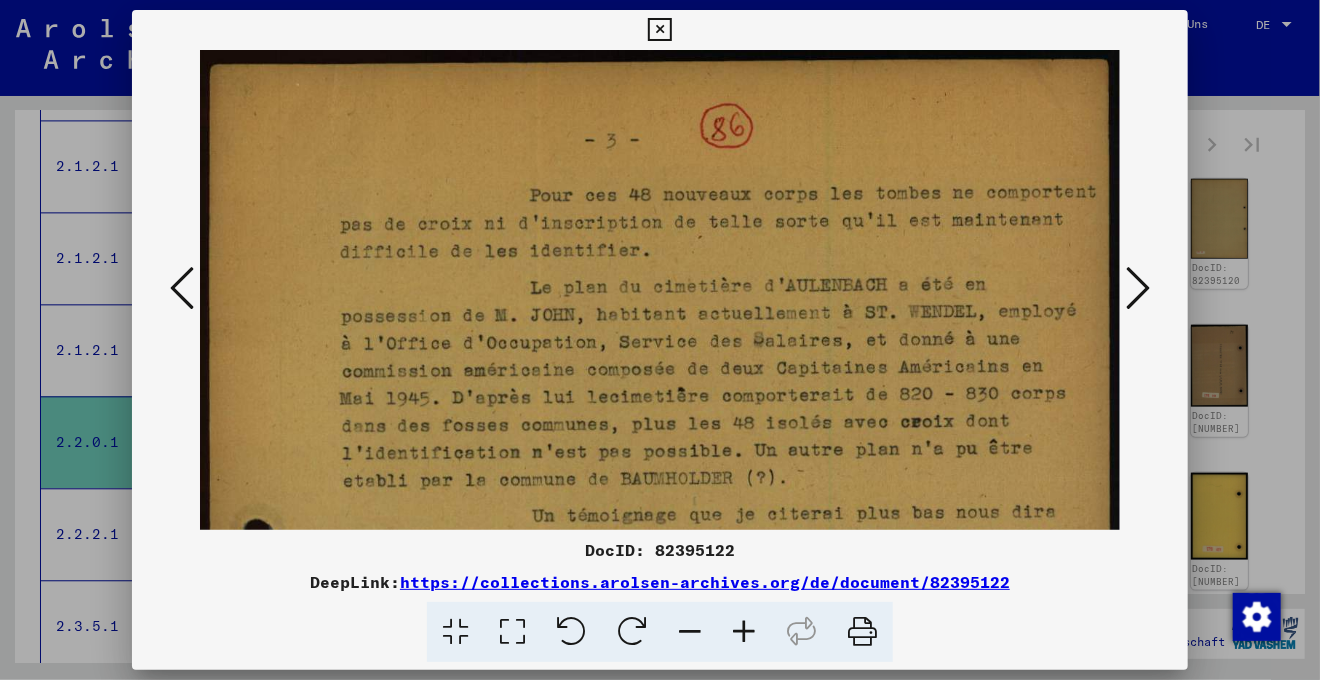 scroll, scrollTop: 141, scrollLeft: 0, axis: vertical 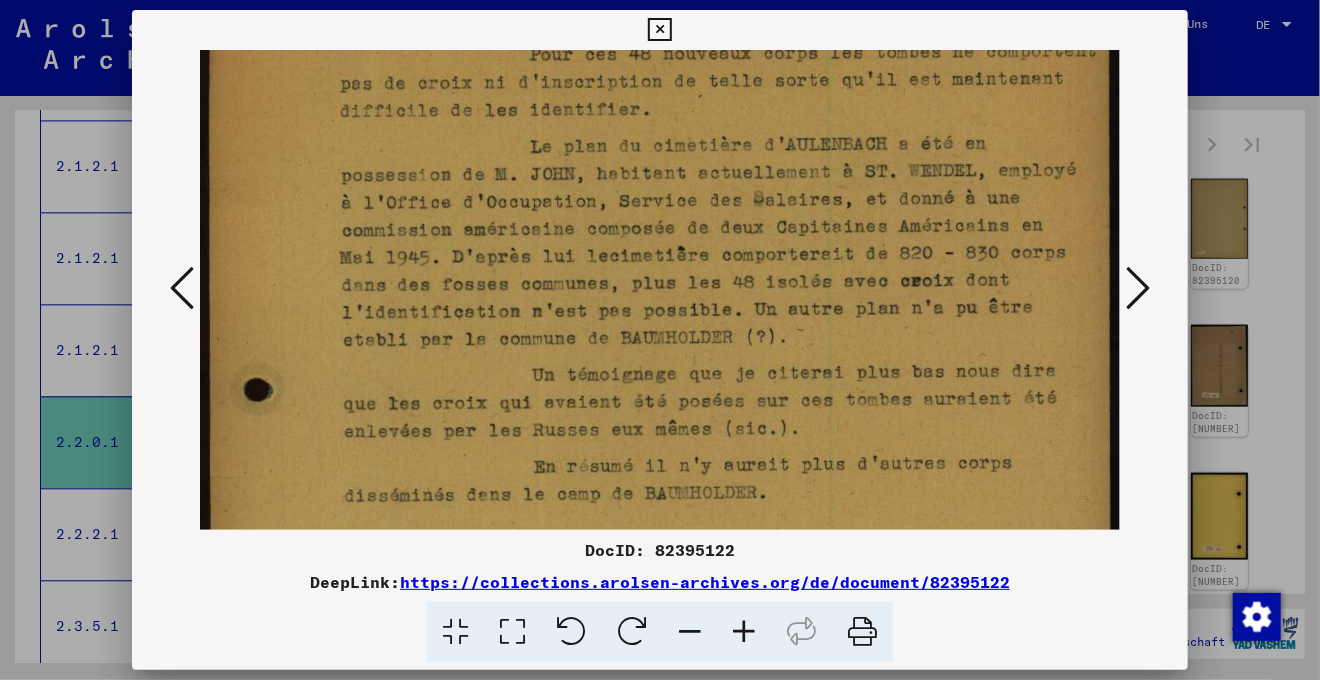 drag, startPoint x: 285, startPoint y: 381, endPoint x: 285, endPoint y: 239, distance: 142 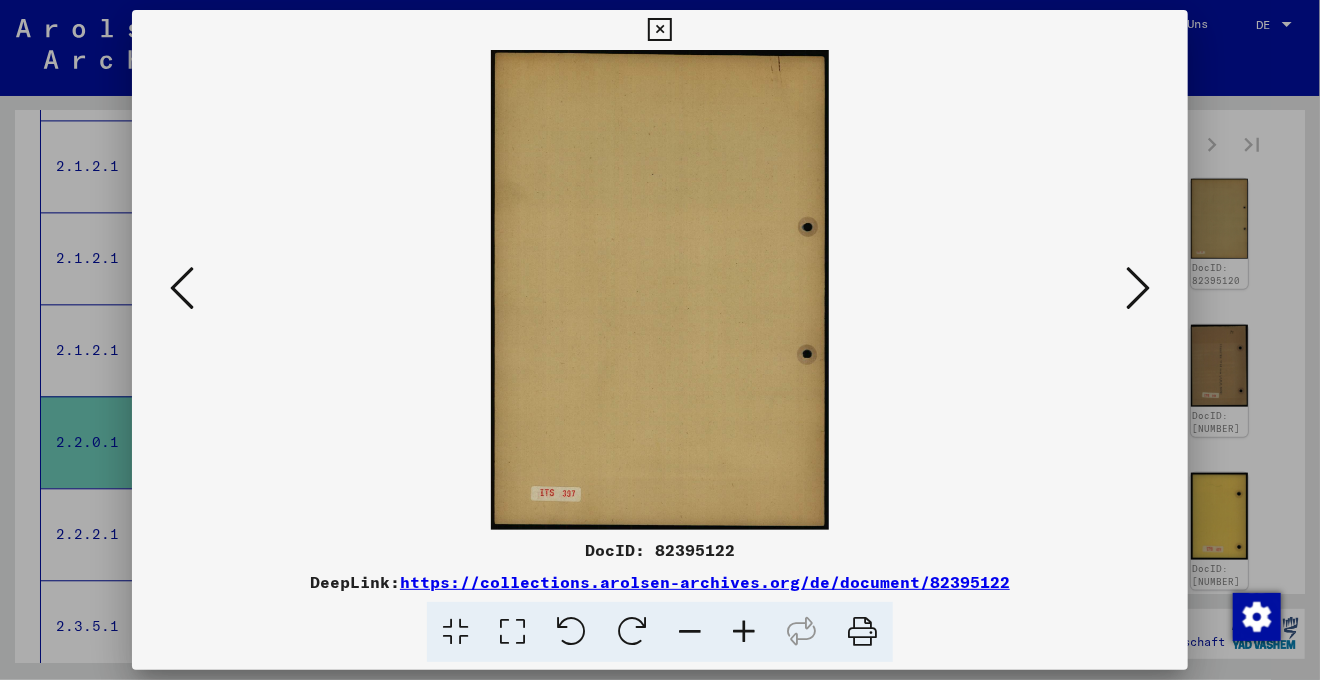 click at bounding box center [1138, 288] 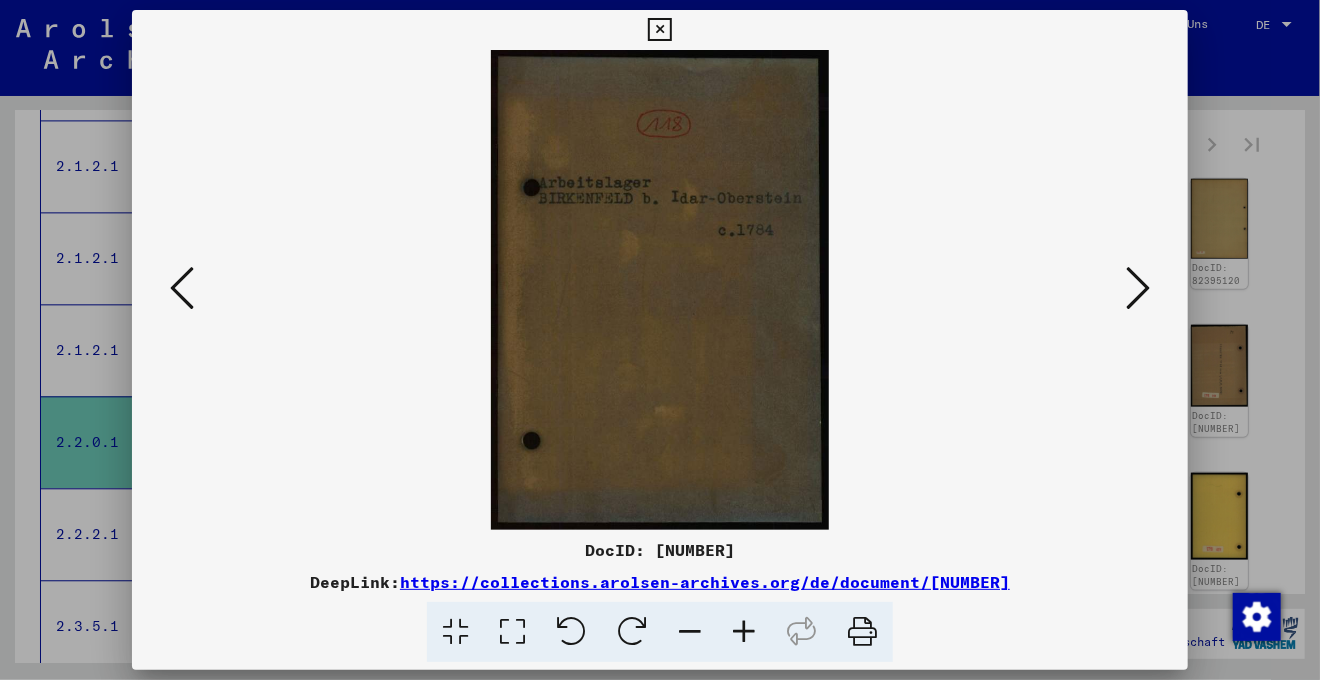 click at bounding box center [1138, 288] 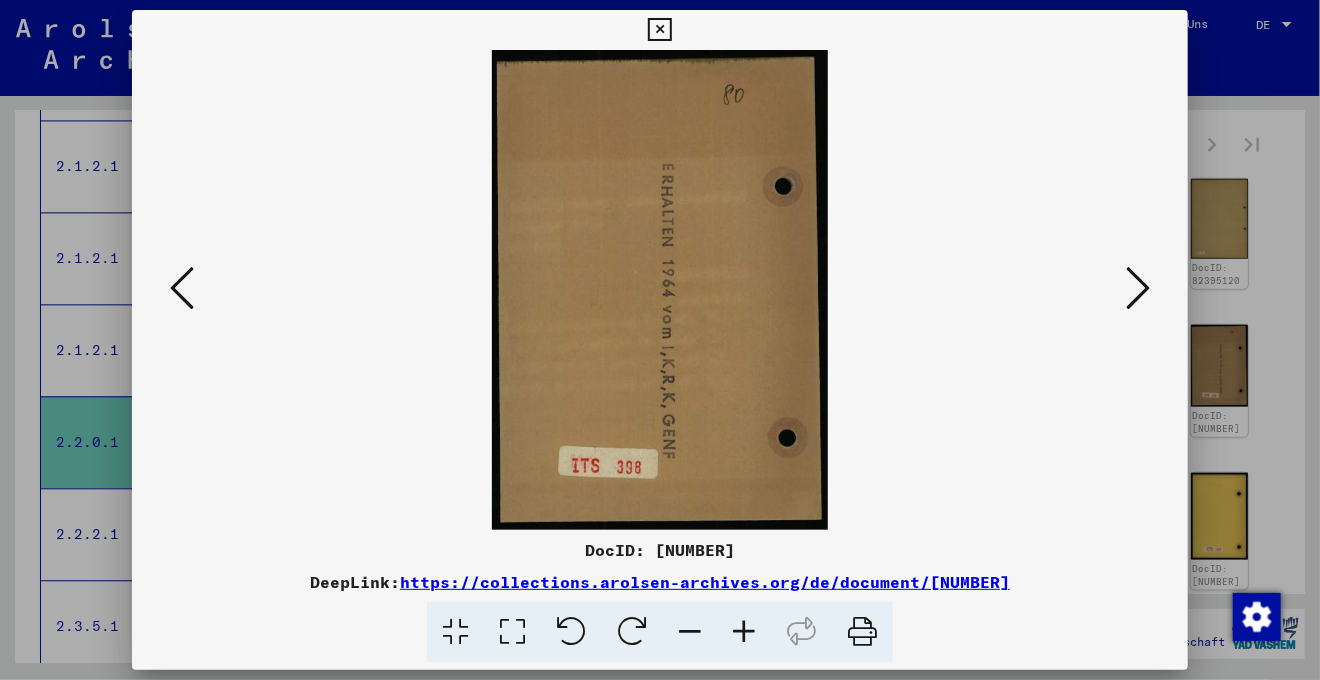 click at bounding box center [1138, 288] 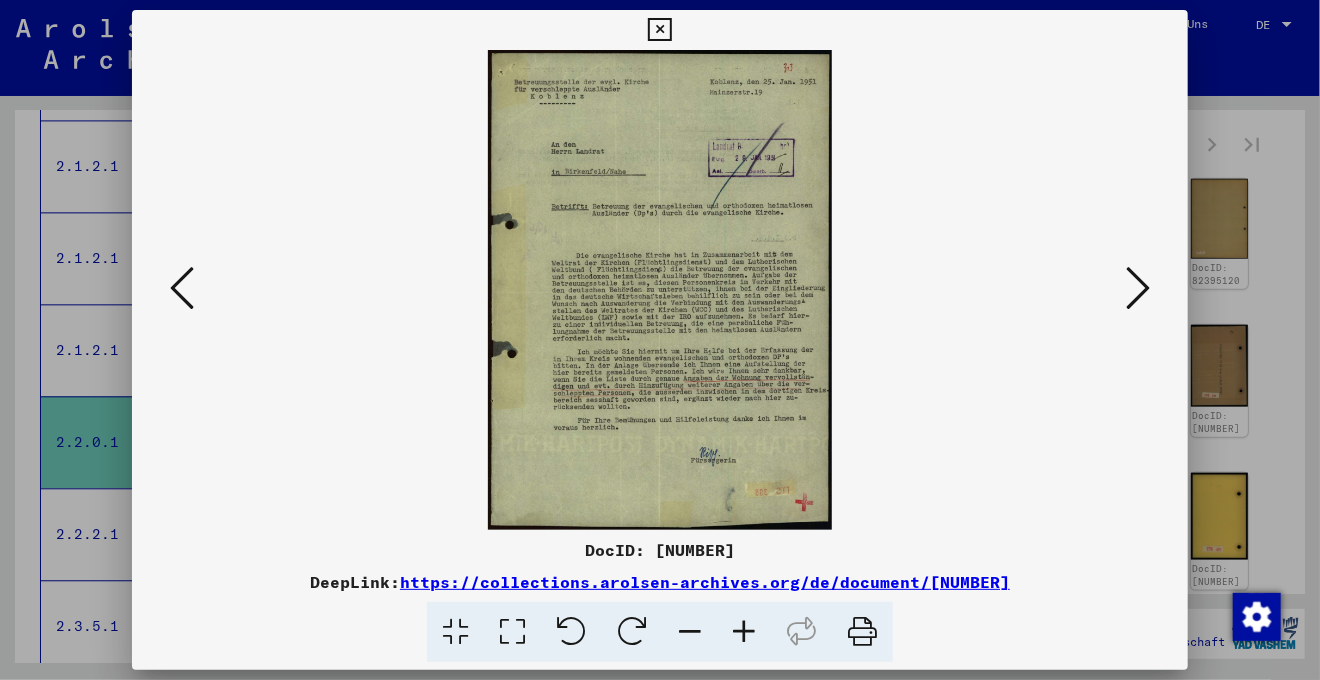 click at bounding box center [512, 632] 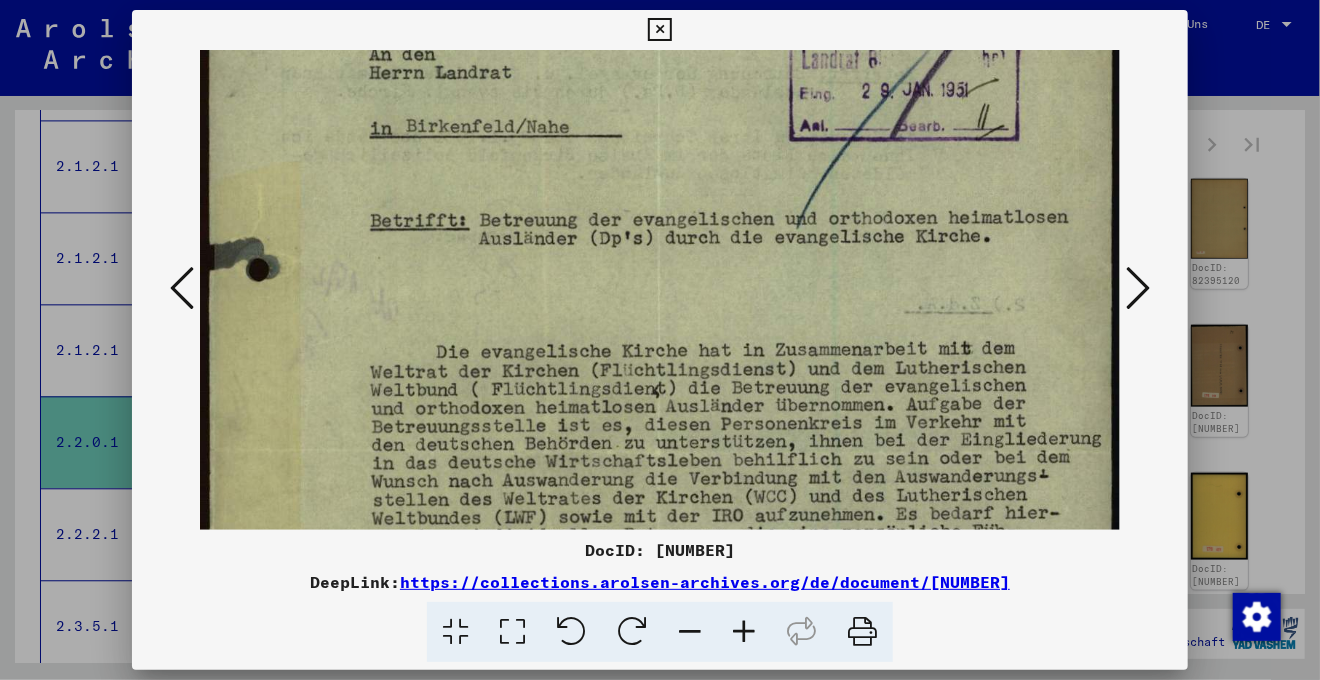 drag, startPoint x: 741, startPoint y: 220, endPoint x: 736, endPoint y: 163, distance: 57.21888 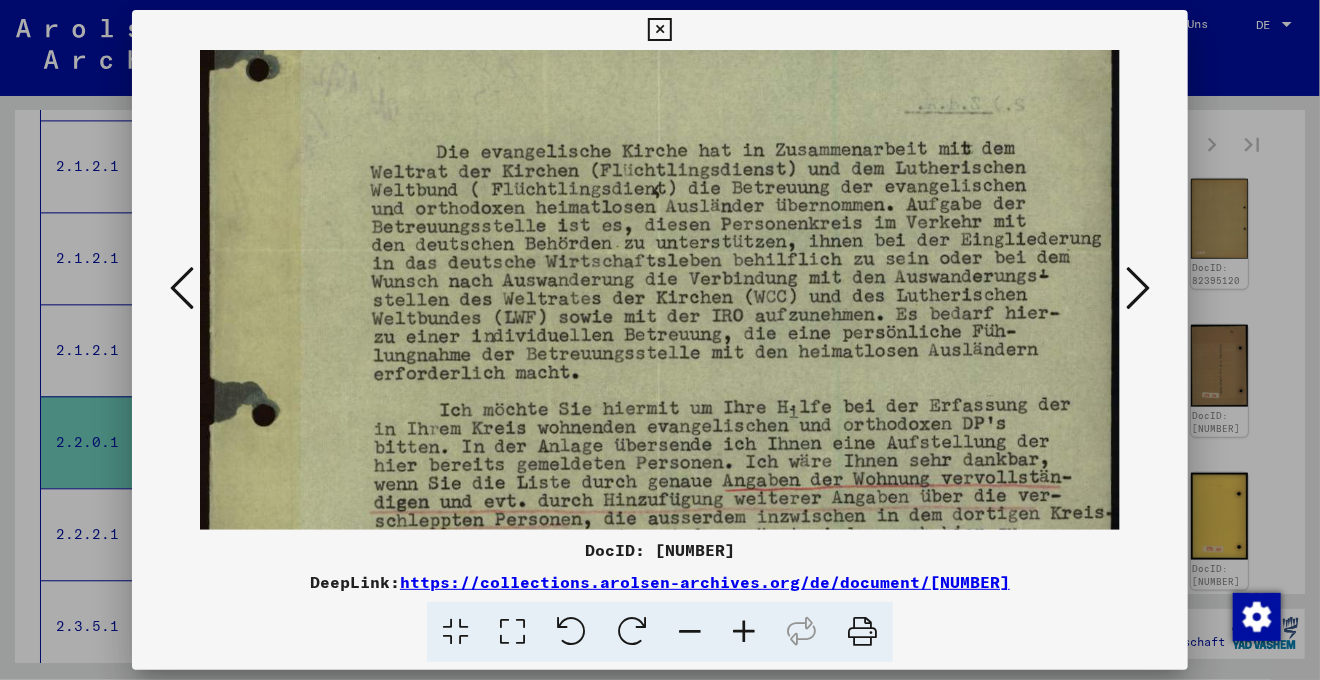 scroll, scrollTop: 460, scrollLeft: 0, axis: vertical 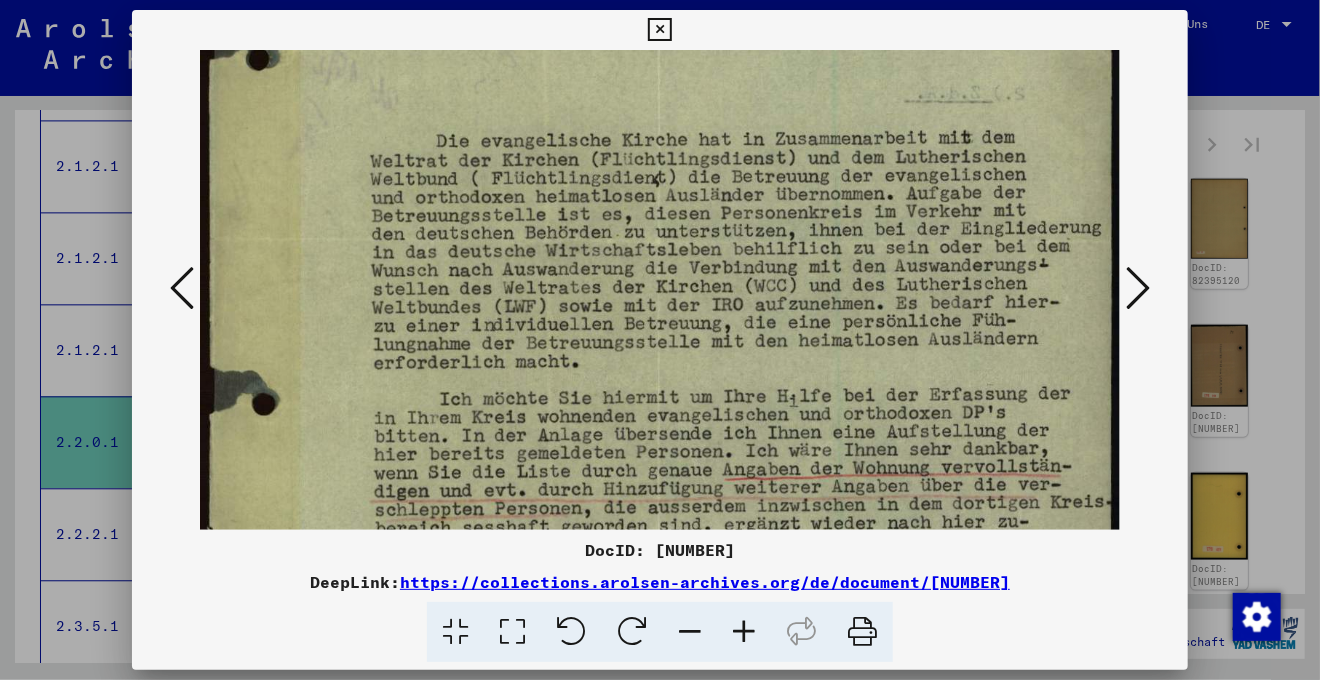 drag, startPoint x: 316, startPoint y: 406, endPoint x: 375, endPoint y: 196, distance: 218.13069 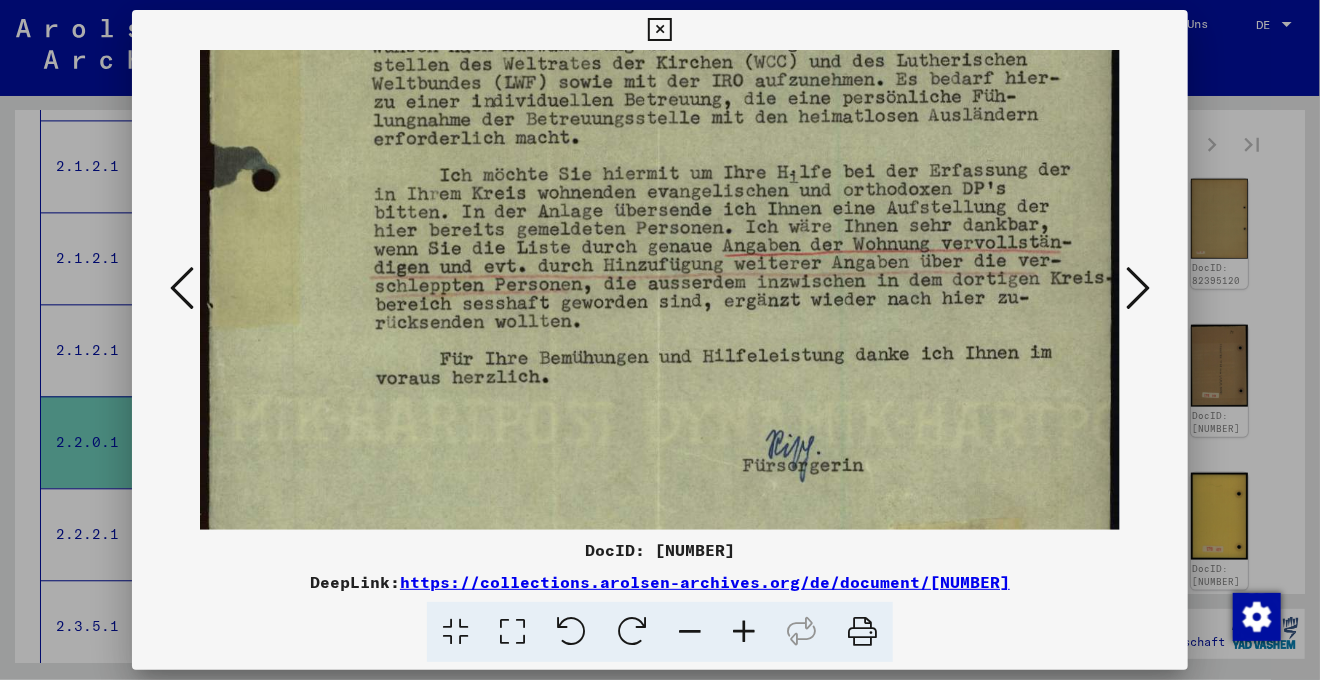 scroll, scrollTop: 689, scrollLeft: 0, axis: vertical 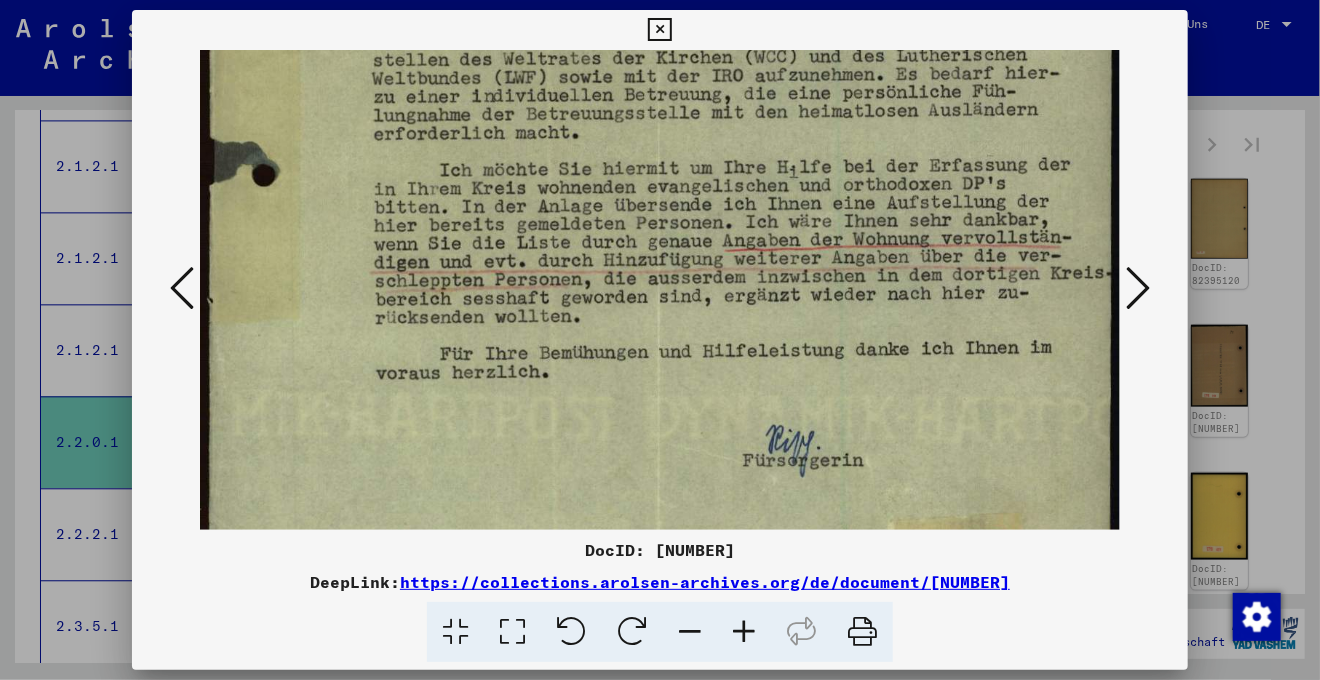 drag, startPoint x: 575, startPoint y: 428, endPoint x: 568, endPoint y: 197, distance: 231.10603 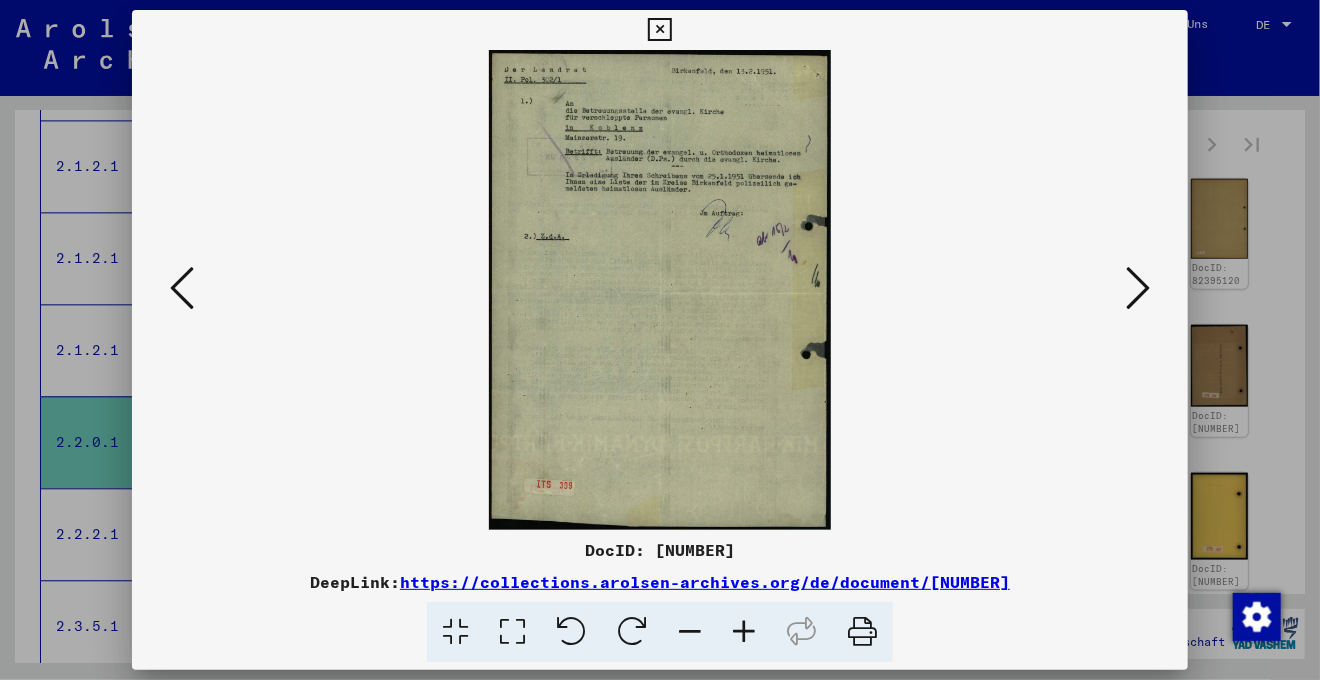 click at bounding box center [512, 632] 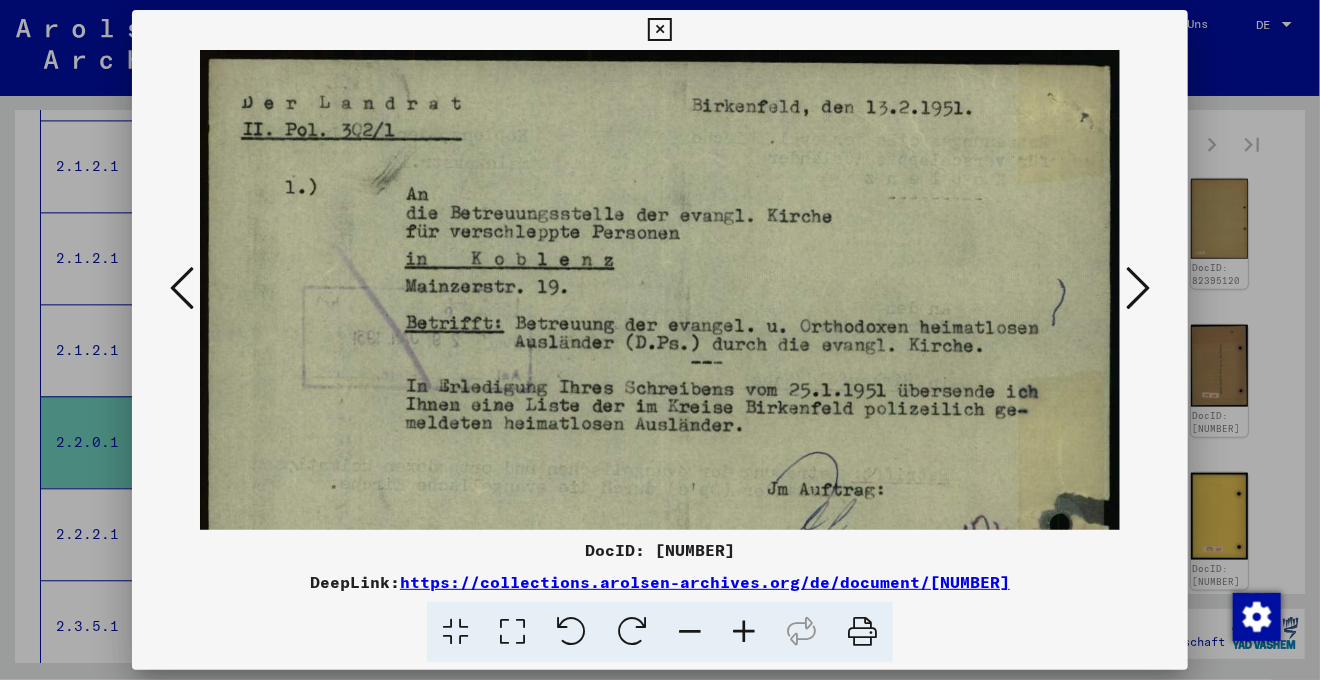 scroll, scrollTop: 131, scrollLeft: 0, axis: vertical 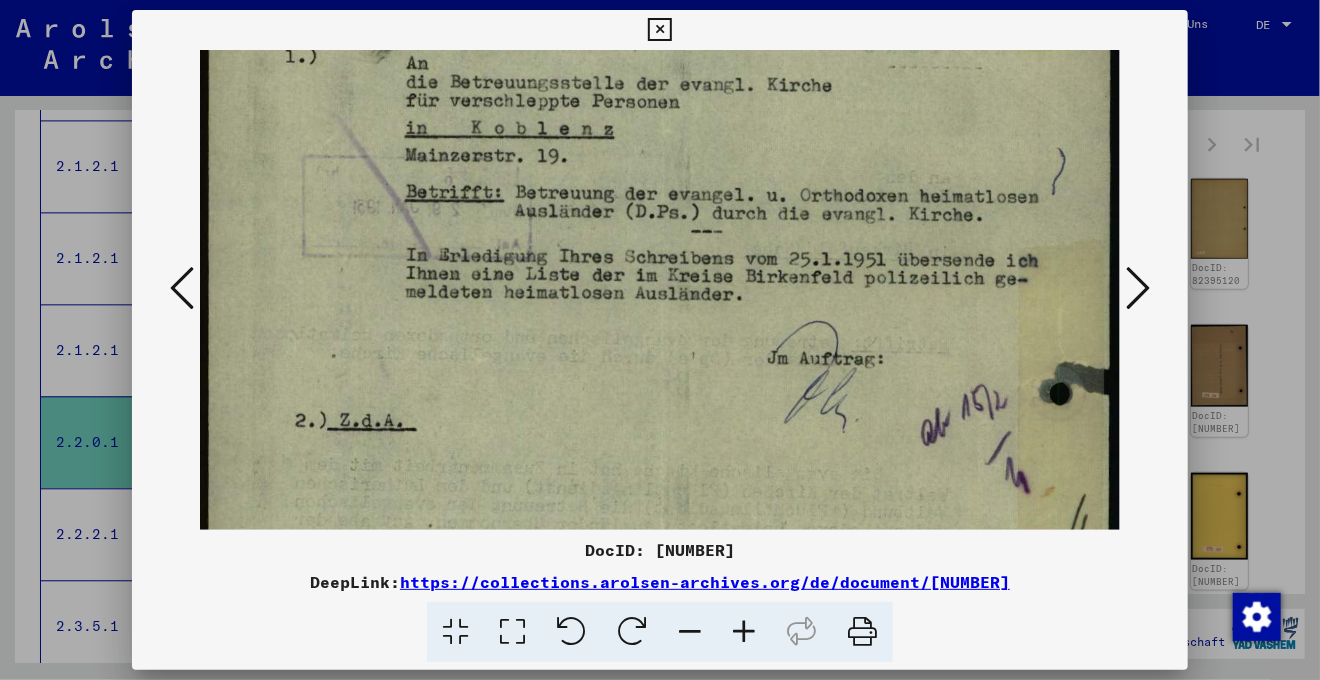 drag, startPoint x: 756, startPoint y: 366, endPoint x: 756, endPoint y: 308, distance: 58 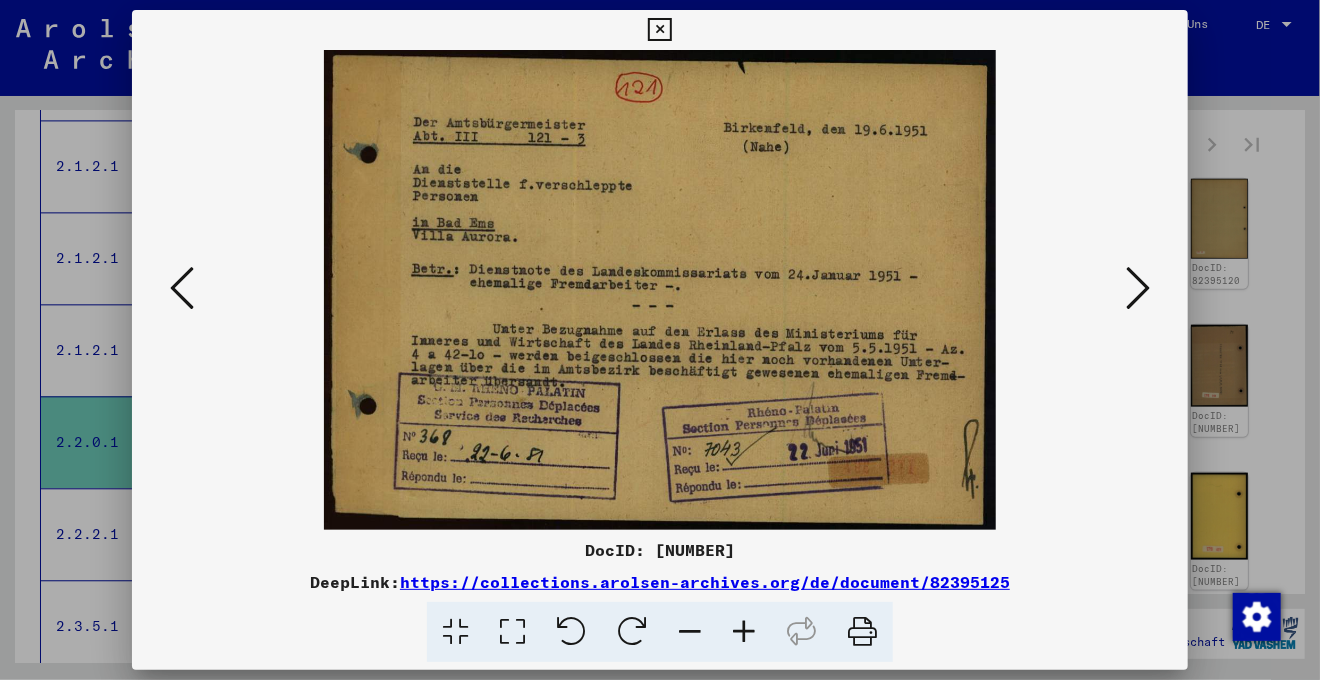 scroll, scrollTop: 0, scrollLeft: 0, axis: both 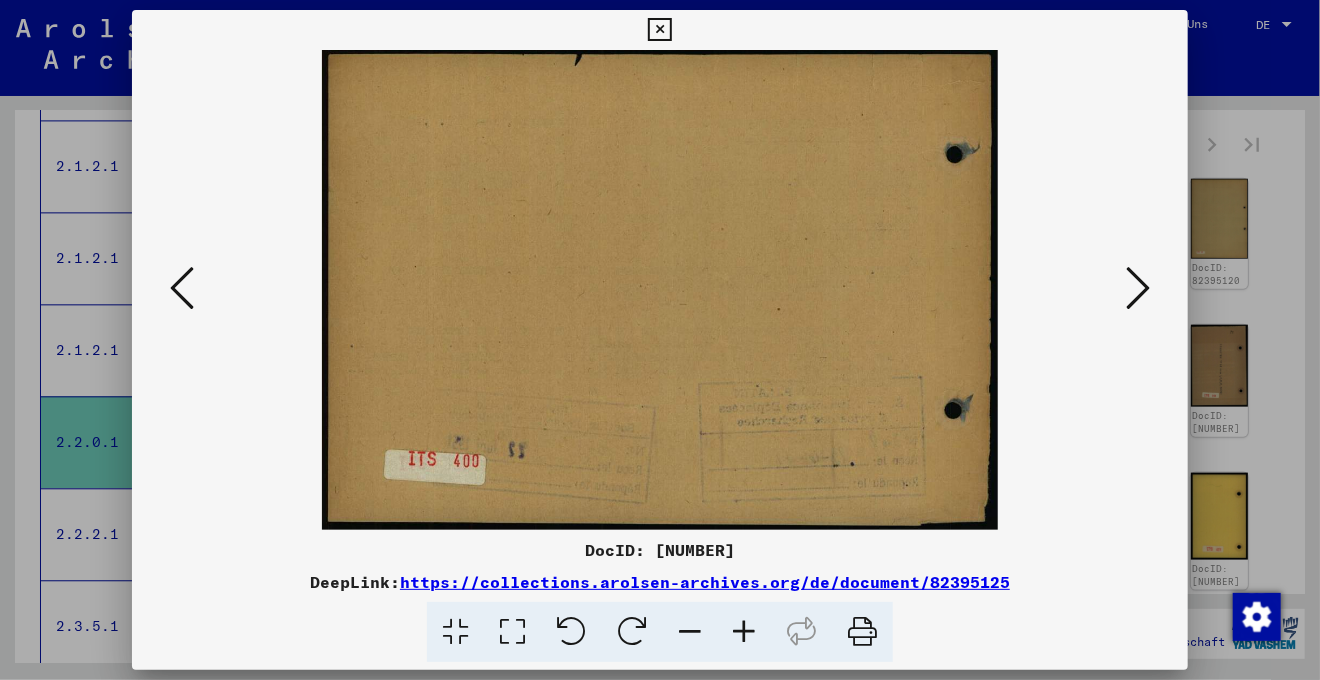 click at bounding box center (1138, 288) 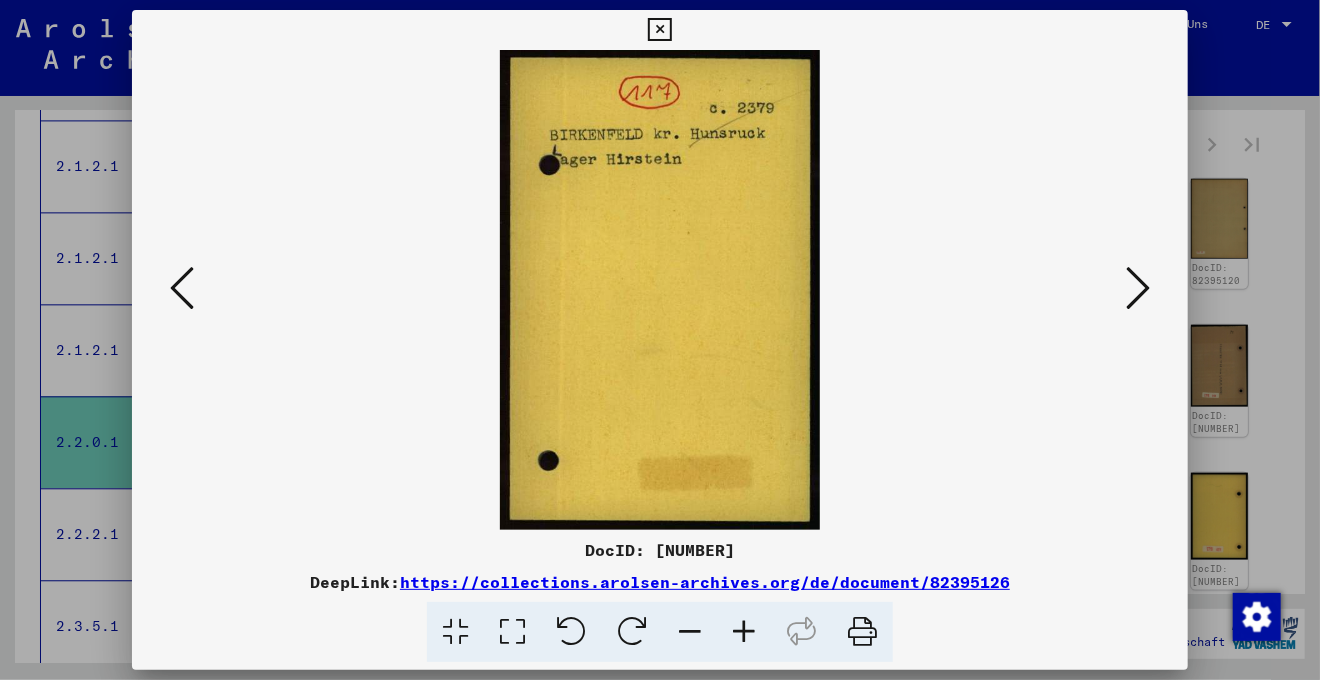click at bounding box center (1138, 288) 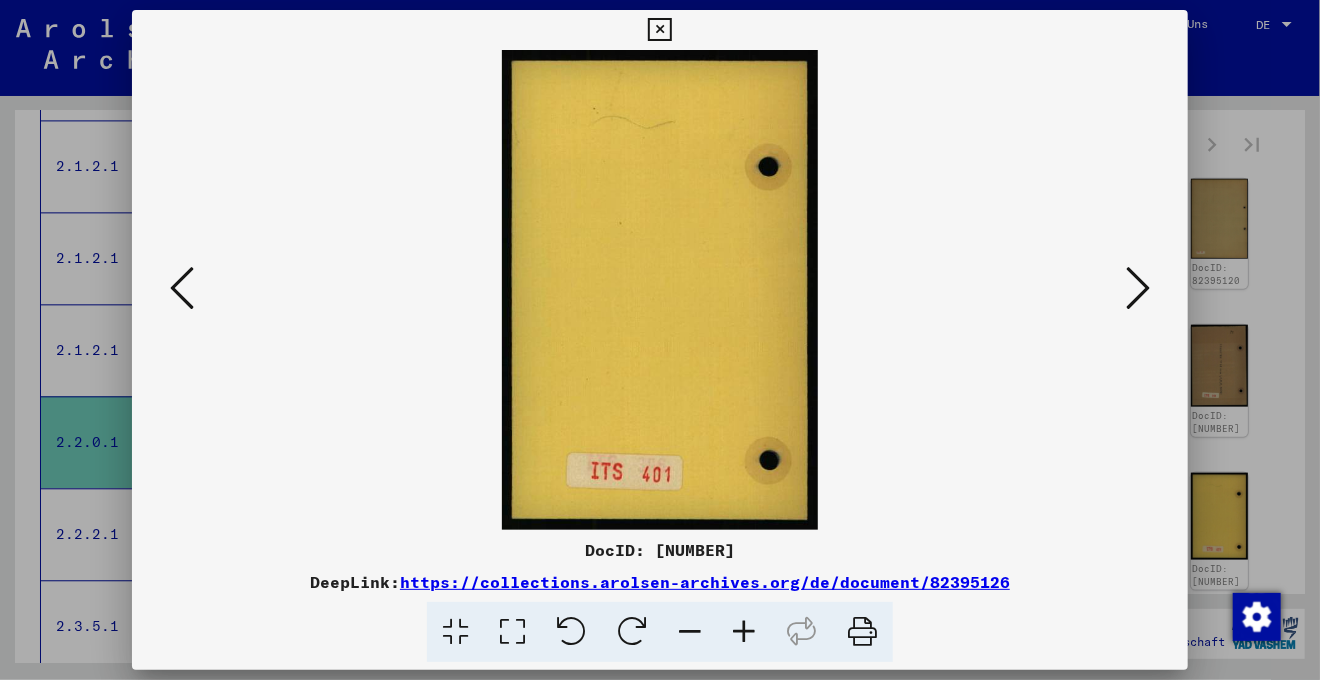 click at bounding box center [1138, 288] 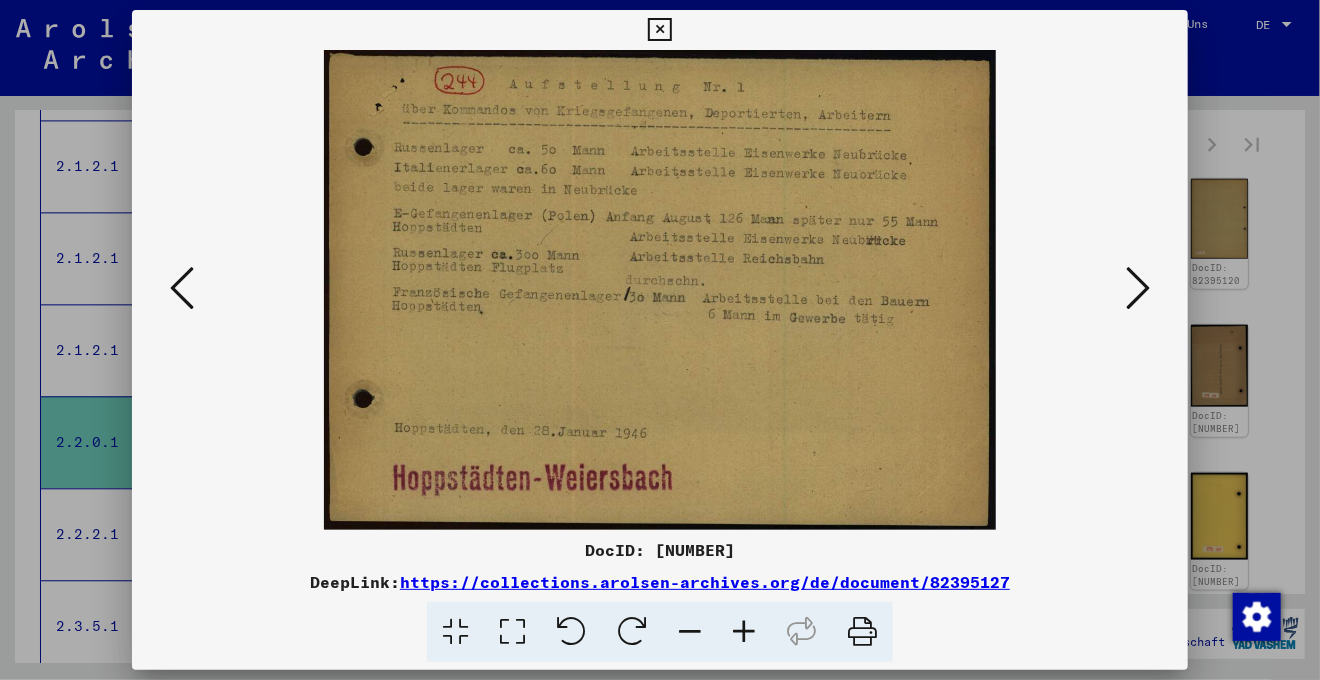 click at bounding box center (1138, 288) 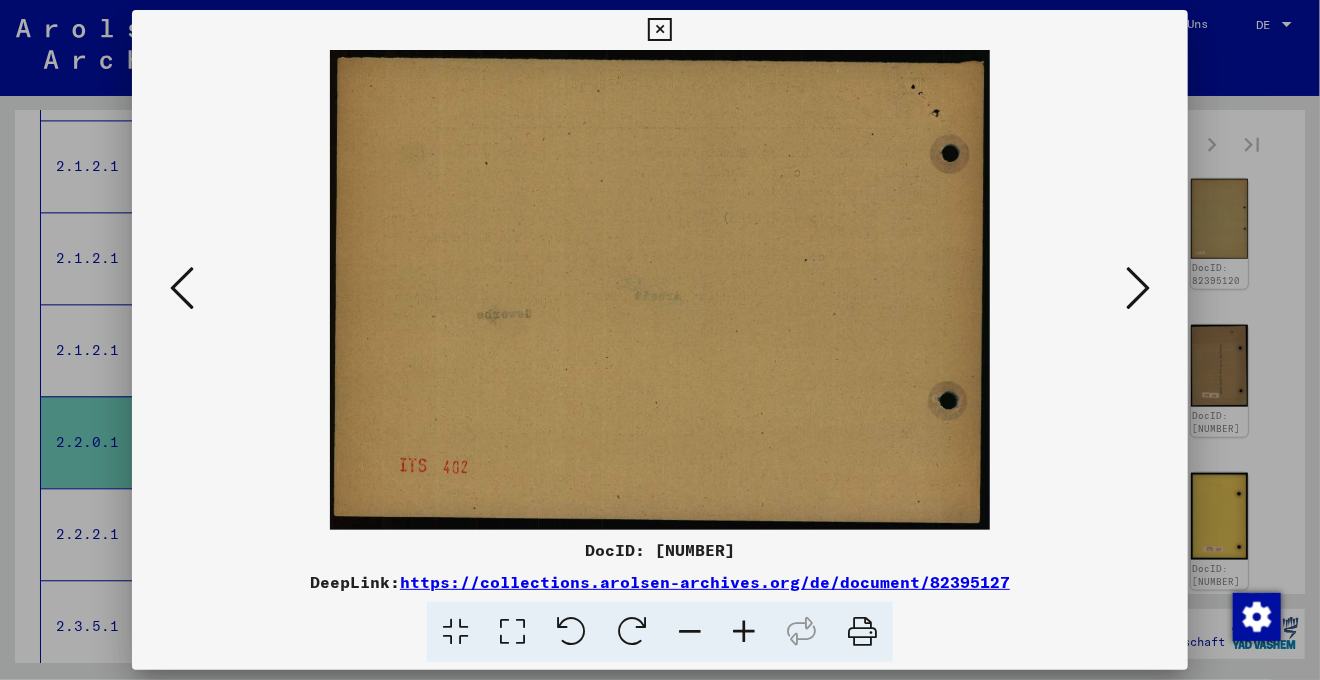 click at bounding box center (1138, 288) 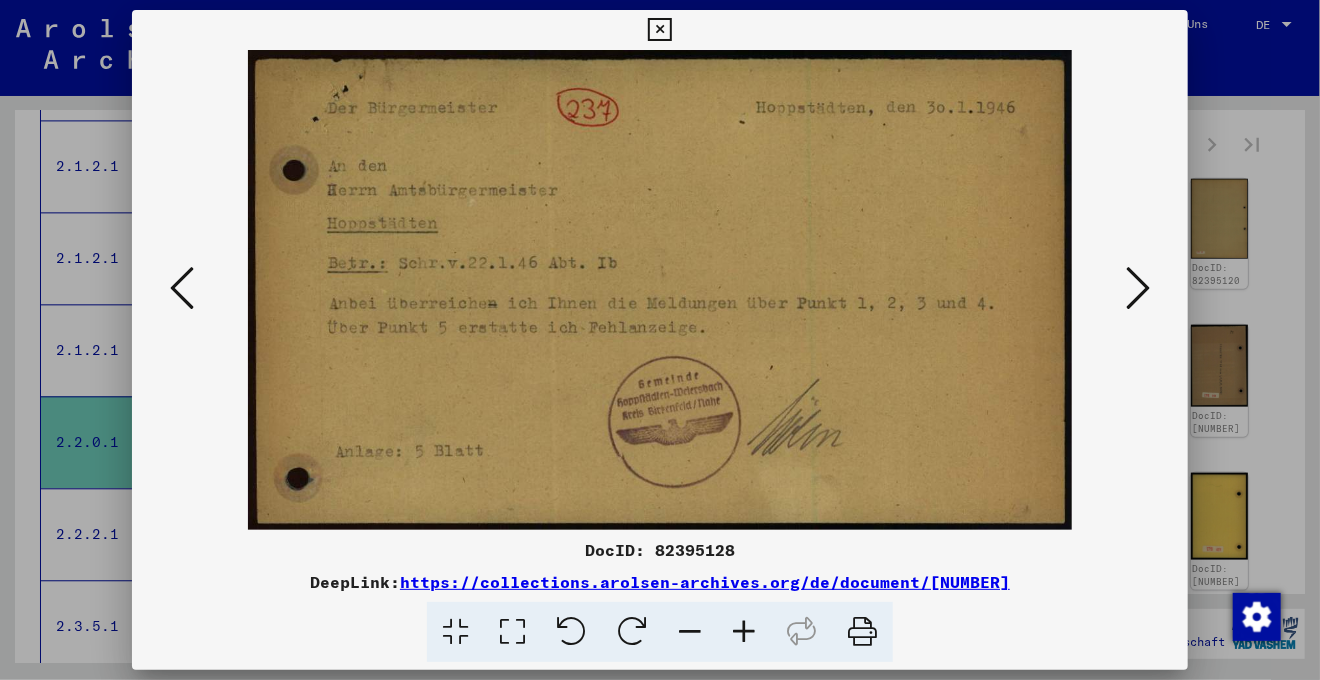 click at bounding box center [1138, 288] 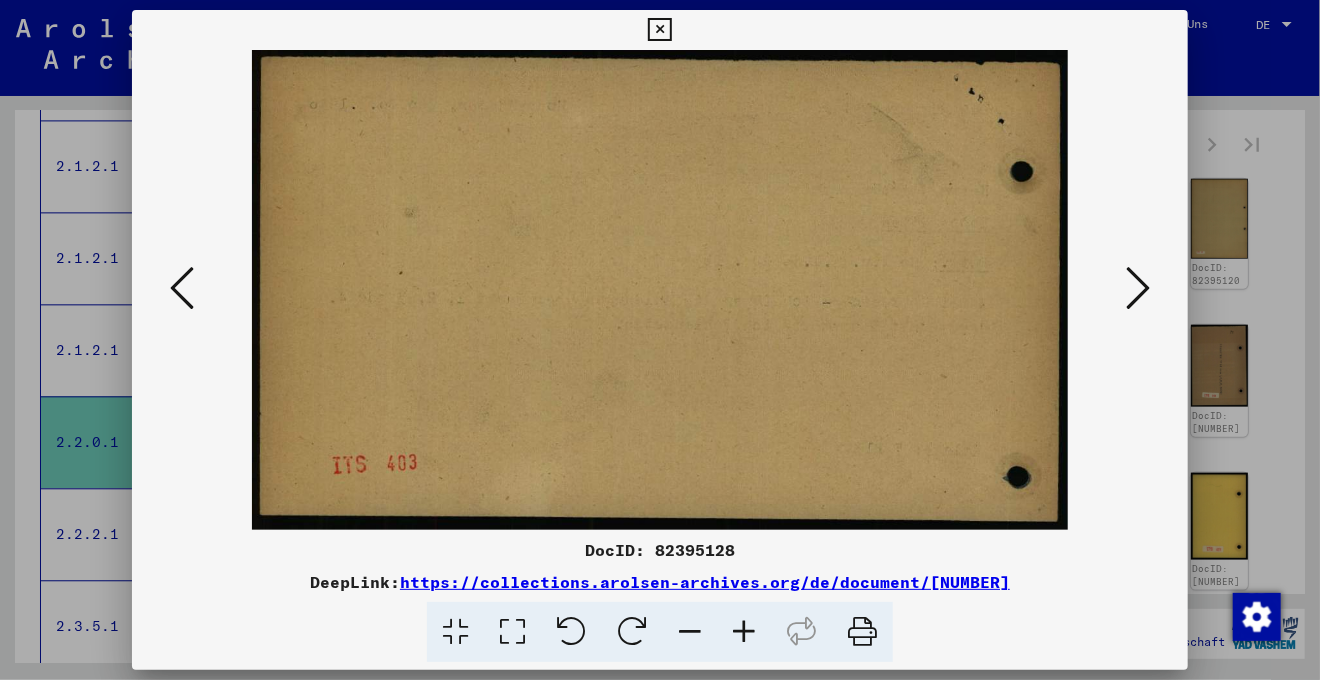click at bounding box center [1138, 288] 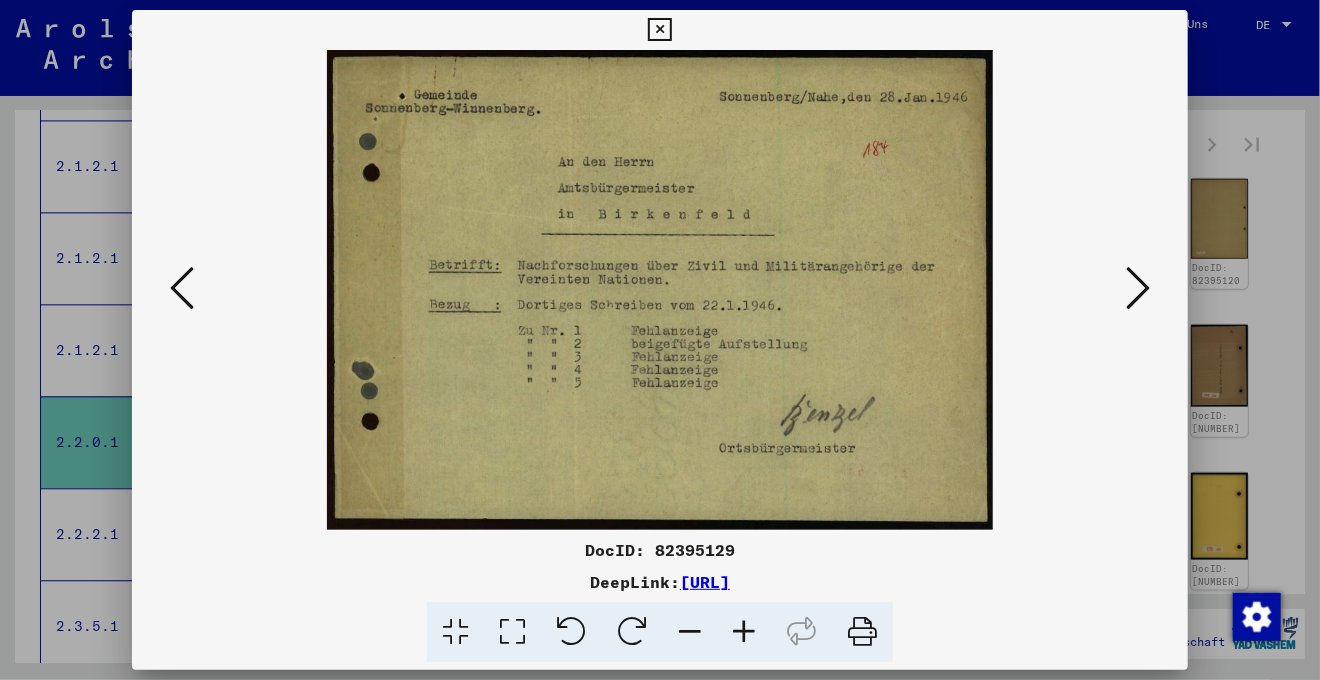 click at bounding box center [1138, 288] 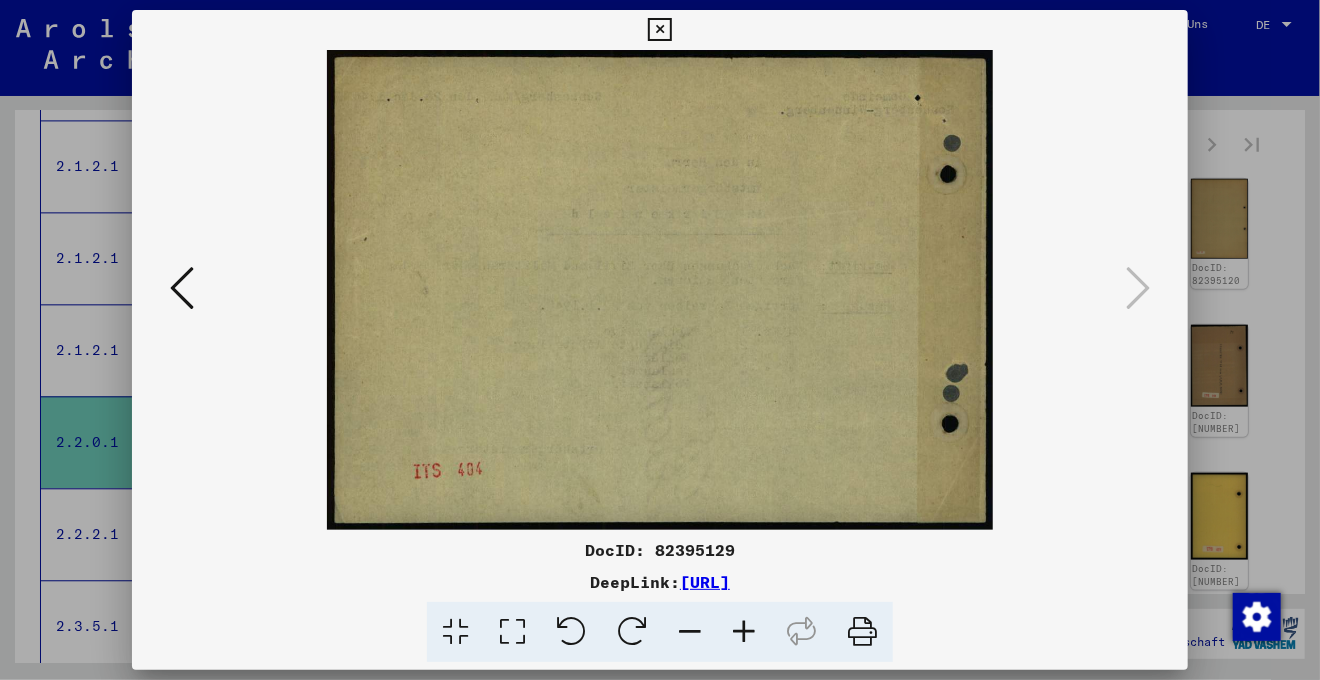 click at bounding box center [659, 30] 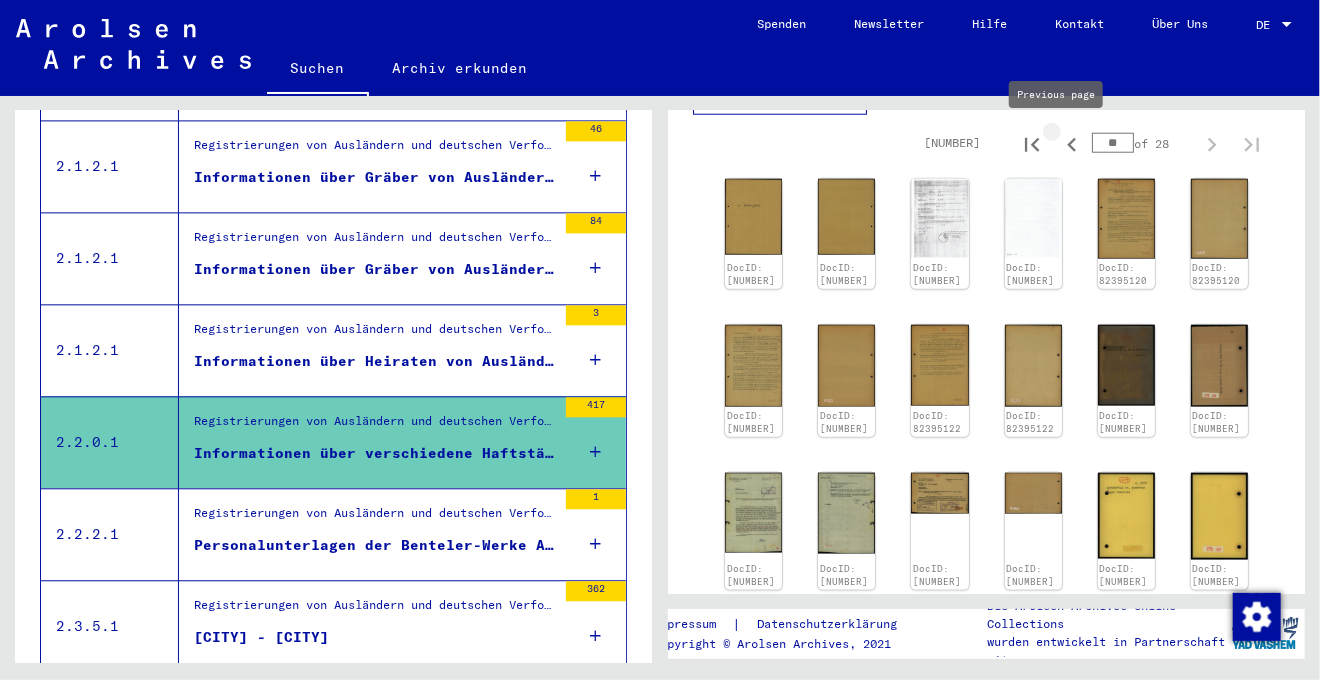 click 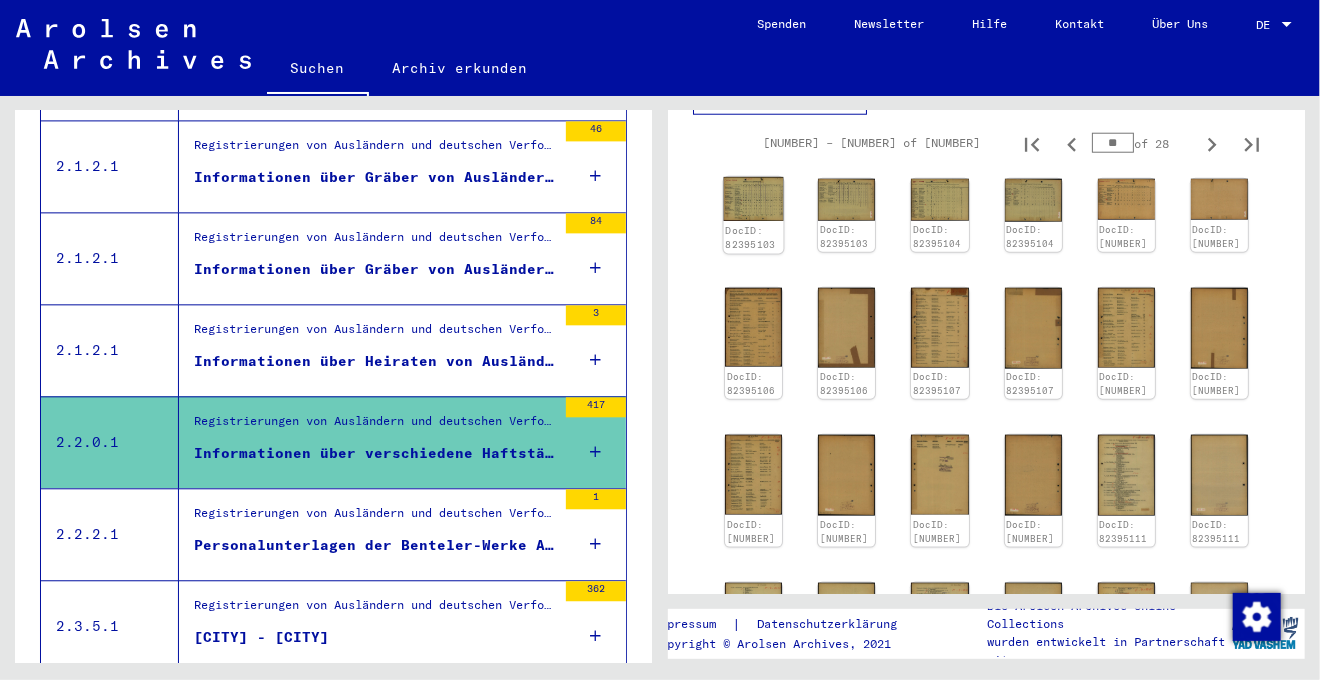 click 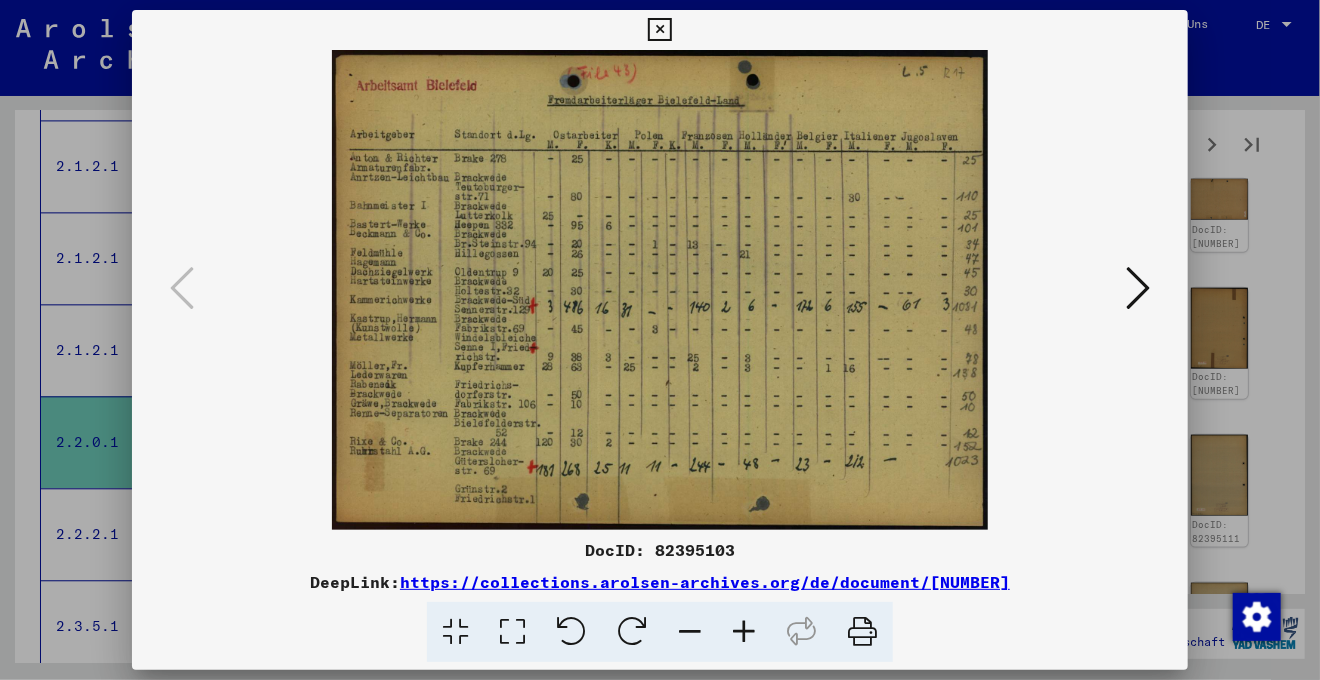 drag, startPoint x: 508, startPoint y: 310, endPoint x: 525, endPoint y: 194, distance: 117.239075 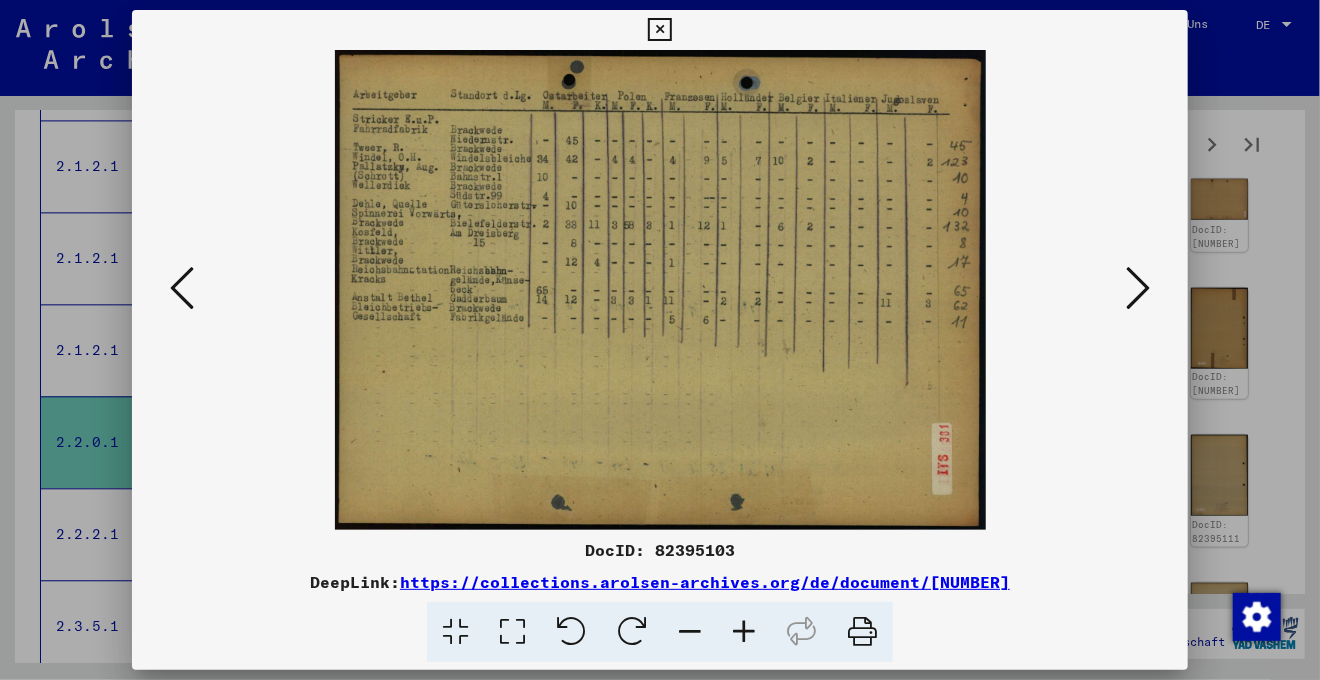 click at bounding box center (1138, 288) 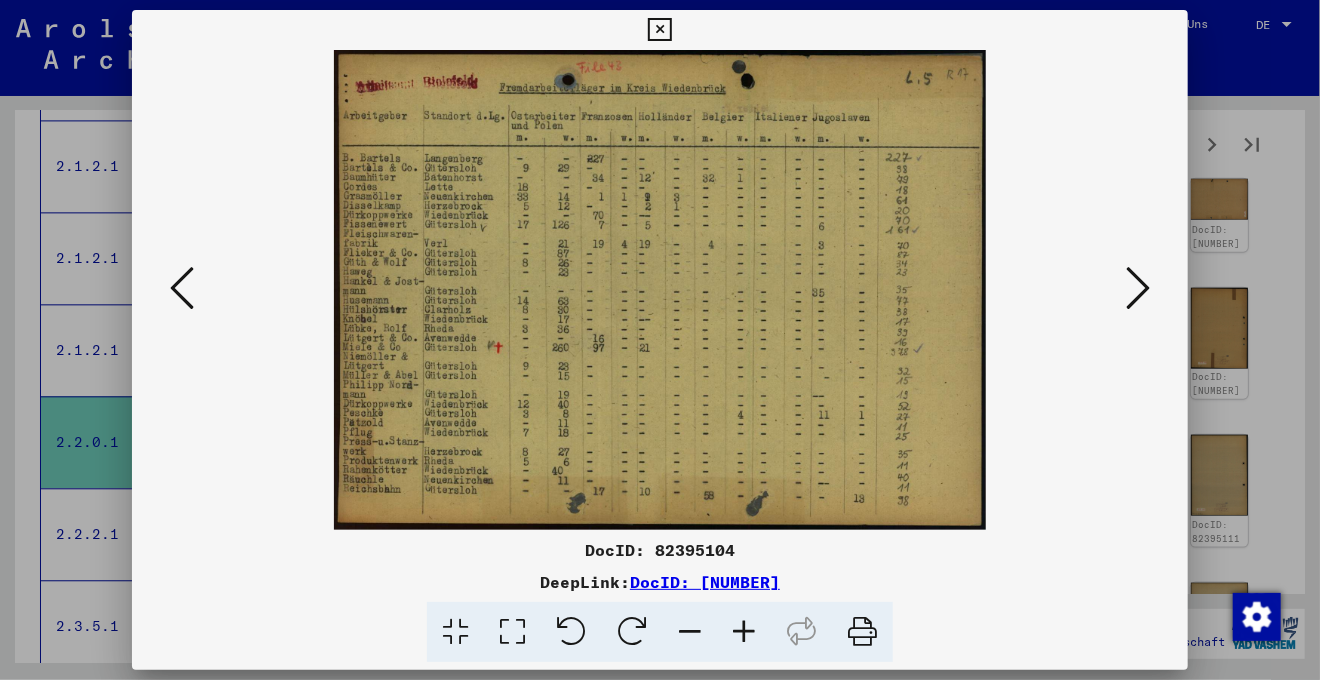 click at bounding box center (1138, 288) 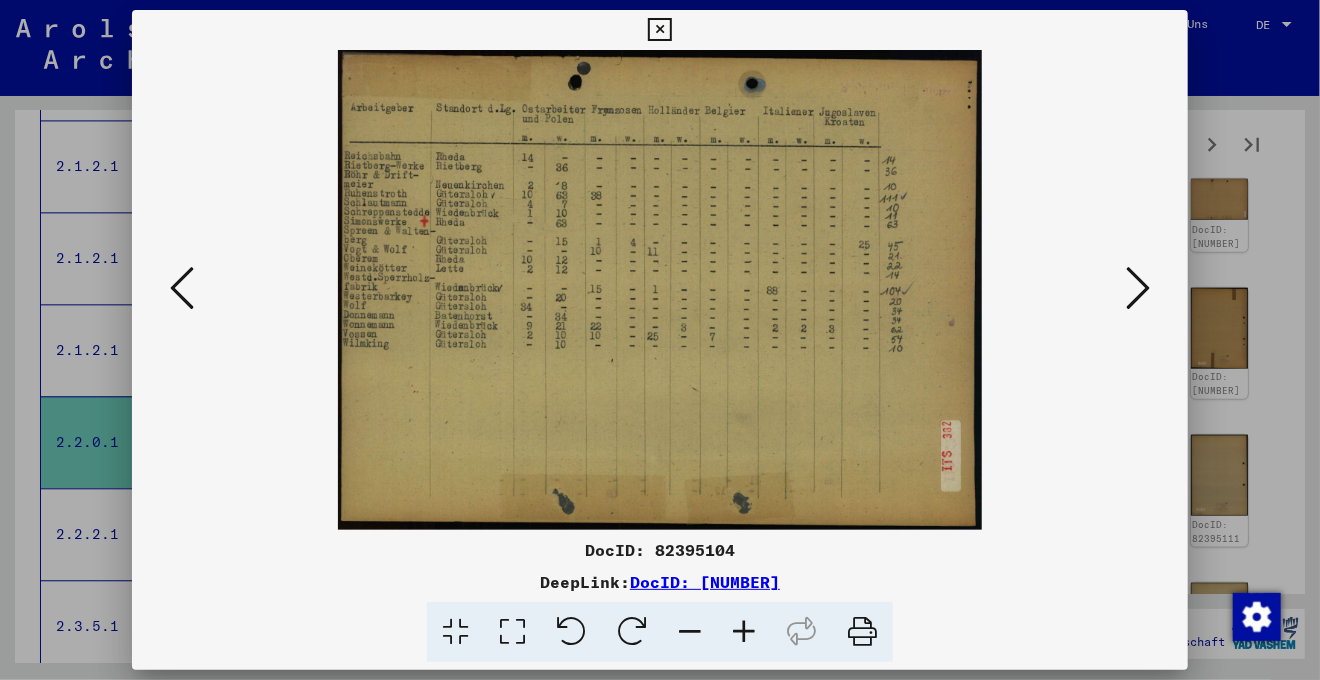 click at bounding box center (1138, 288) 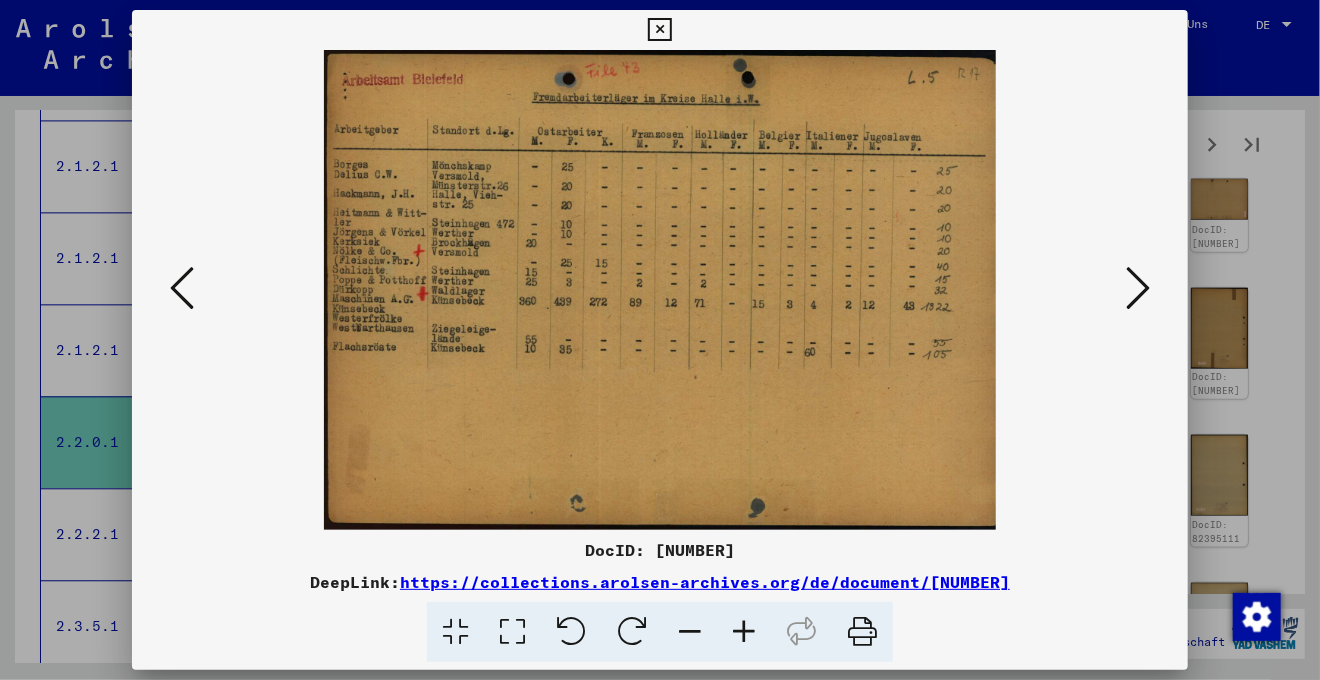 click at bounding box center [1138, 288] 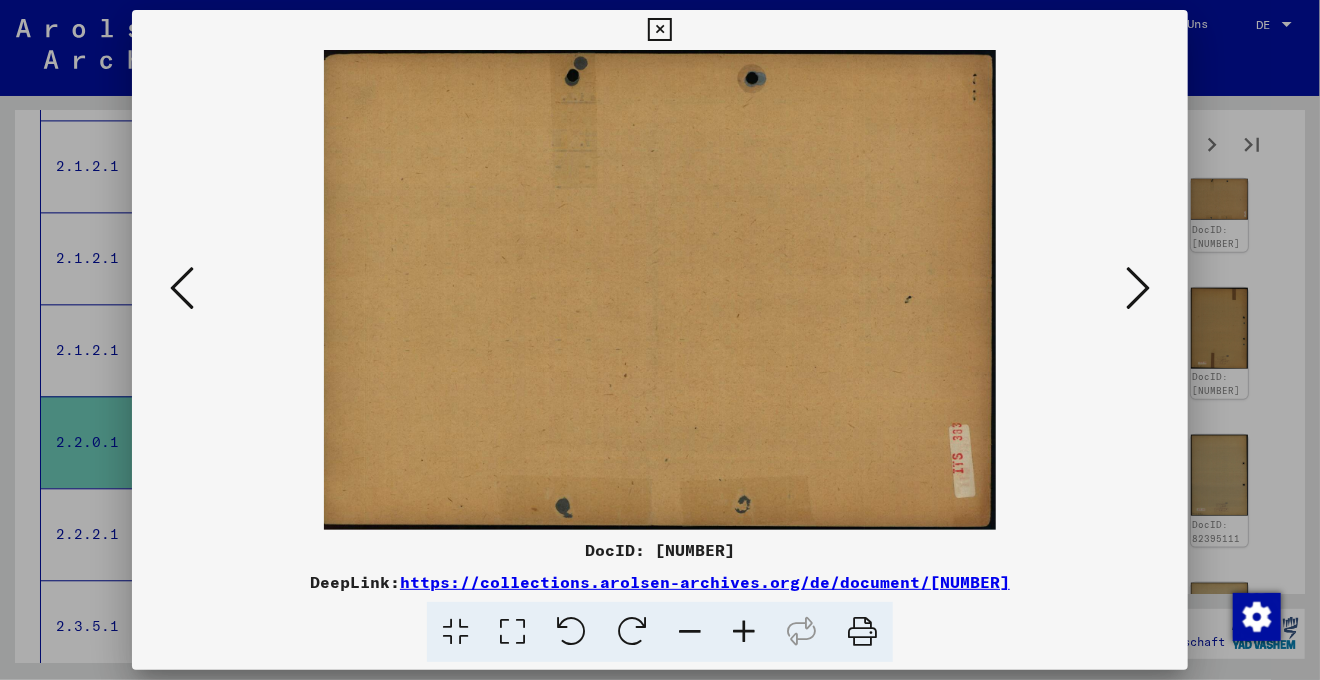 click at bounding box center (1138, 288) 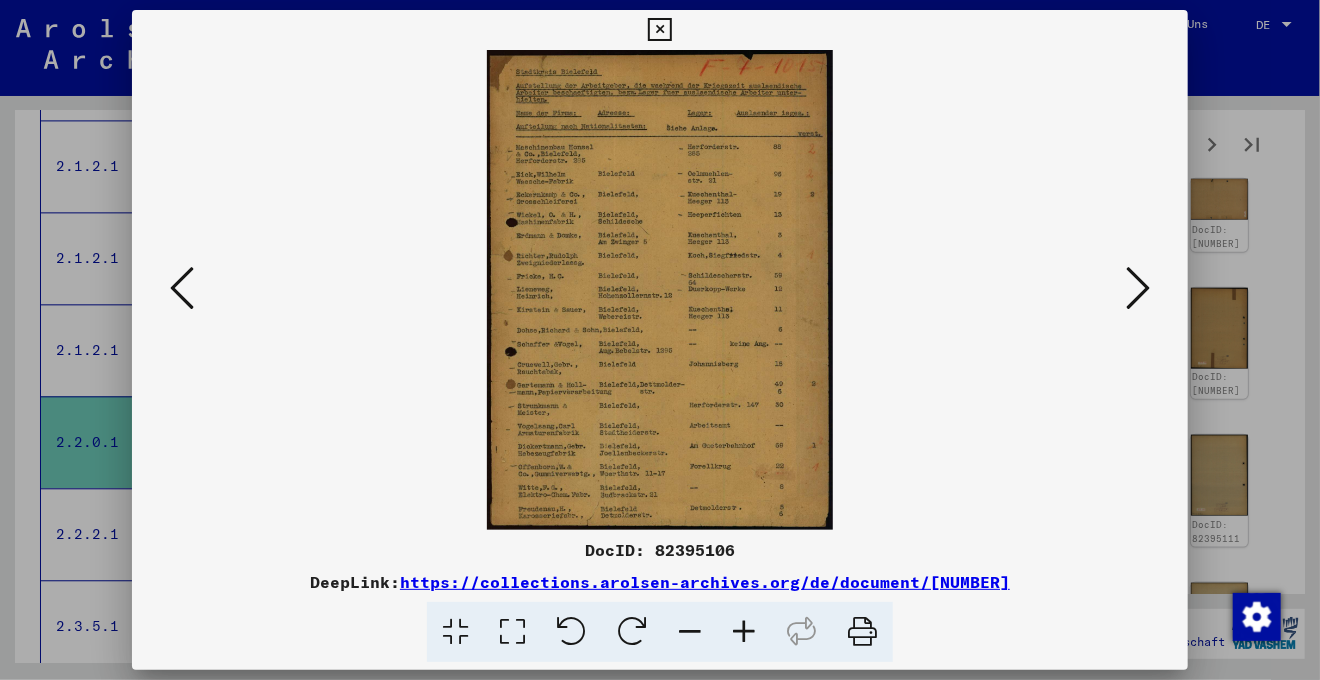 click at bounding box center [512, 632] 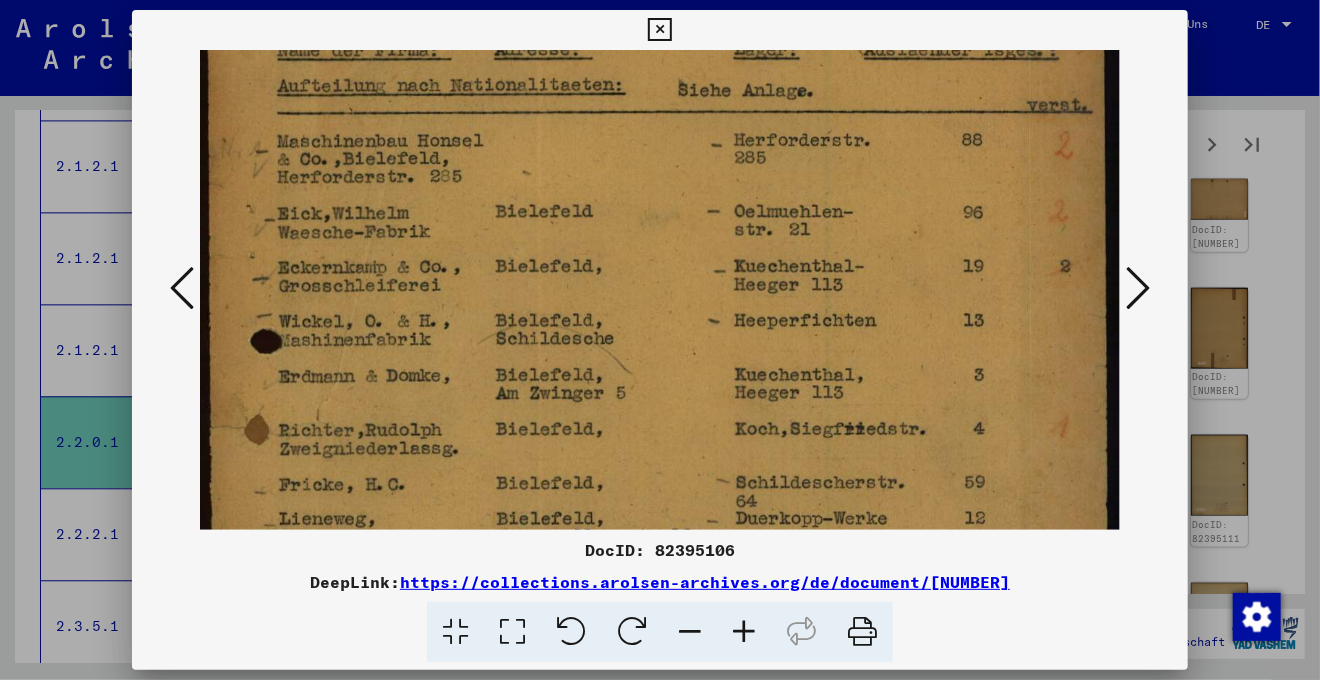 drag, startPoint x: 649, startPoint y: 383, endPoint x: 651, endPoint y: 211, distance: 172.01163 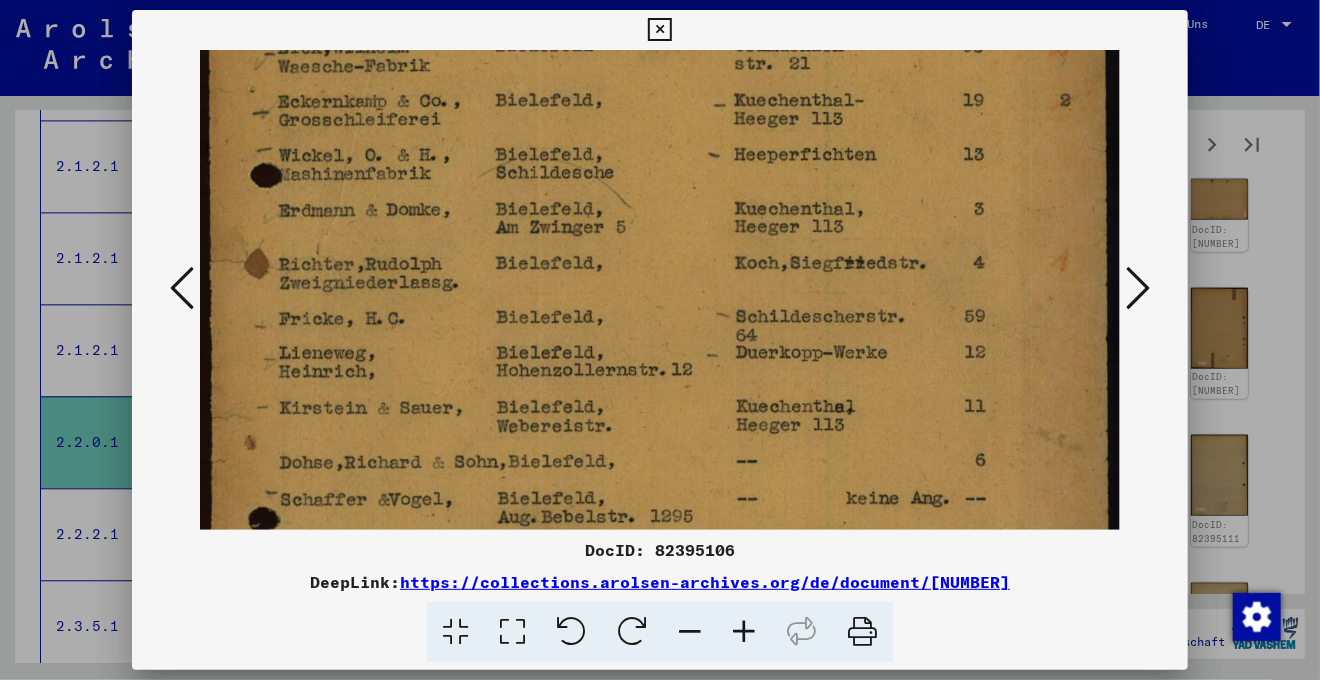 scroll, scrollTop: 345, scrollLeft: 0, axis: vertical 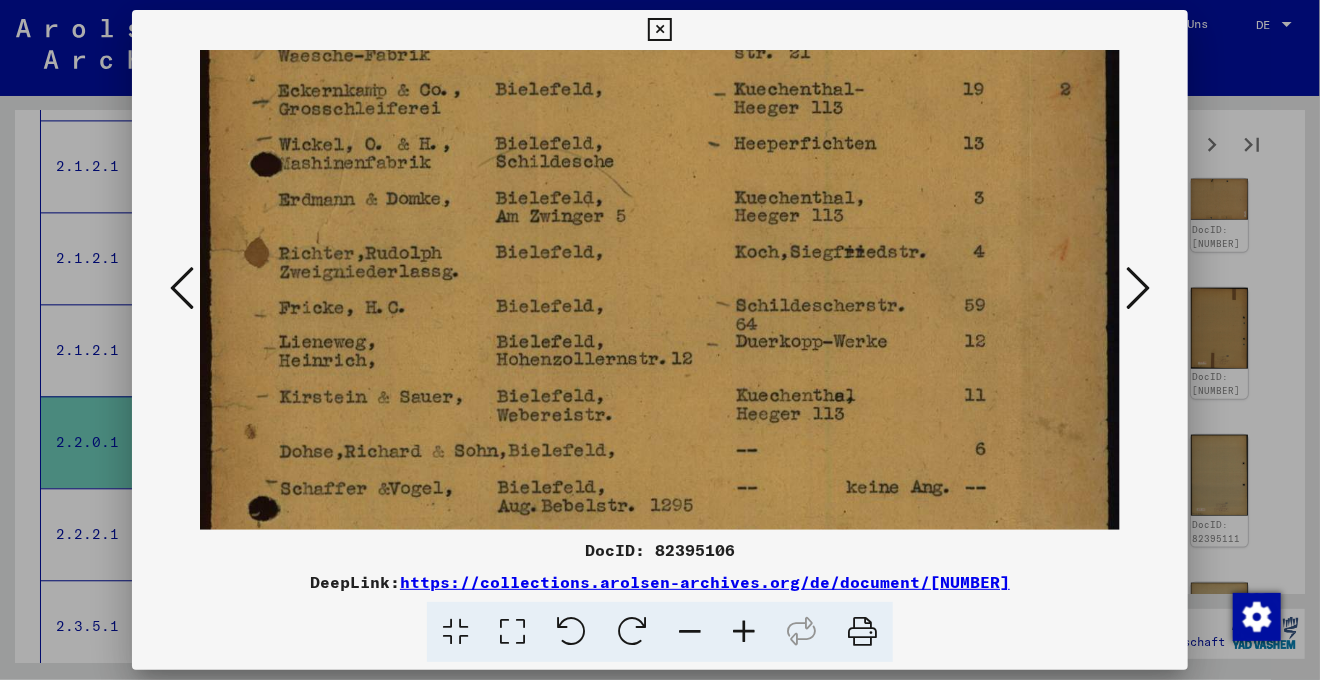 drag, startPoint x: 655, startPoint y: 409, endPoint x: 707, endPoint y: 235, distance: 181.60396 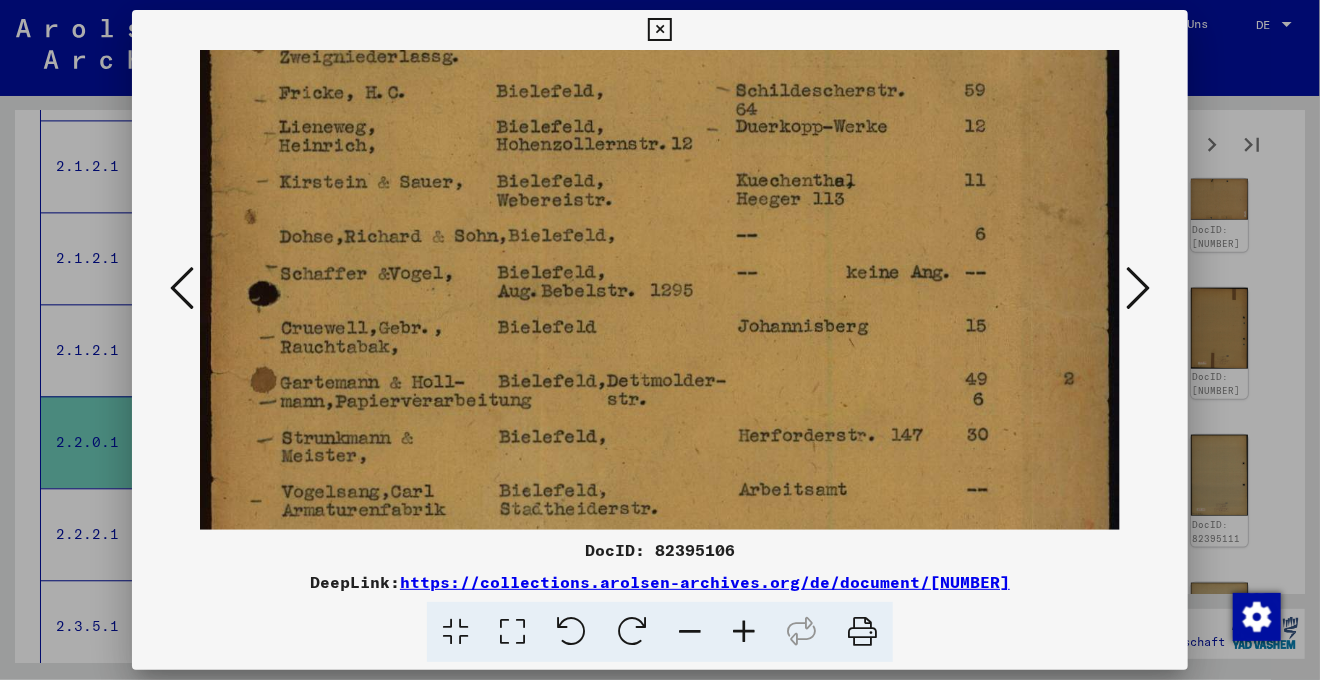 scroll, scrollTop: 563, scrollLeft: 0, axis: vertical 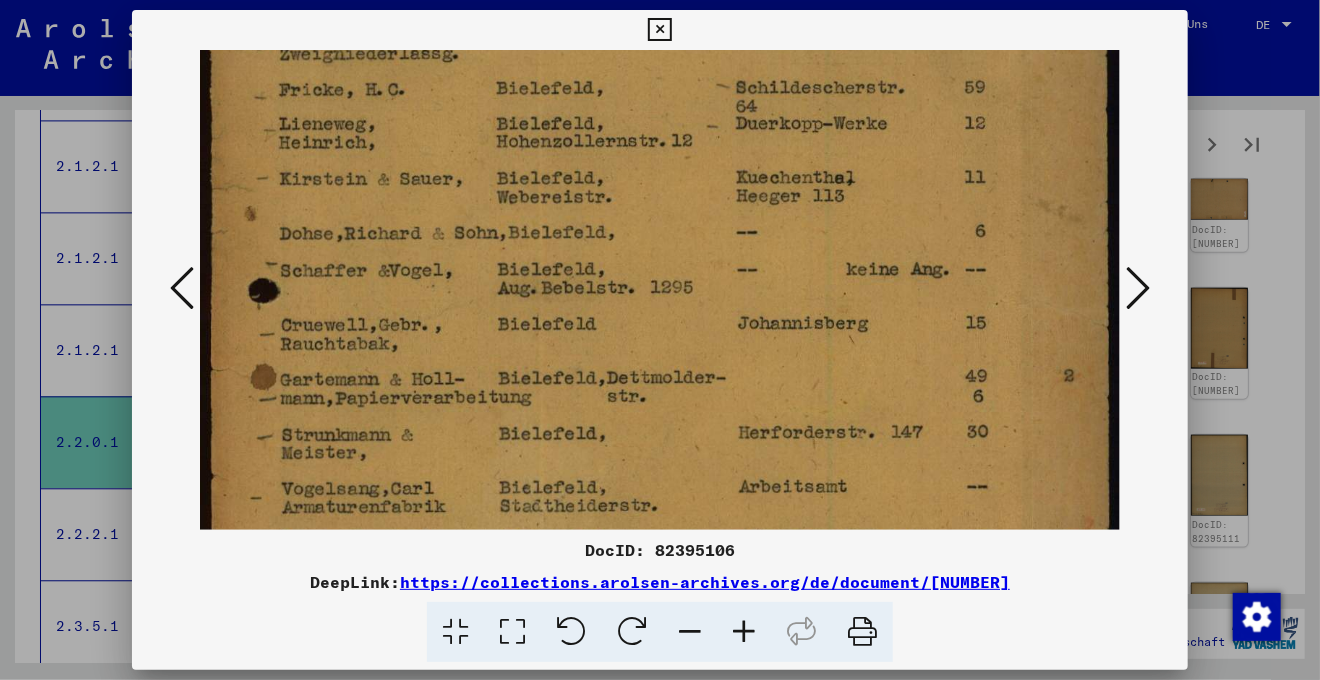 drag, startPoint x: 674, startPoint y: 427, endPoint x: 702, endPoint y: 207, distance: 221.77466 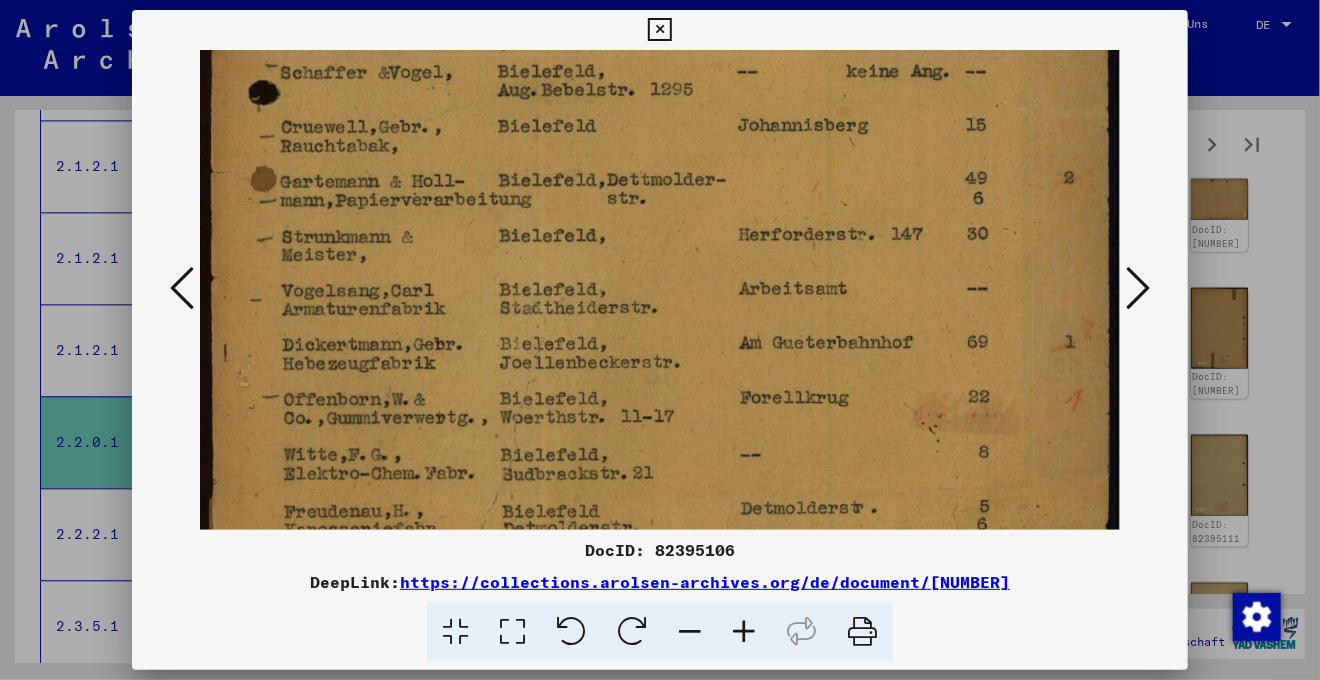 drag, startPoint x: 677, startPoint y: 429, endPoint x: 706, endPoint y: 232, distance: 199.12308 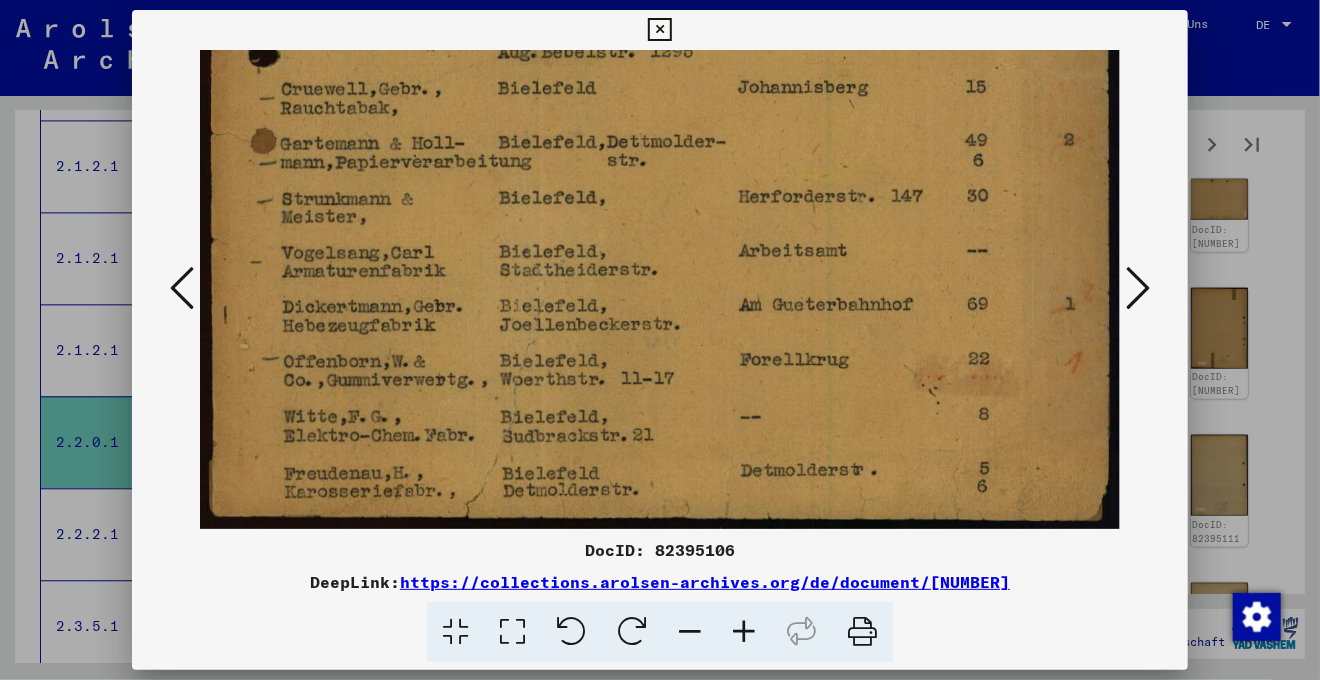drag, startPoint x: 687, startPoint y: 406, endPoint x: 719, endPoint y: 240, distance: 169.0562 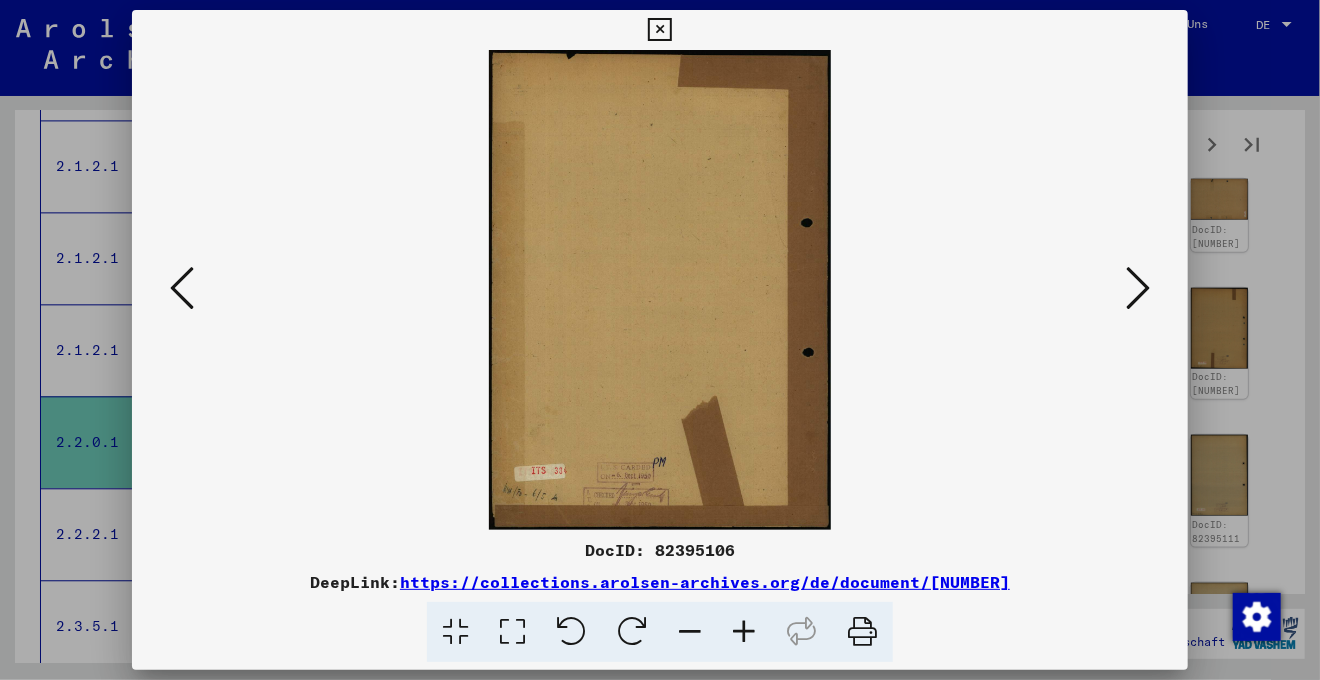 click at bounding box center (1138, 288) 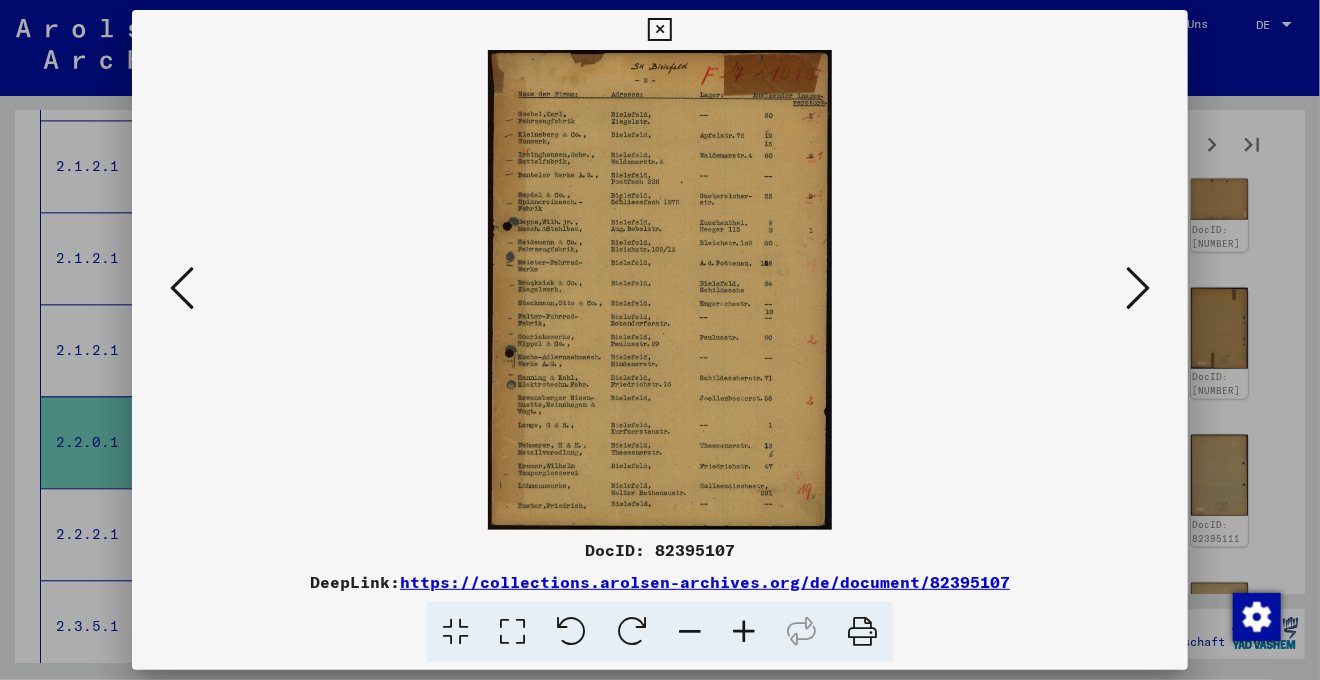 click at bounding box center (1138, 288) 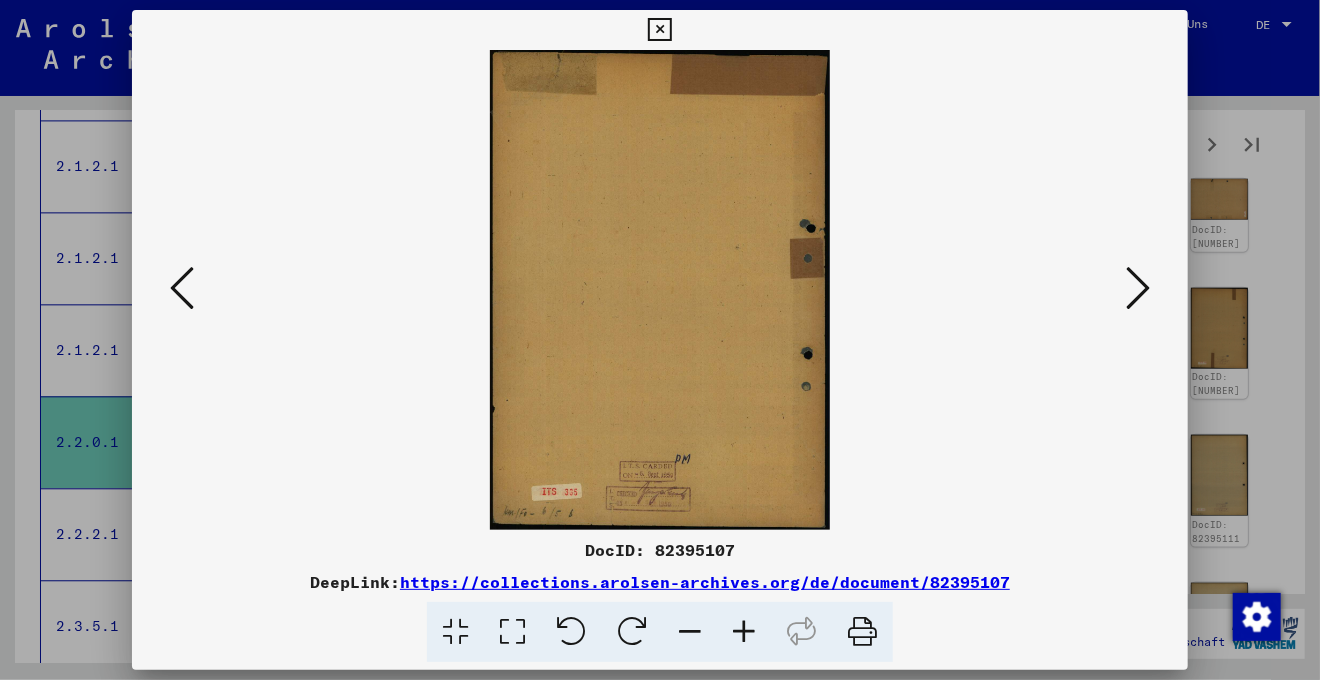 click at bounding box center [1138, 288] 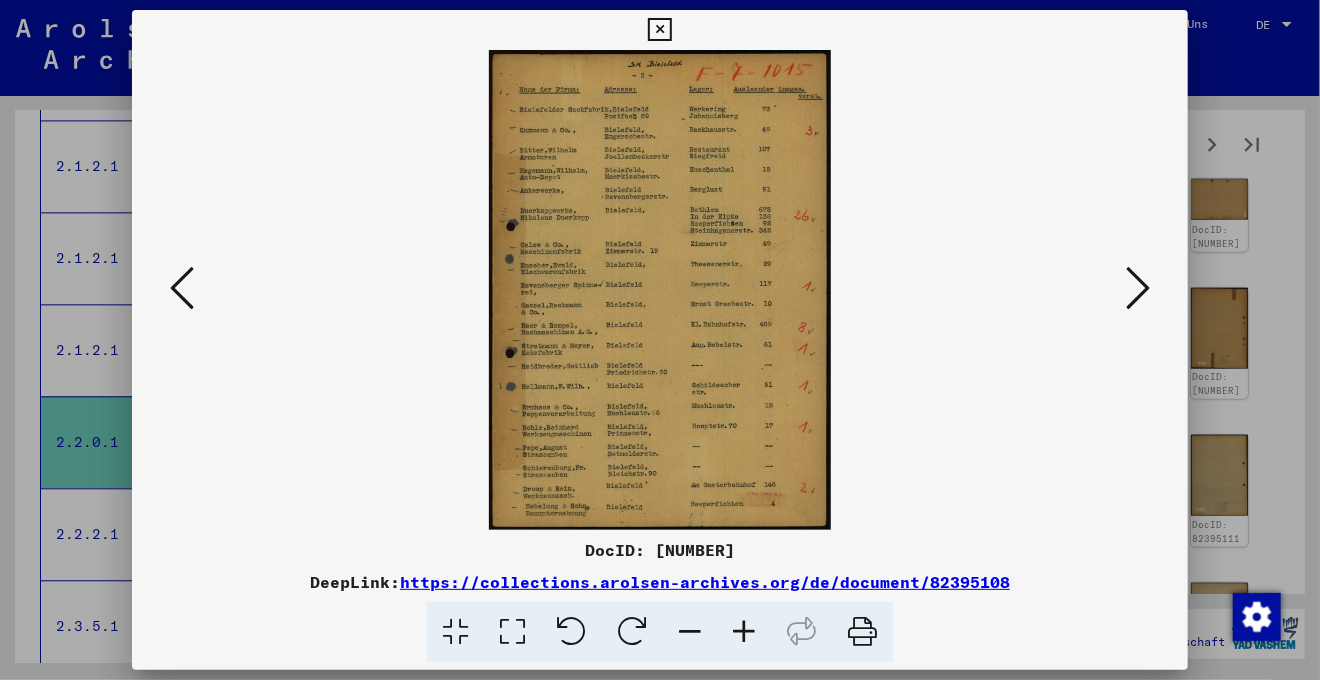 click at bounding box center (1138, 288) 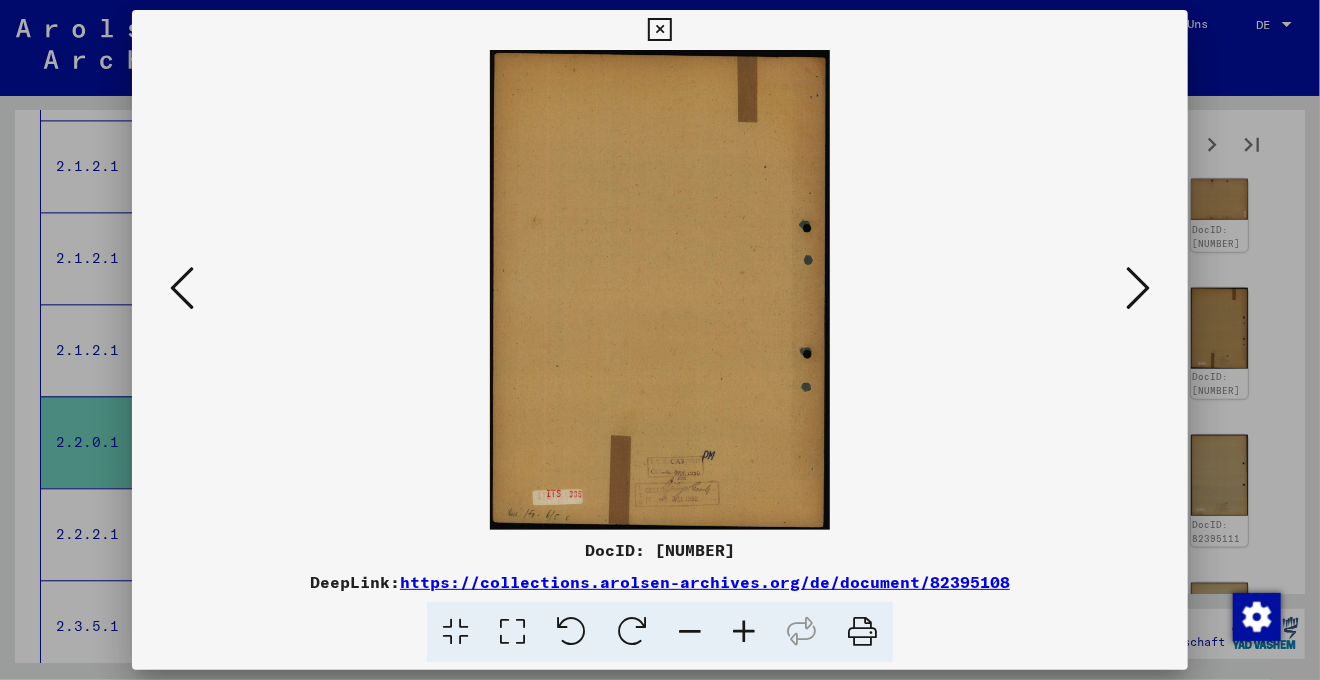 click at bounding box center [1138, 288] 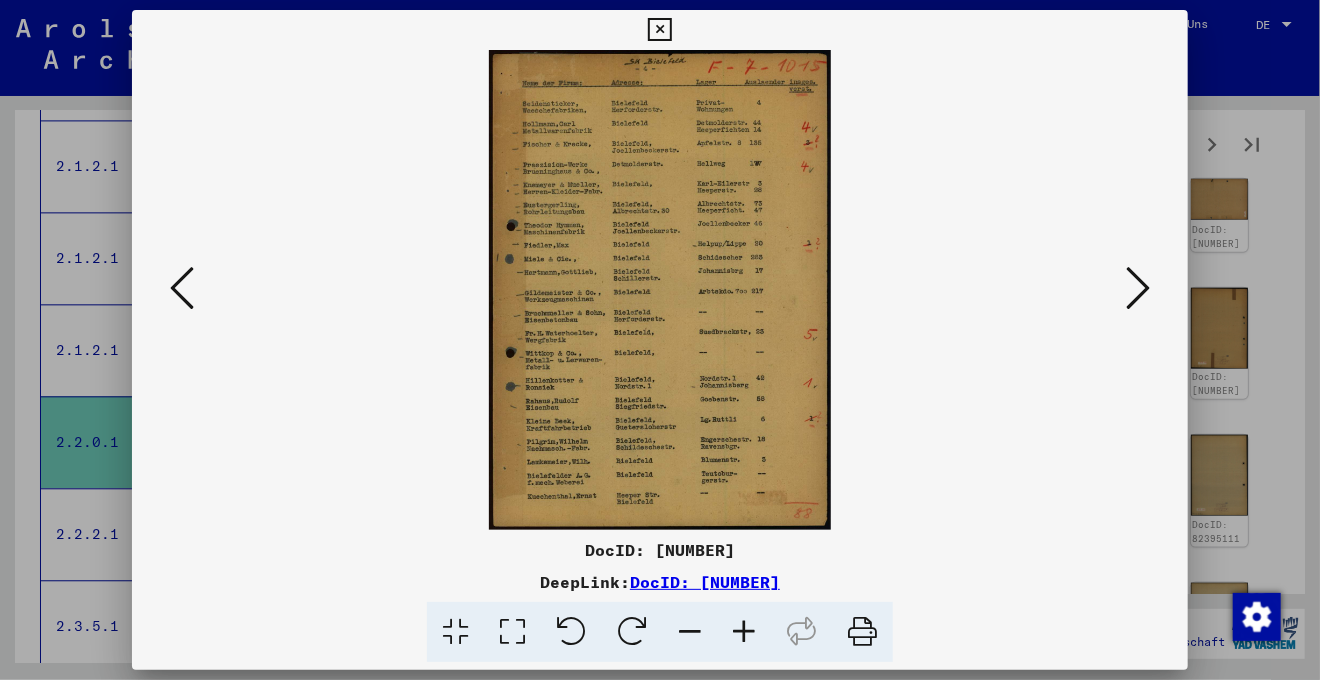 click at bounding box center (1138, 288) 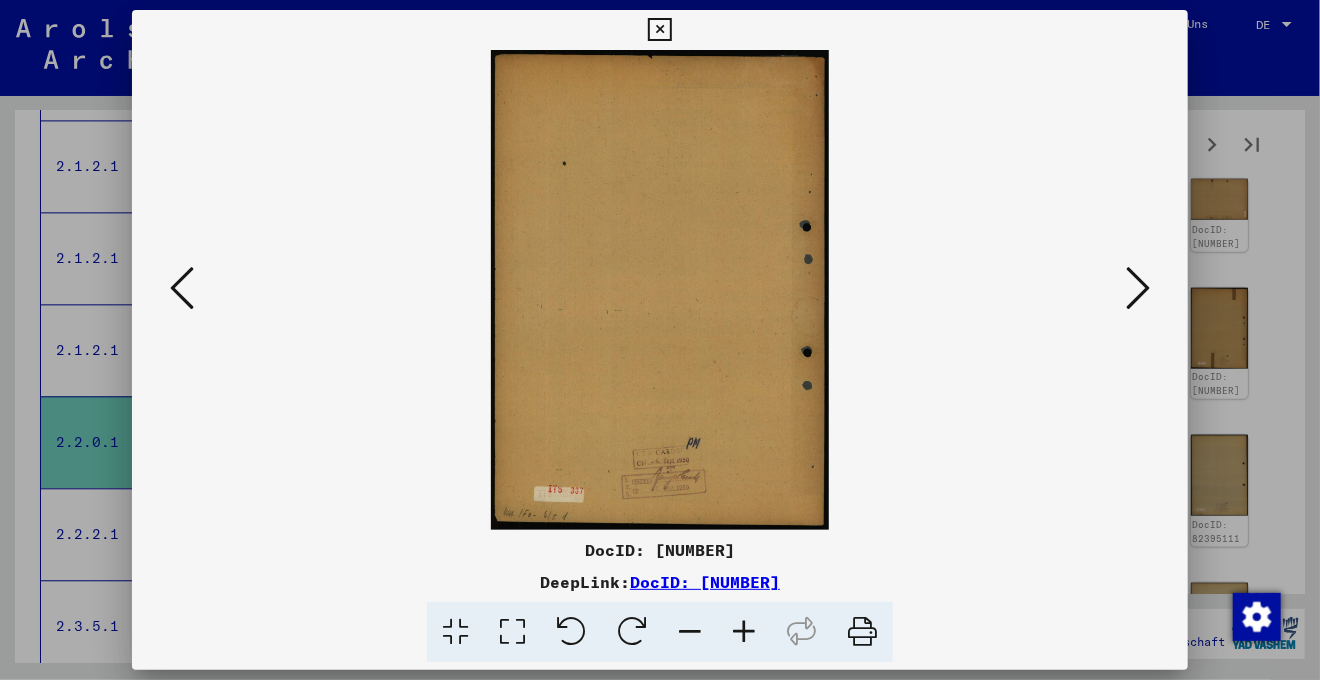 click at bounding box center (1138, 288) 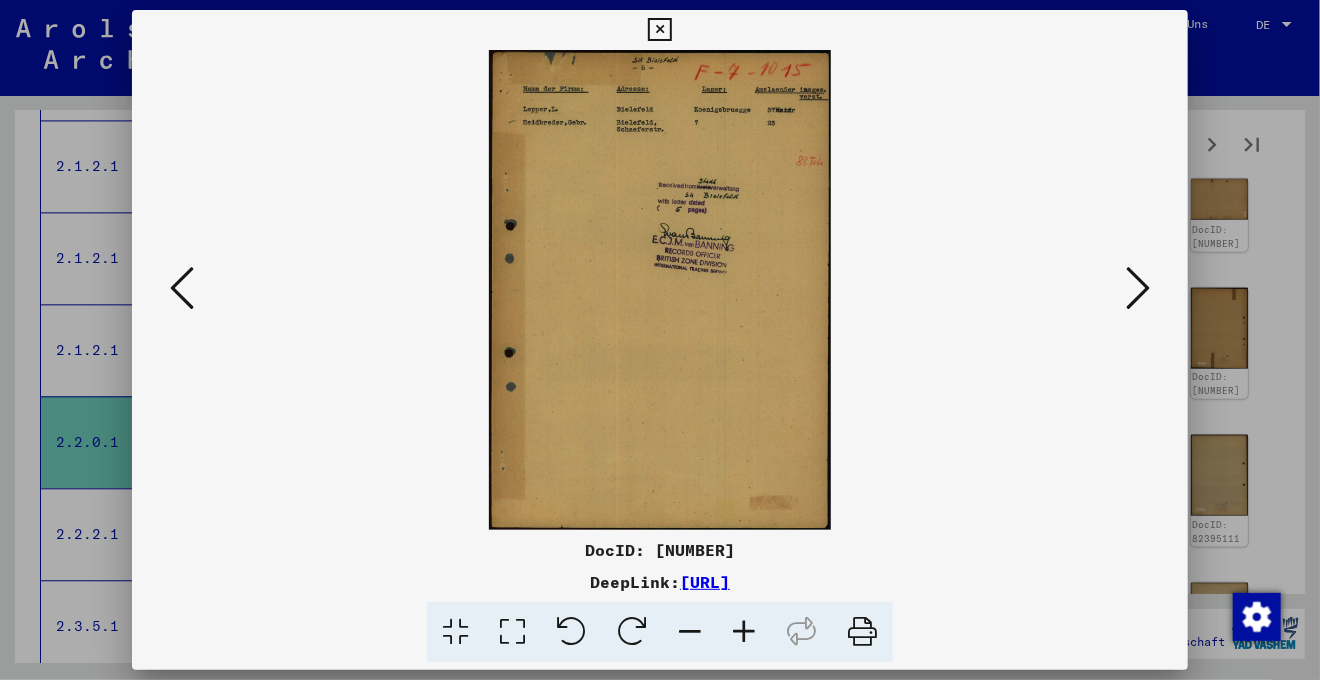 click at bounding box center (660, 290) 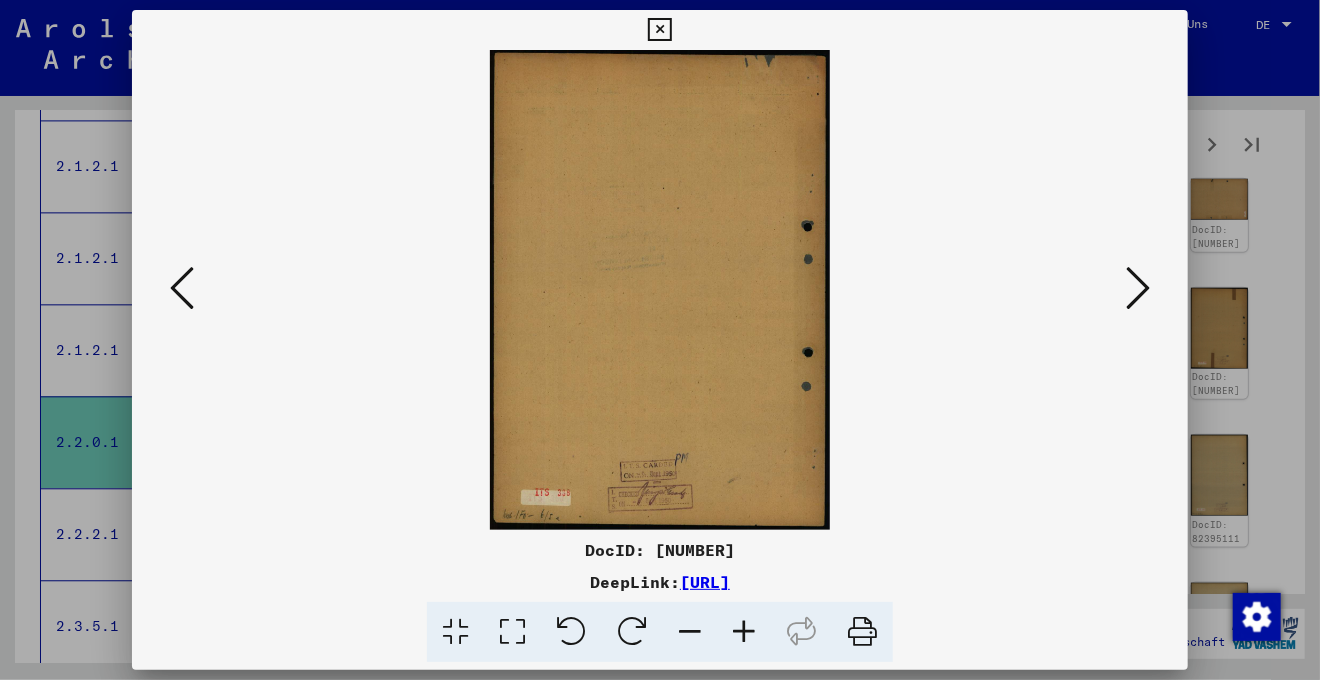 click at bounding box center (1138, 288) 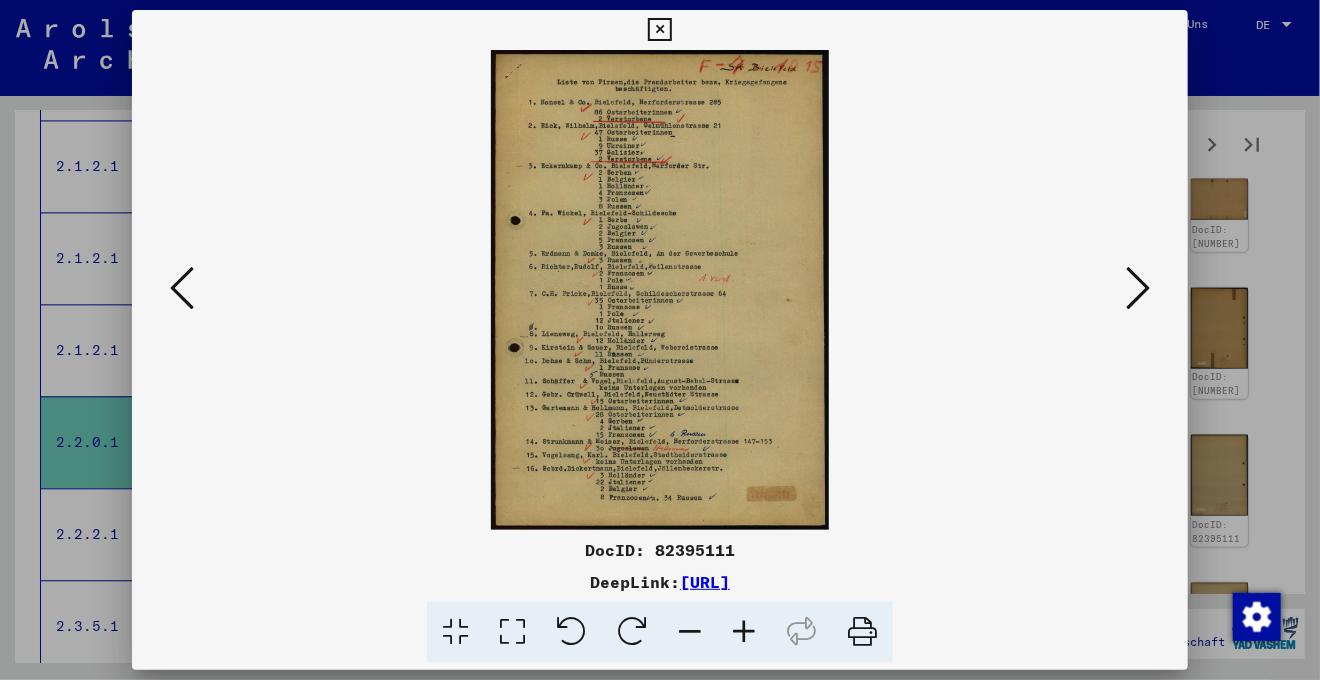 click at bounding box center [512, 632] 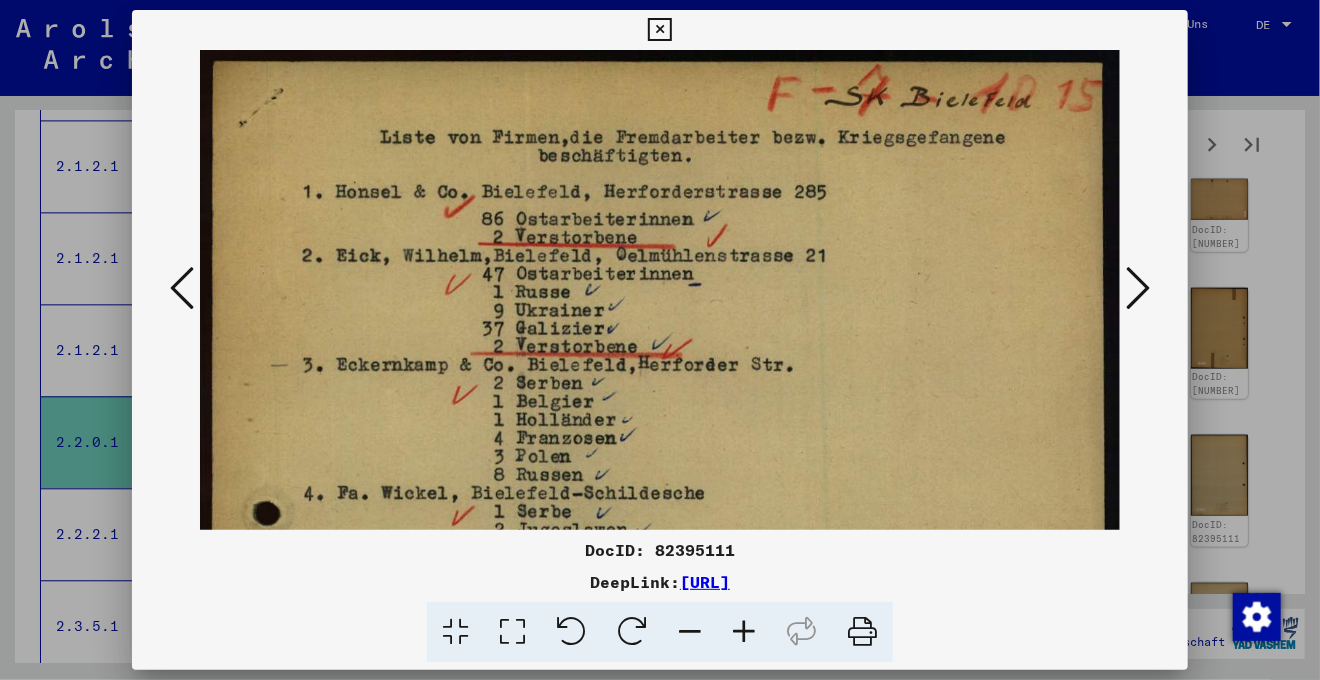 scroll, scrollTop: 337, scrollLeft: 0, axis: vertical 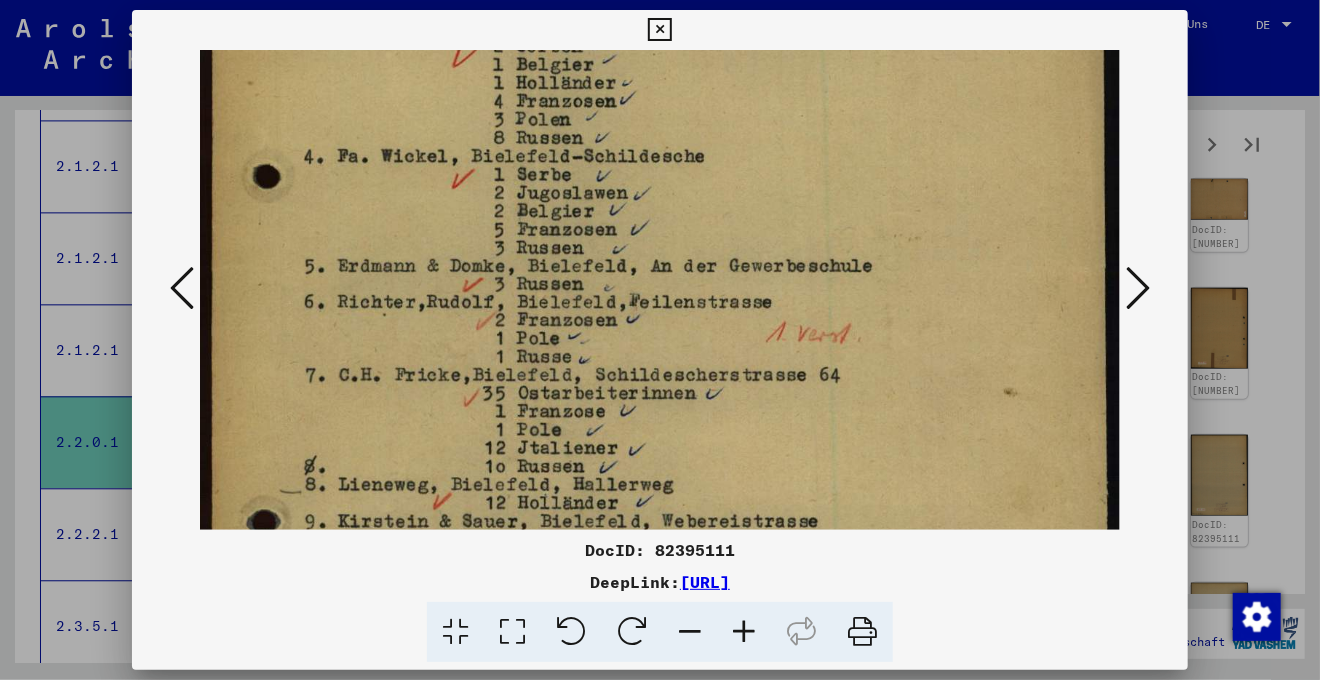 drag, startPoint x: 917, startPoint y: 411, endPoint x: 921, endPoint y: 73, distance: 338.02368 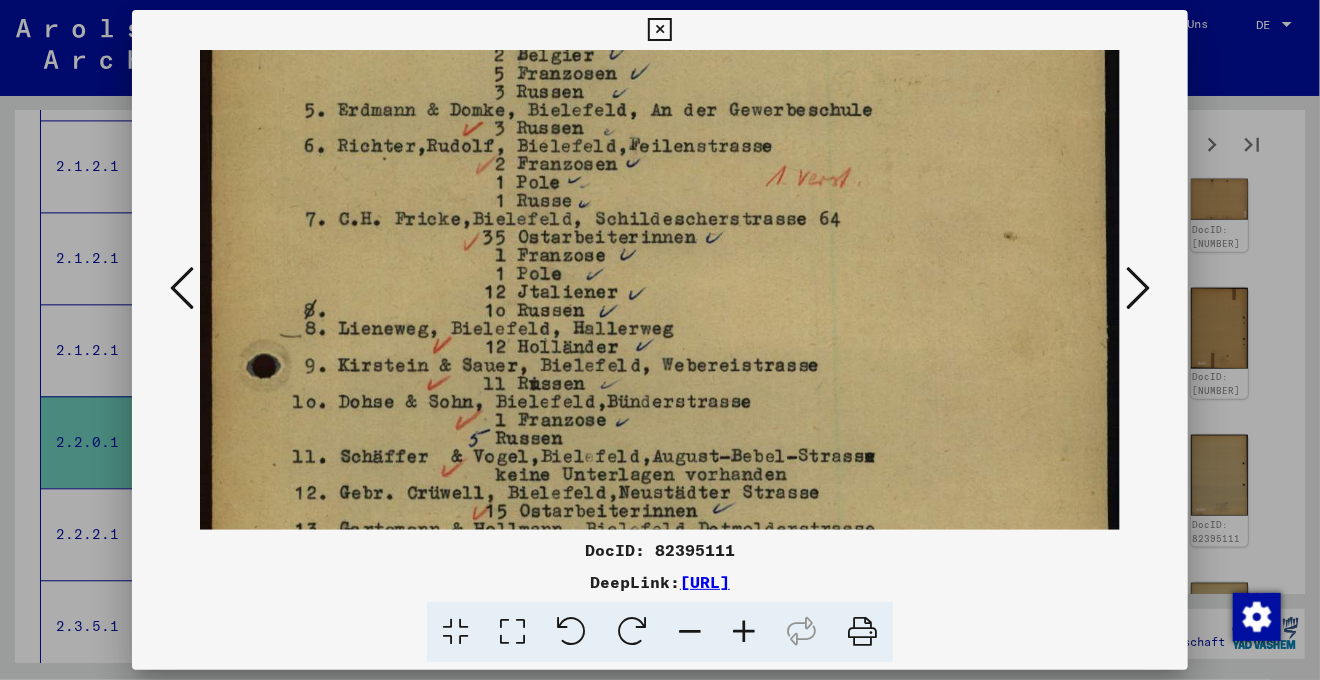 scroll, scrollTop: 497, scrollLeft: 0, axis: vertical 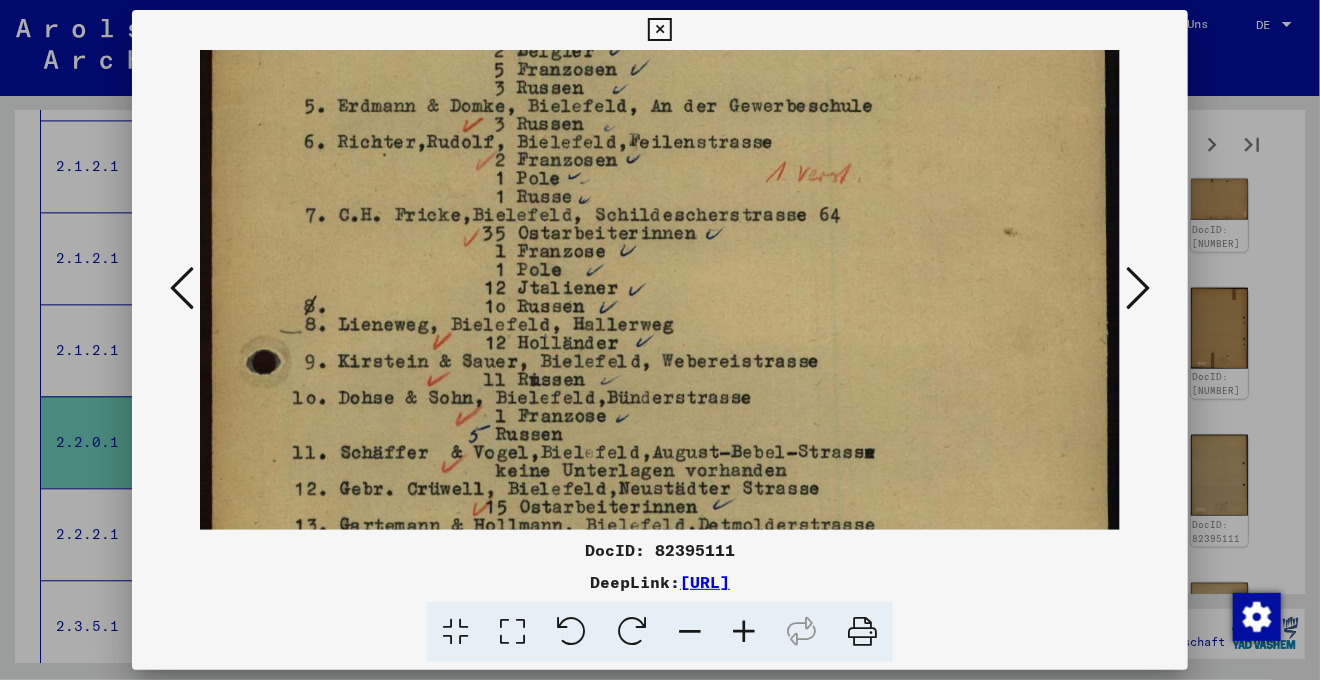 drag, startPoint x: 927, startPoint y: 321, endPoint x: 925, endPoint y: 225, distance: 96.02083 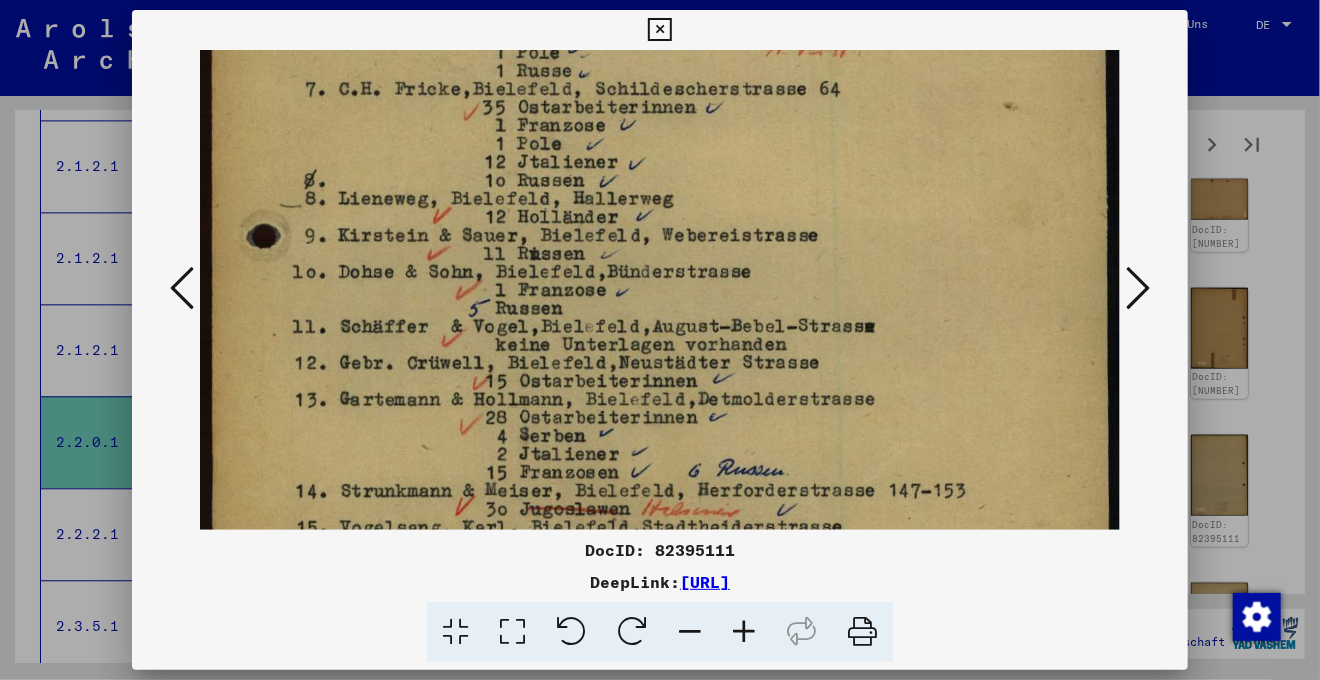 drag, startPoint x: 855, startPoint y: 267, endPoint x: 858, endPoint y: 253, distance: 14.3178215 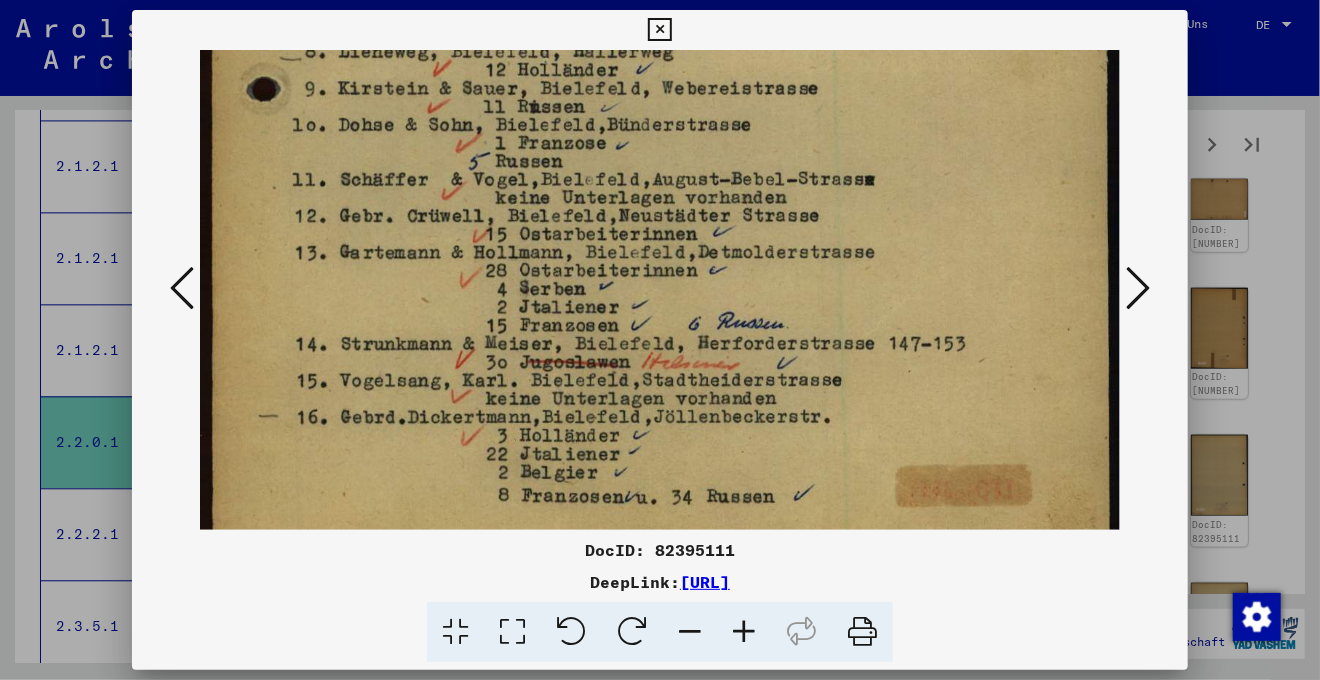 click at bounding box center [1138, 288] 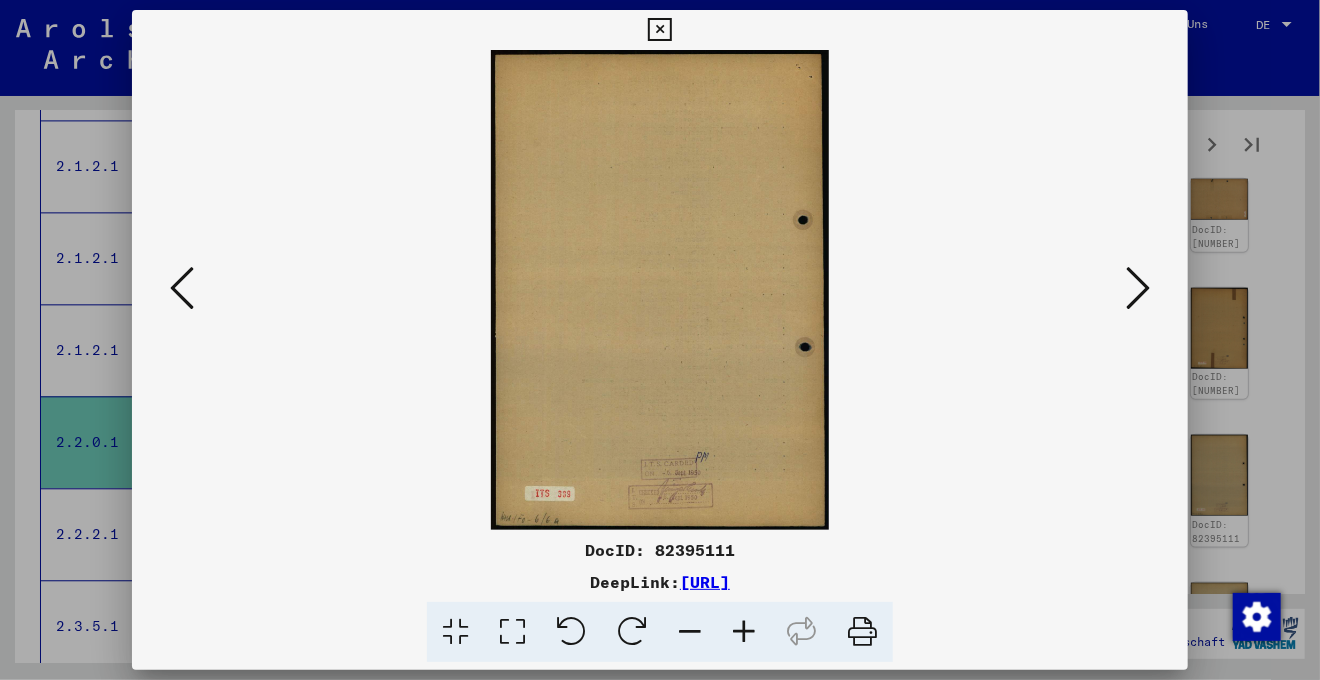 scroll, scrollTop: 0, scrollLeft: 0, axis: both 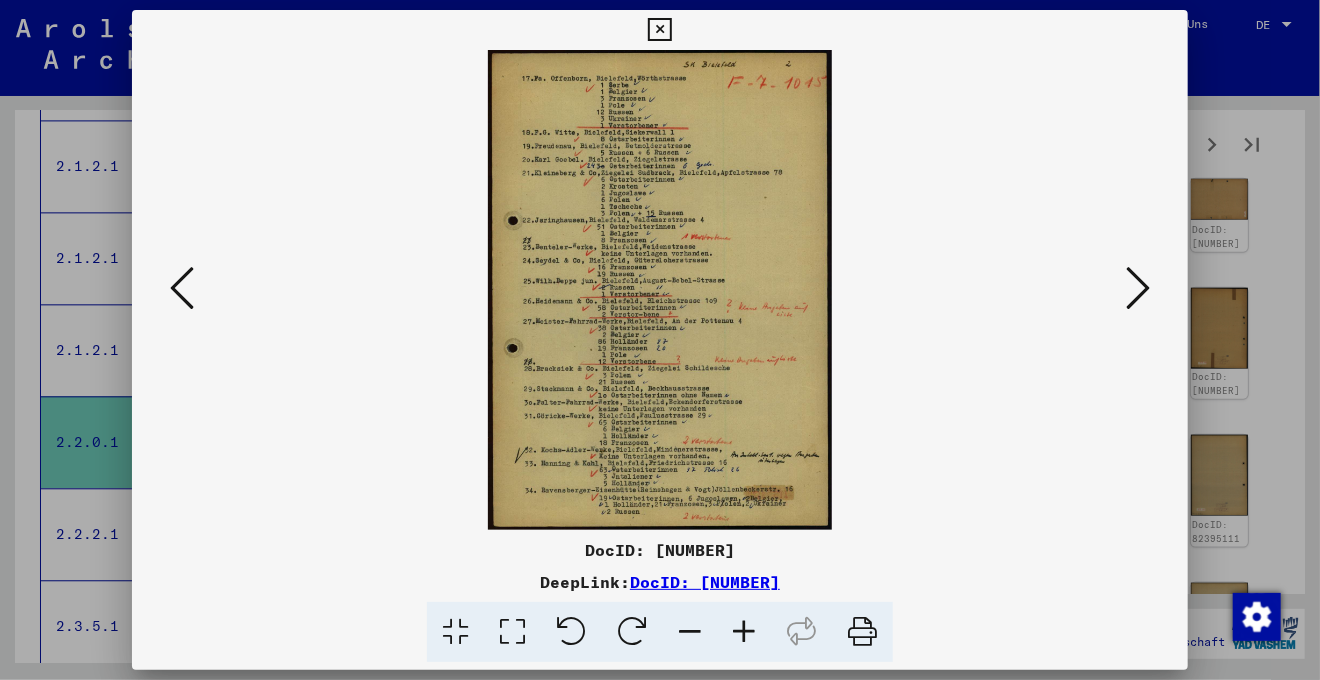 click at bounding box center (1138, 288) 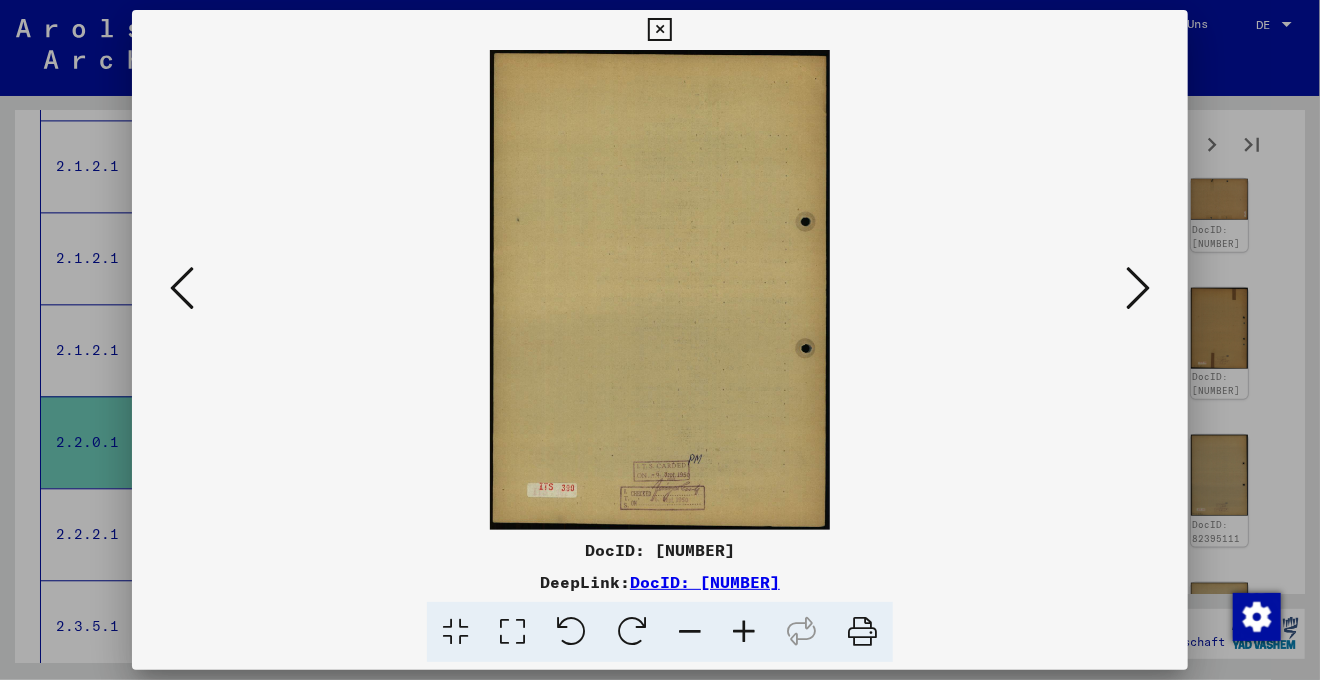 click at bounding box center [1138, 288] 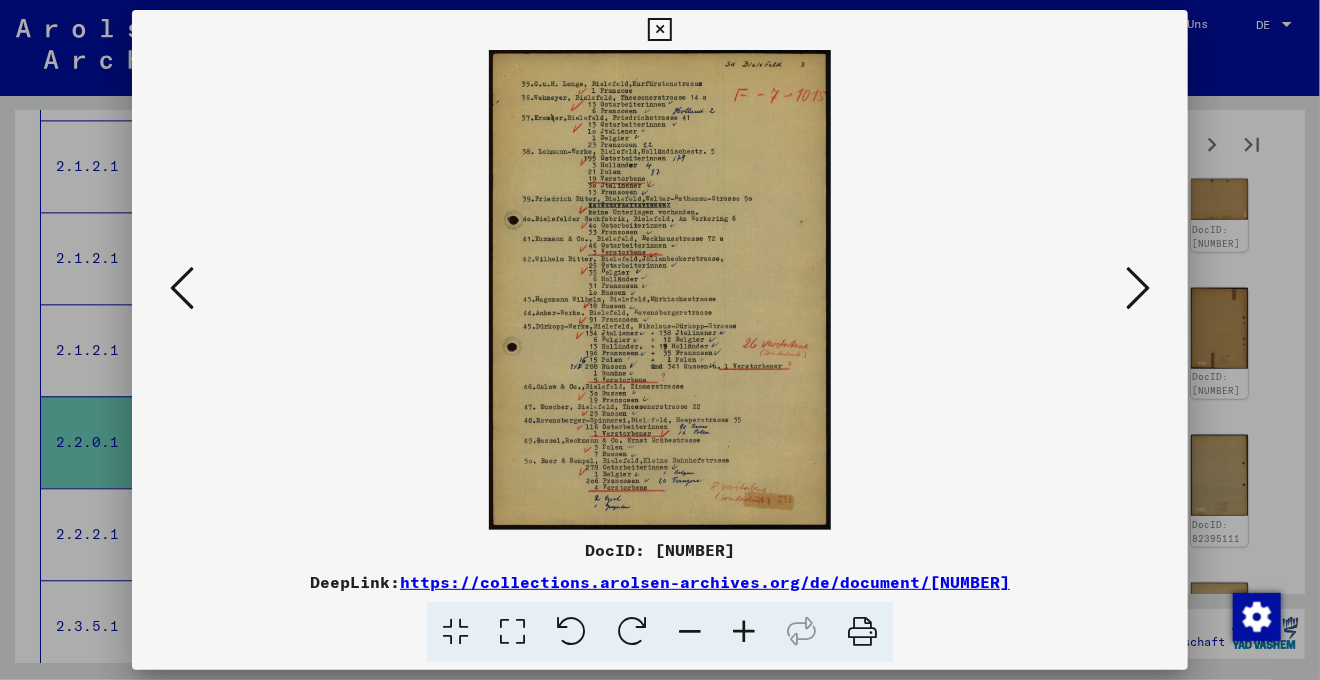 click at bounding box center [1138, 288] 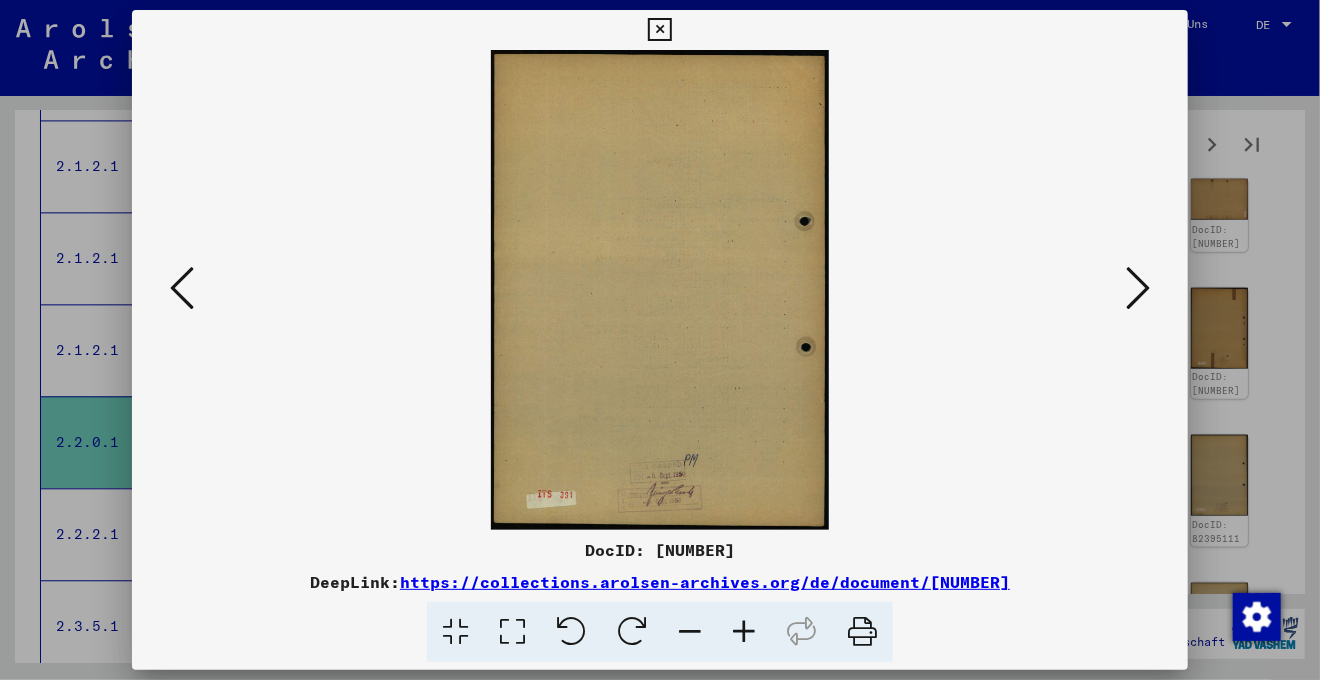 click at bounding box center (1138, 288) 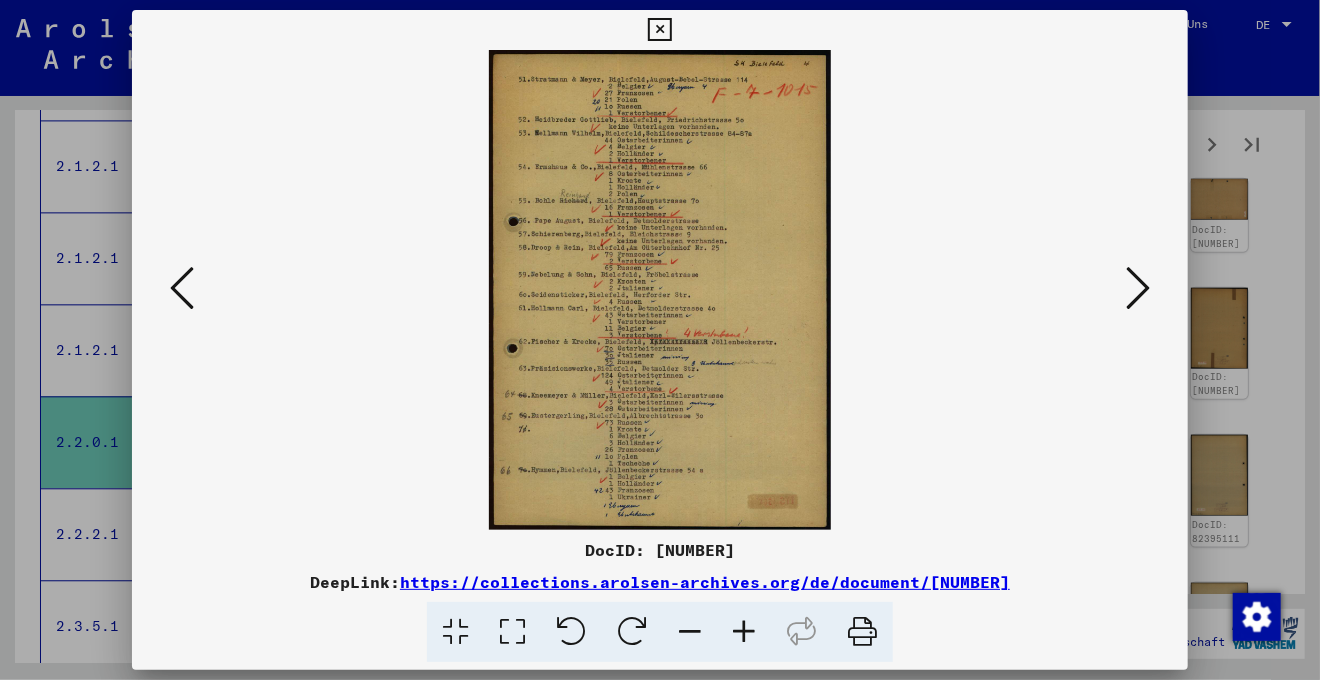 click at bounding box center [660, 290] 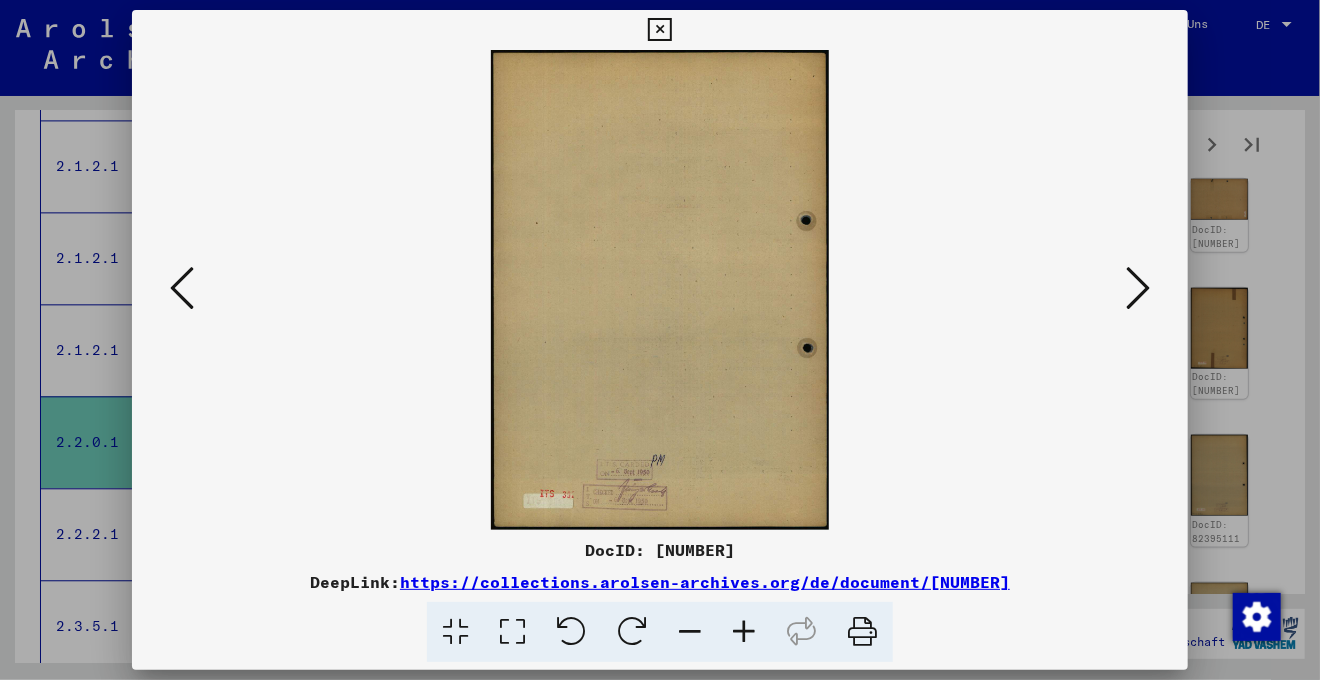 click at bounding box center [1138, 288] 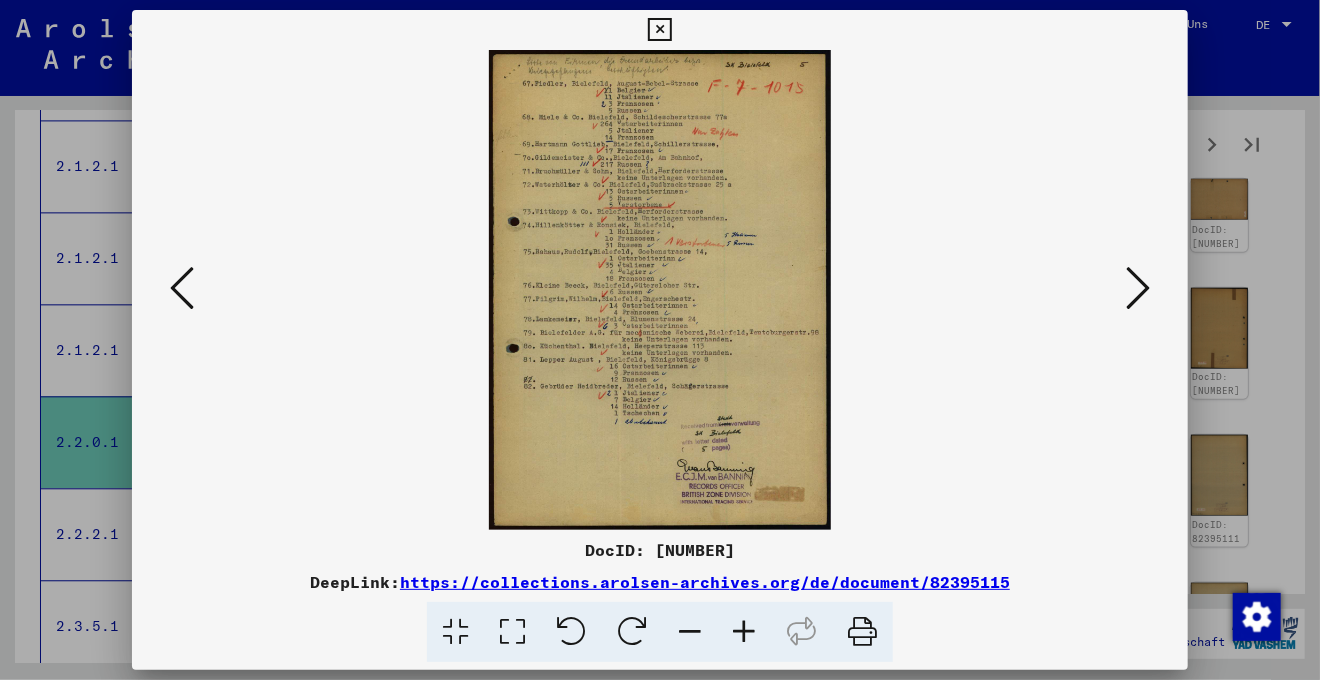 click at bounding box center (1138, 288) 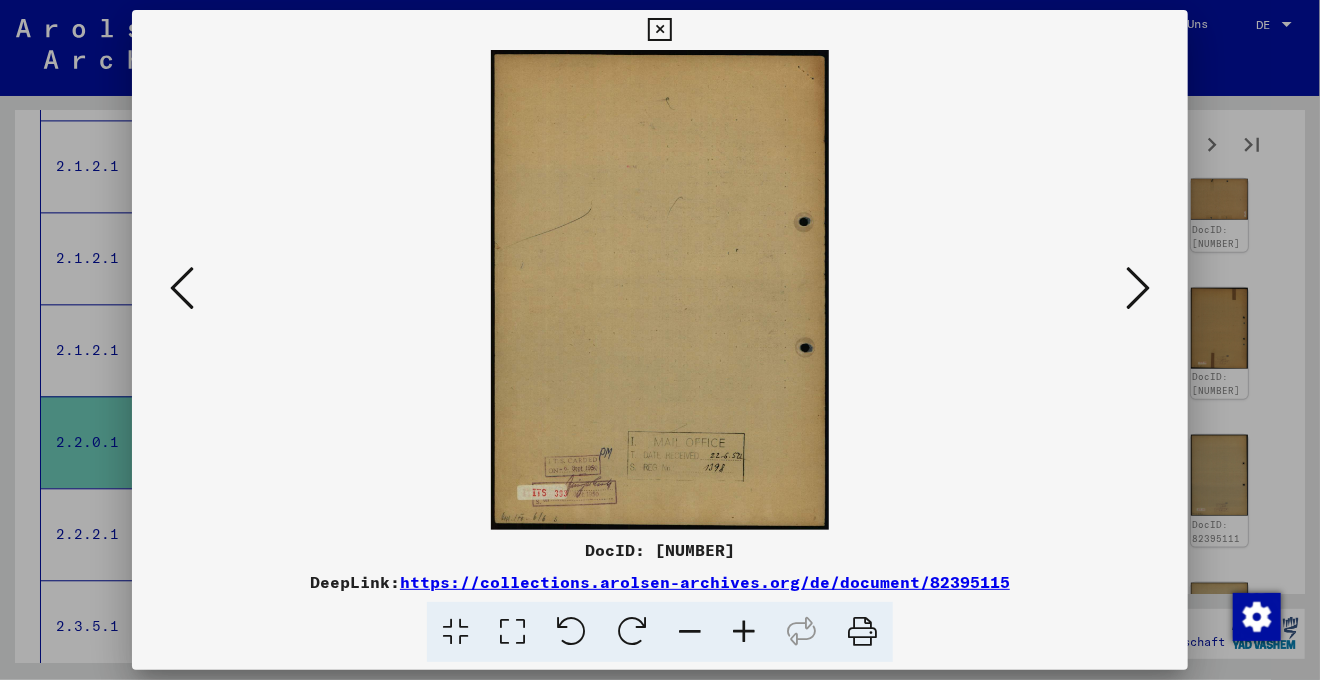 click at bounding box center (1138, 288) 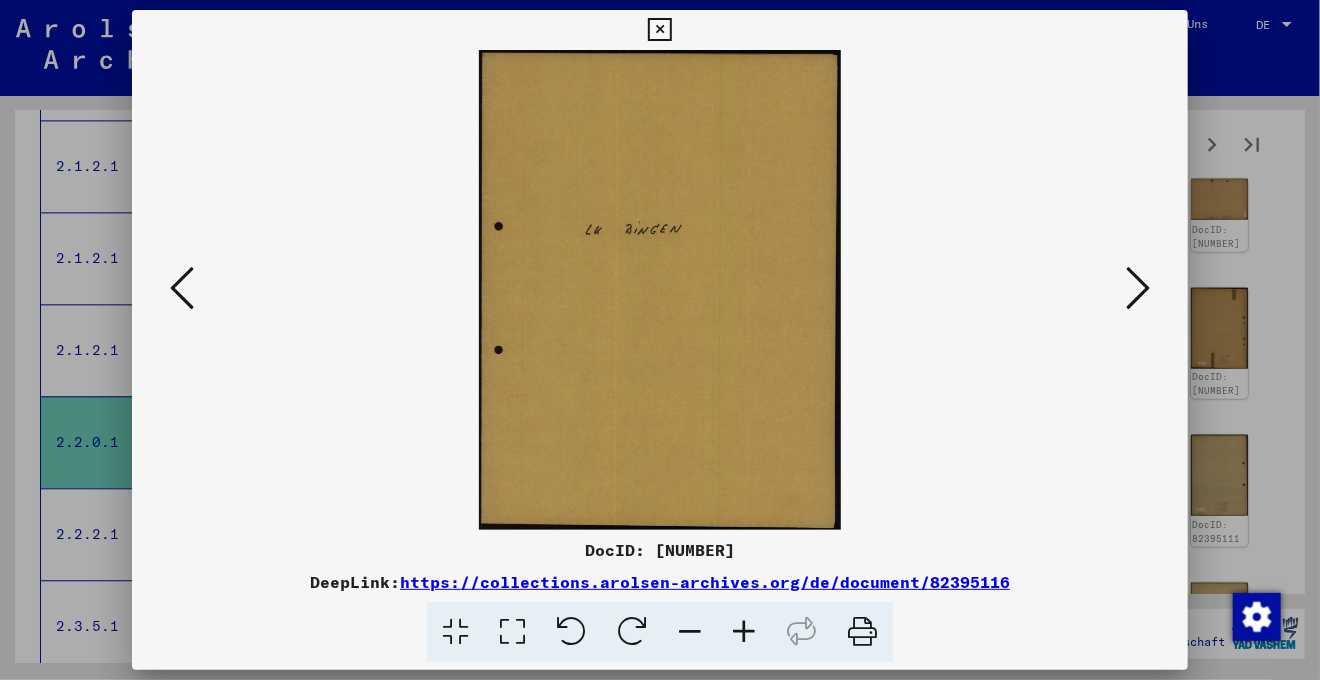 click at bounding box center [1138, 288] 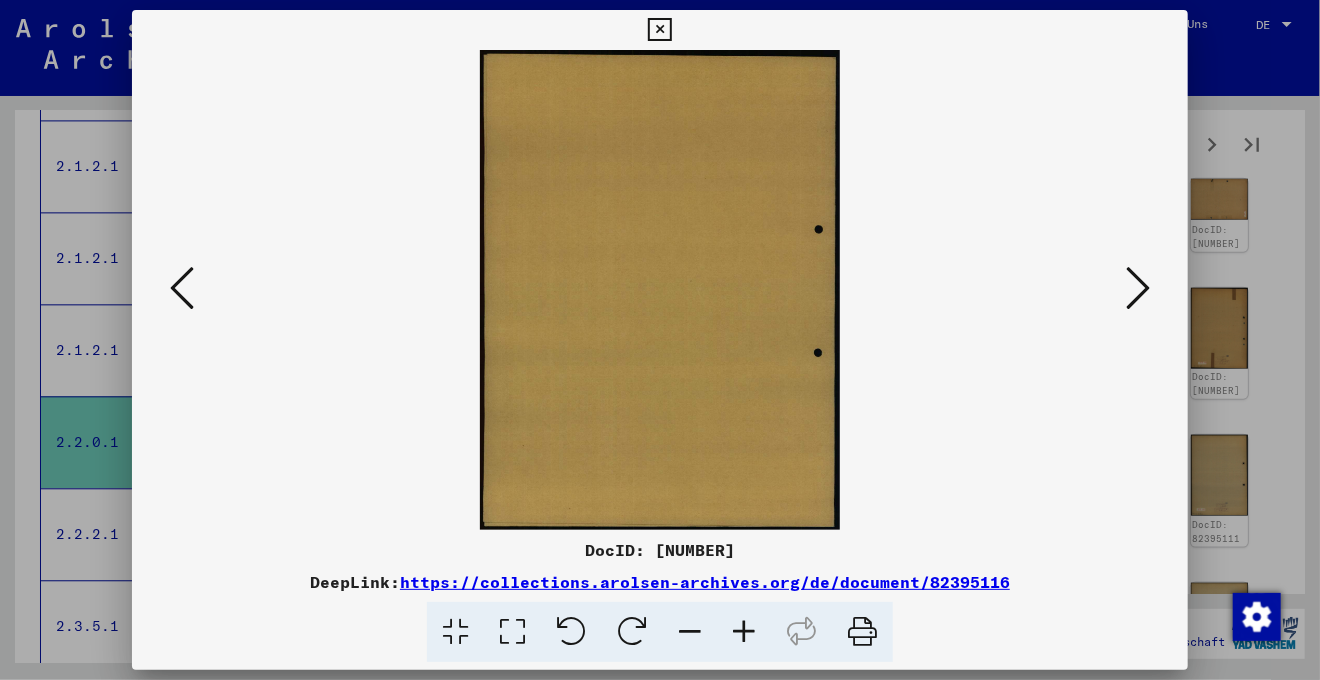 click at bounding box center [1138, 288] 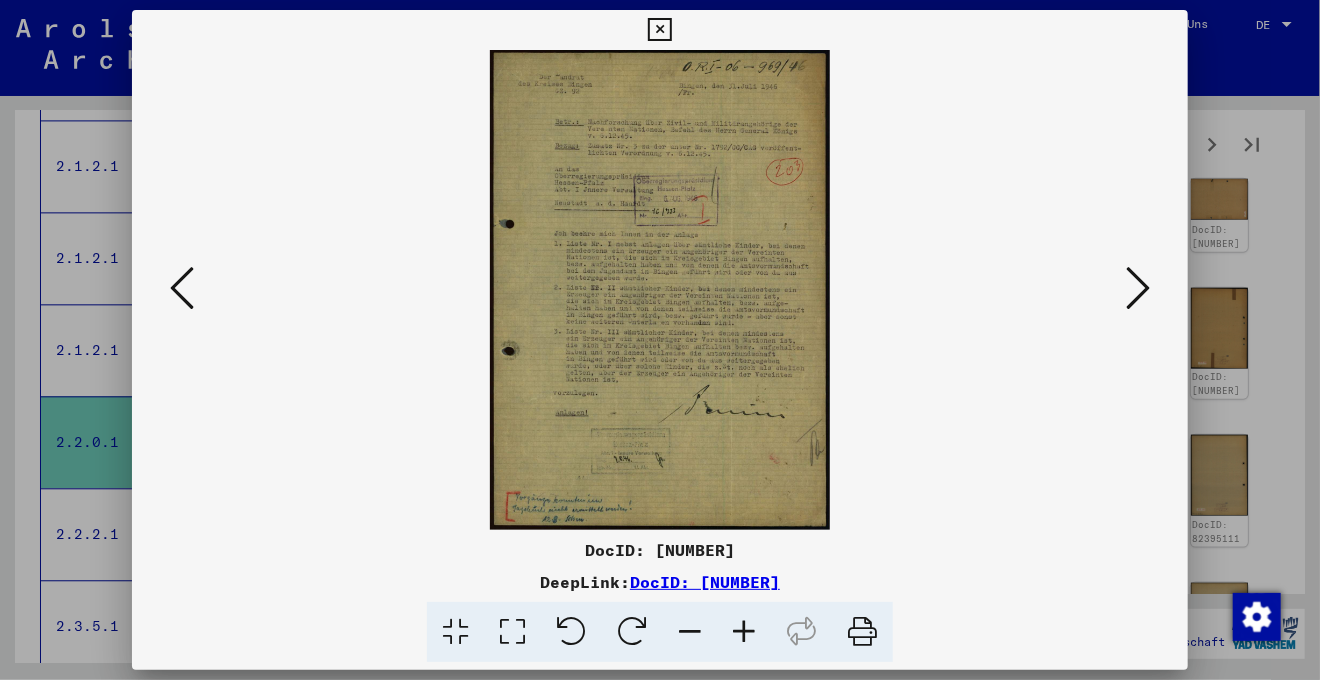 click at bounding box center (512, 632) 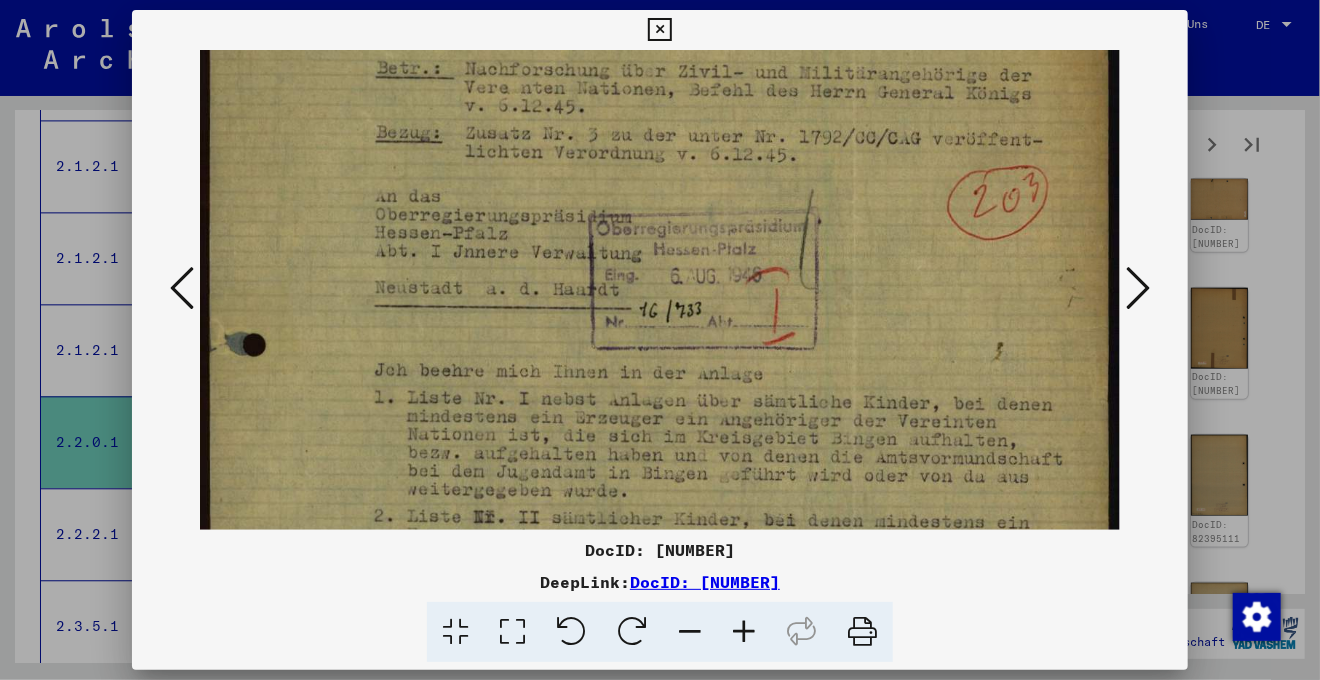 scroll, scrollTop: 224, scrollLeft: 0, axis: vertical 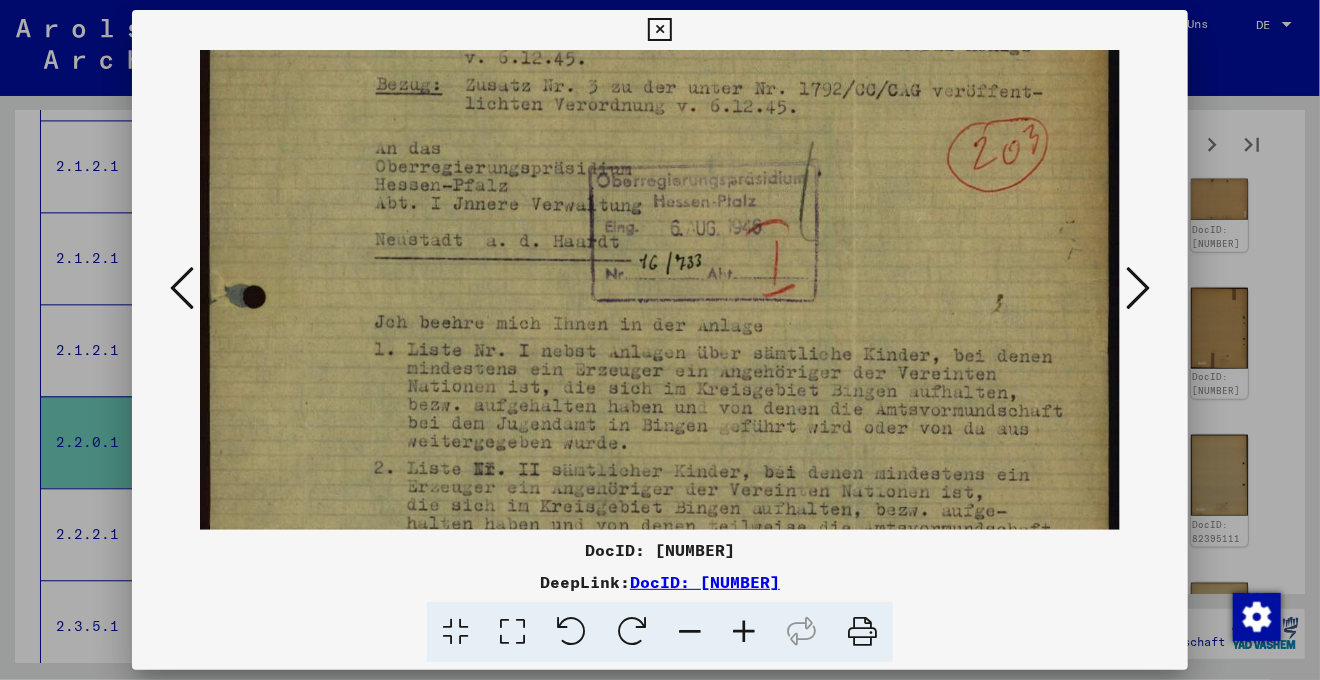 drag, startPoint x: 922, startPoint y: 356, endPoint x: 905, endPoint y: 196, distance: 160.90059 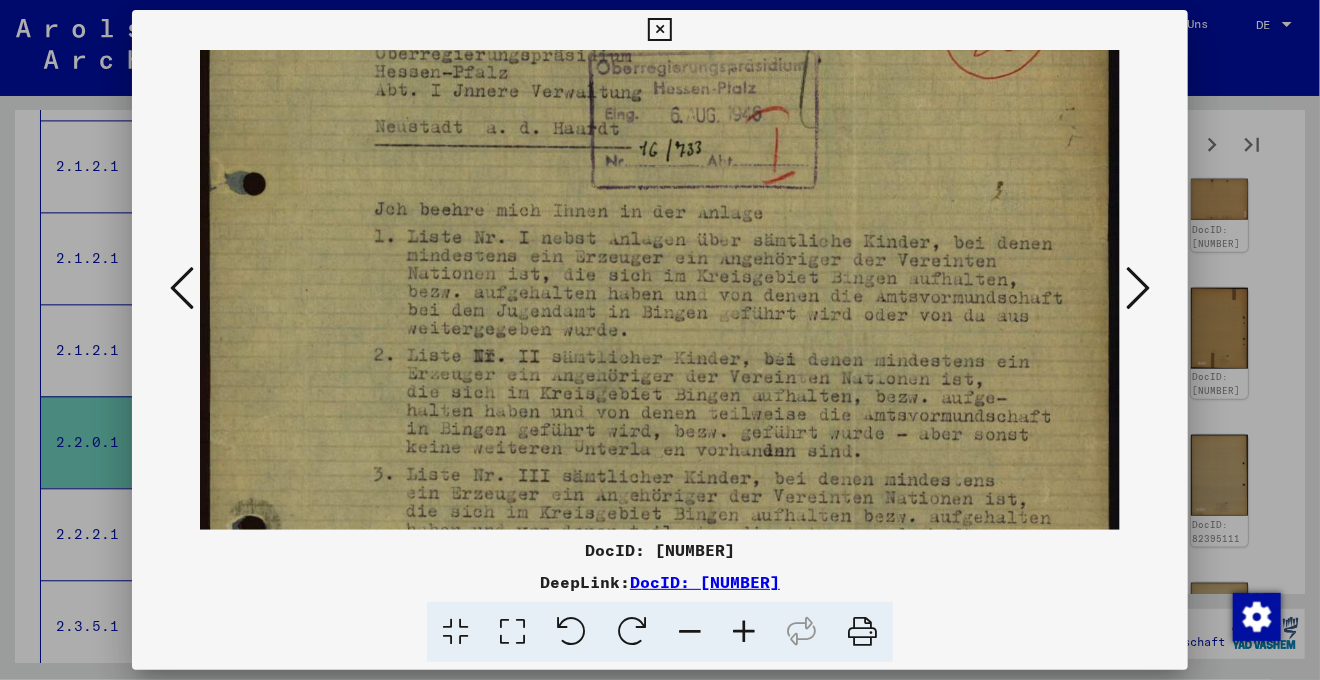 scroll, scrollTop: 352, scrollLeft: 0, axis: vertical 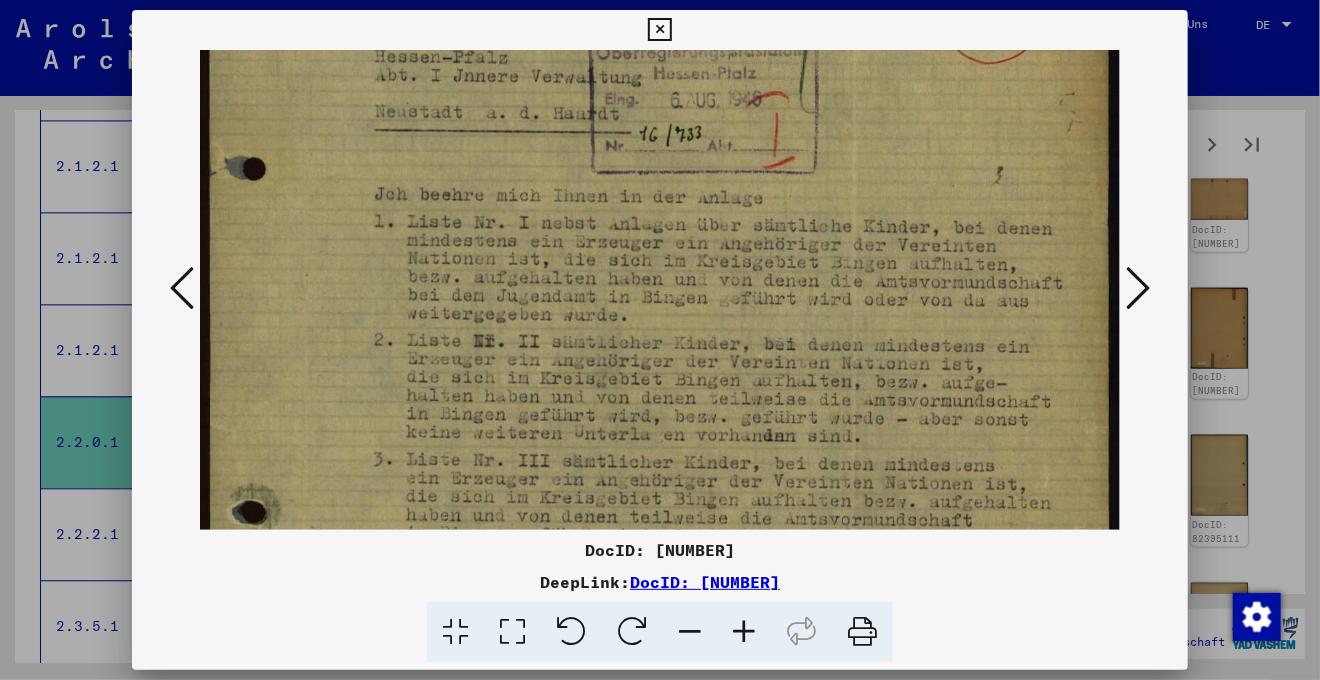 drag, startPoint x: 1055, startPoint y: 233, endPoint x: 1055, endPoint y: 190, distance: 43 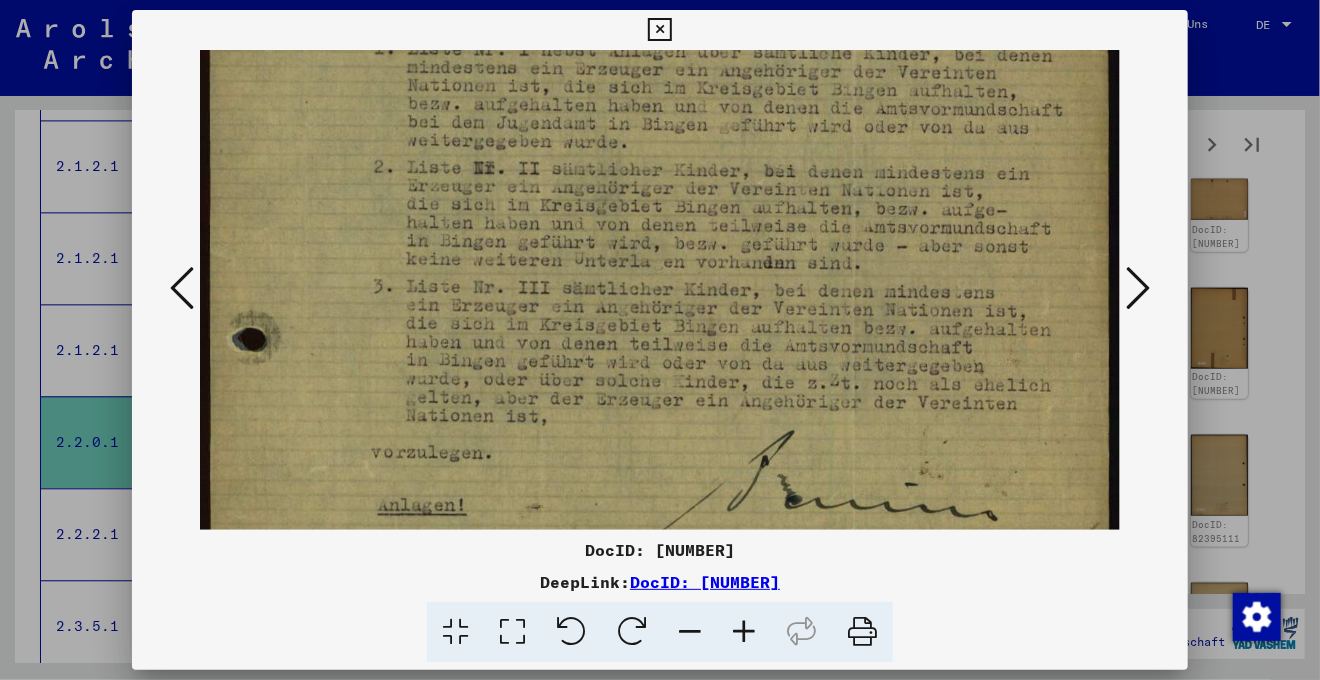 scroll, scrollTop: 534, scrollLeft: 0, axis: vertical 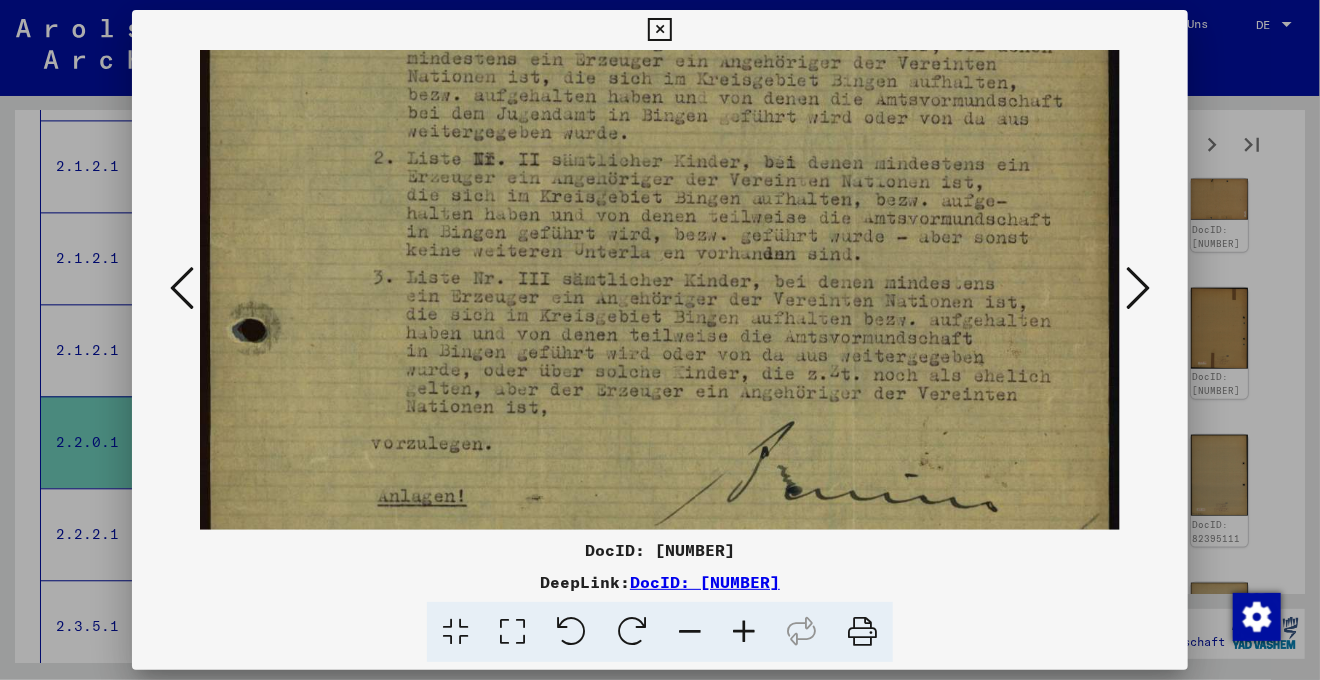 drag, startPoint x: 374, startPoint y: 402, endPoint x: 362, endPoint y: 220, distance: 182.39517 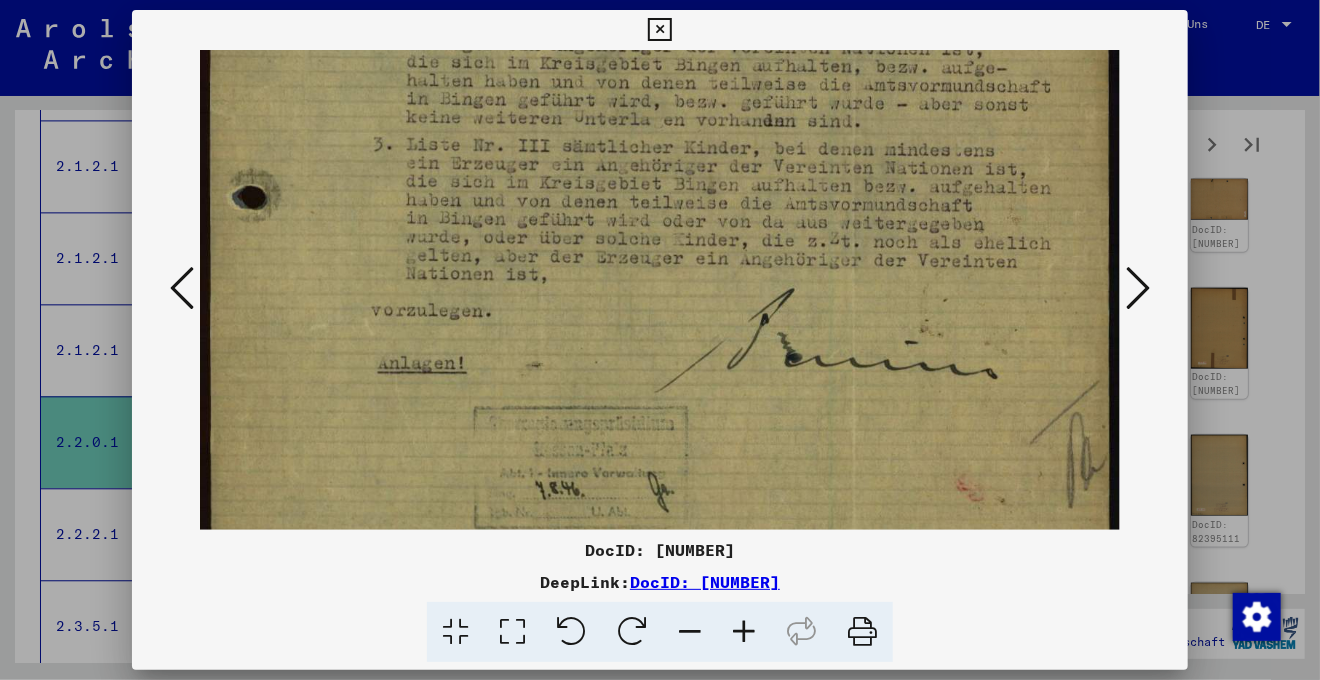 click at bounding box center [660, 32] 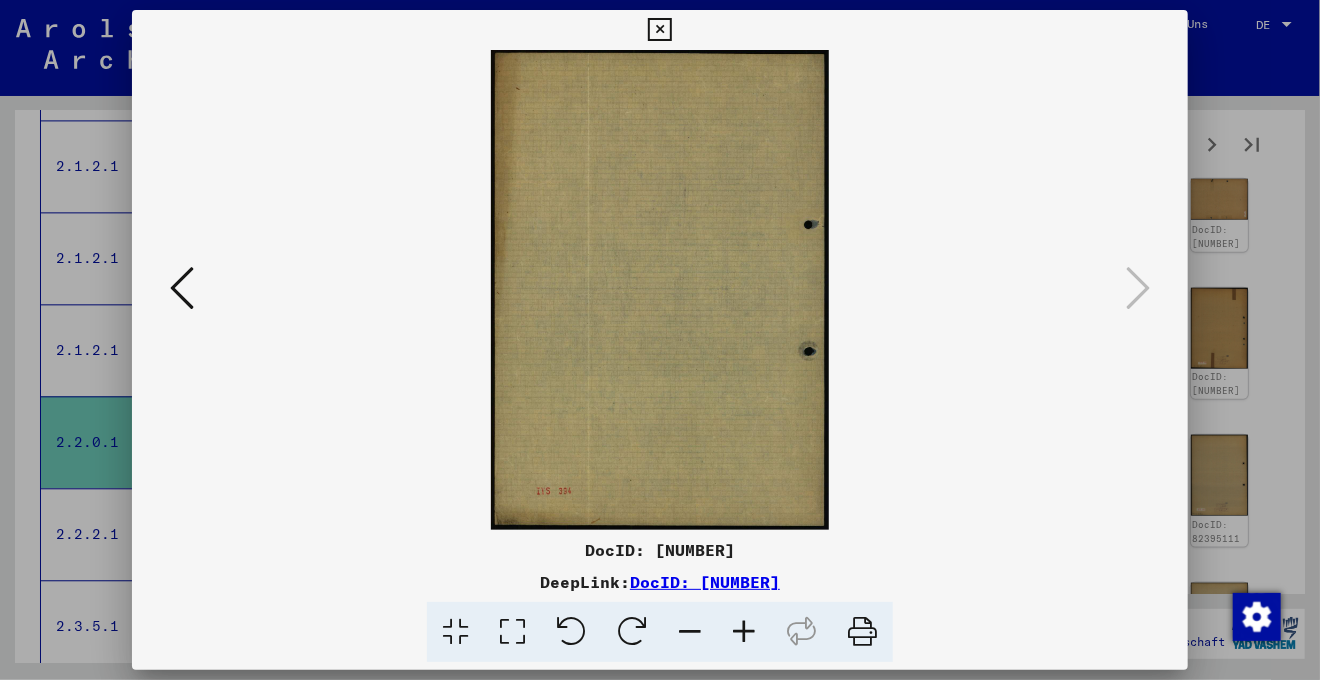 click at bounding box center (659, 30) 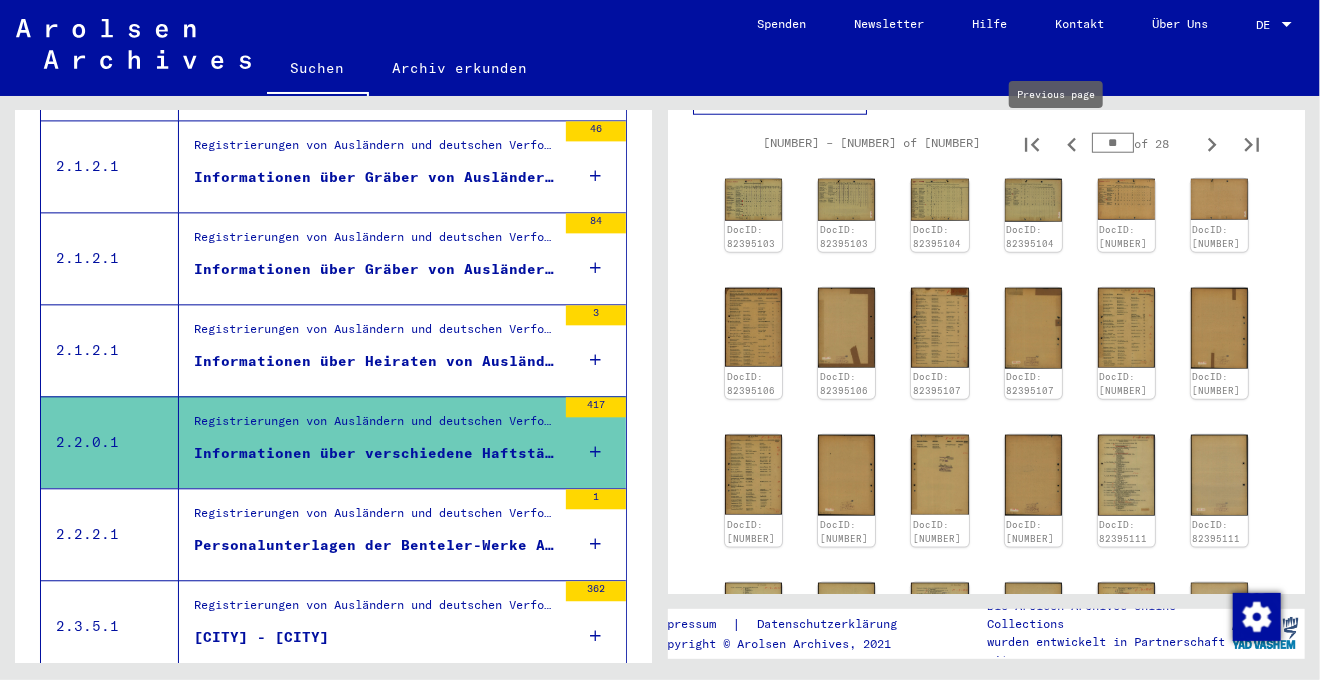 click 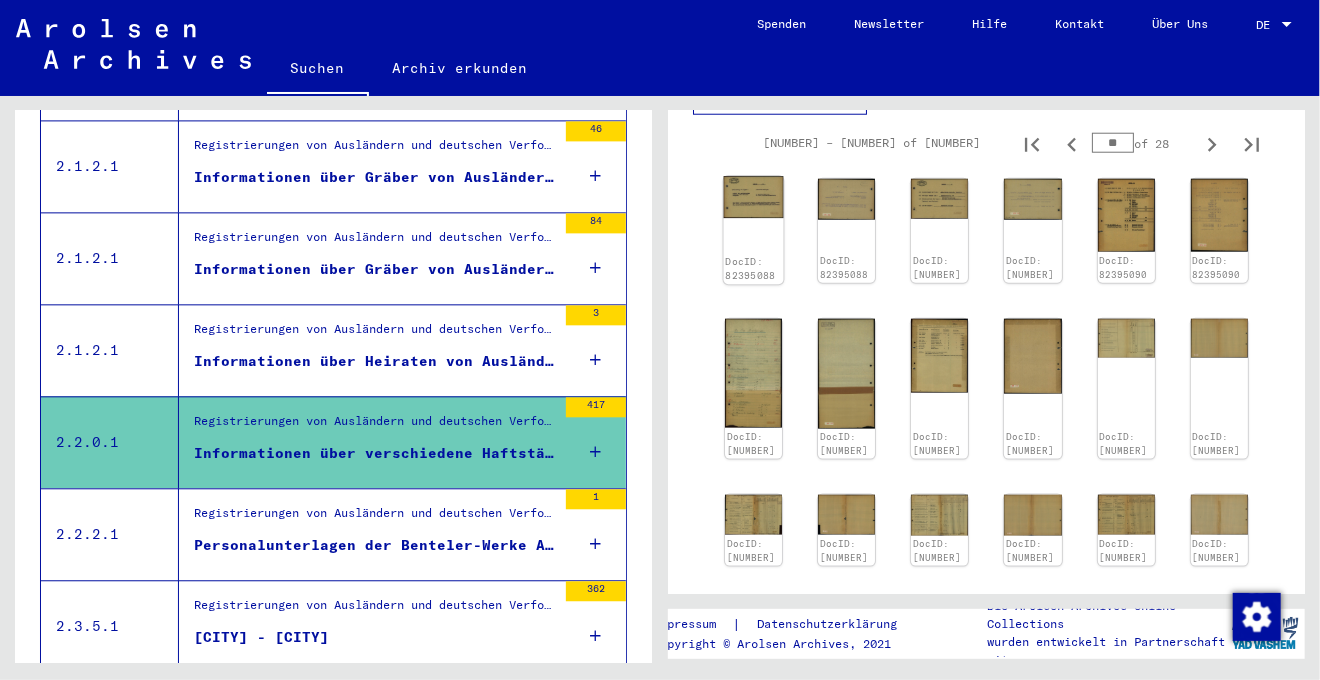 click 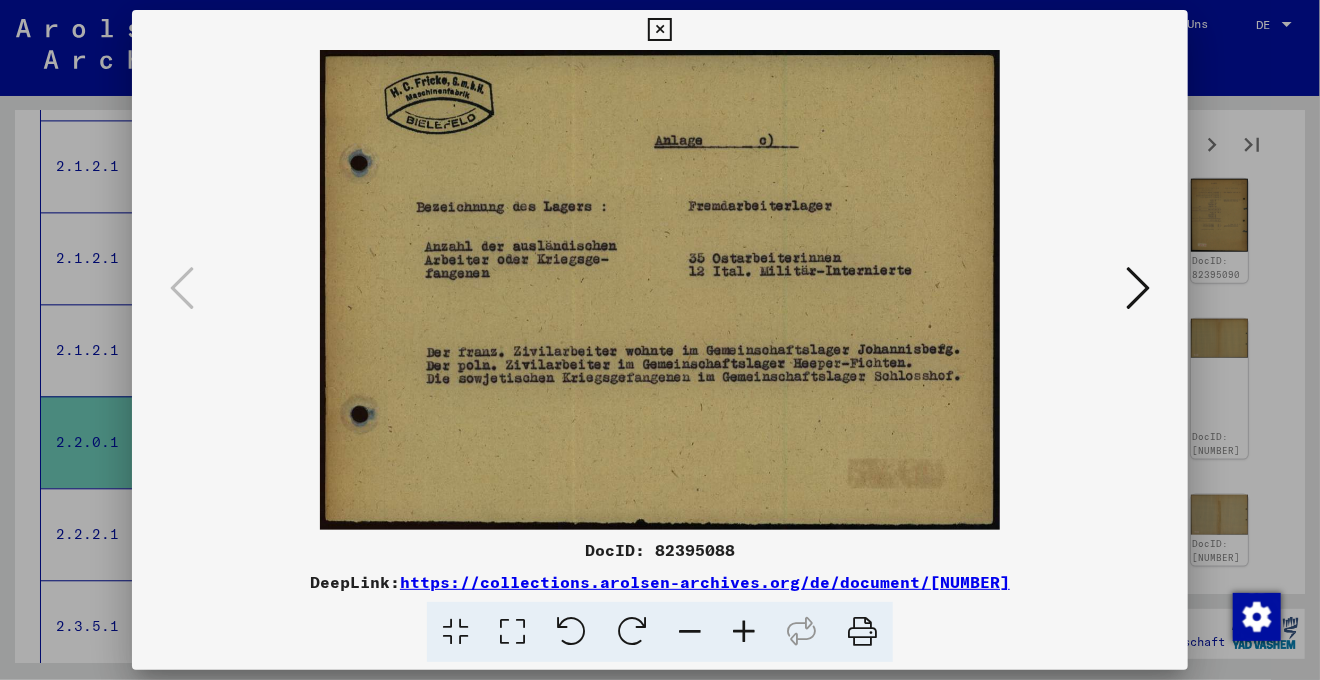 click at bounding box center [1138, 288] 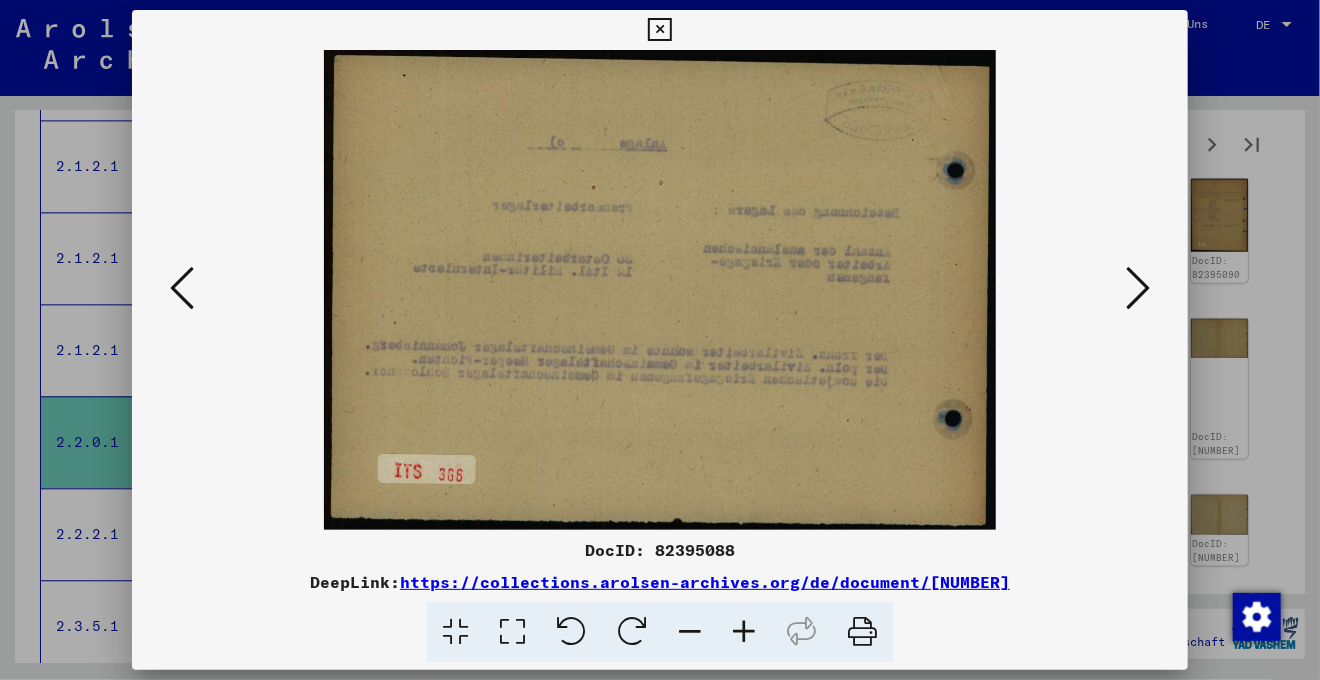 click at bounding box center (1138, 288) 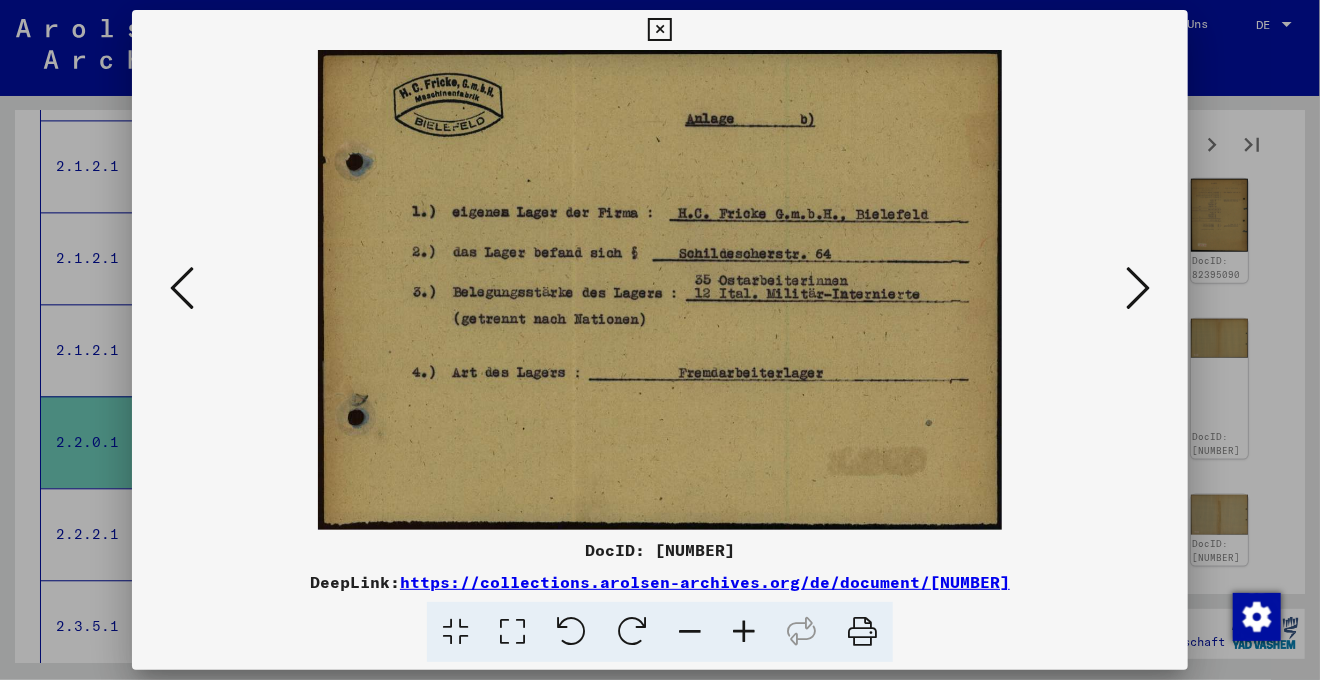 click at bounding box center [1138, 288] 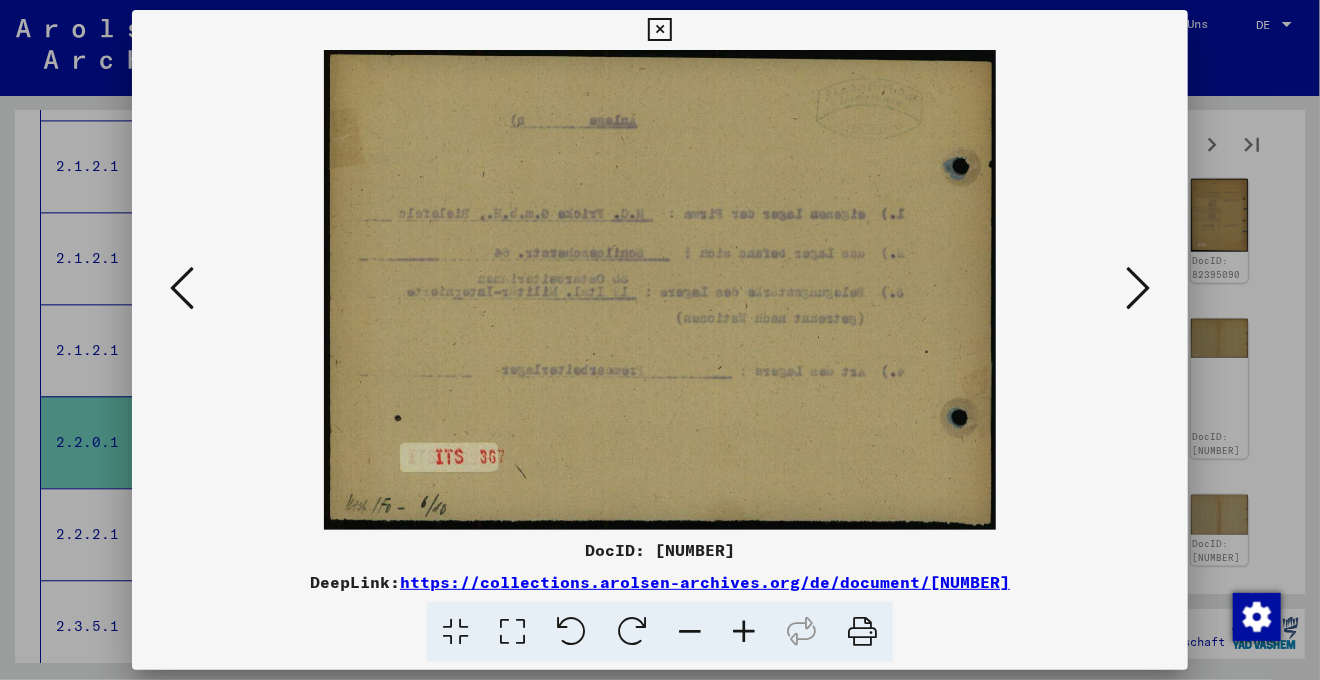 click at bounding box center (1138, 288) 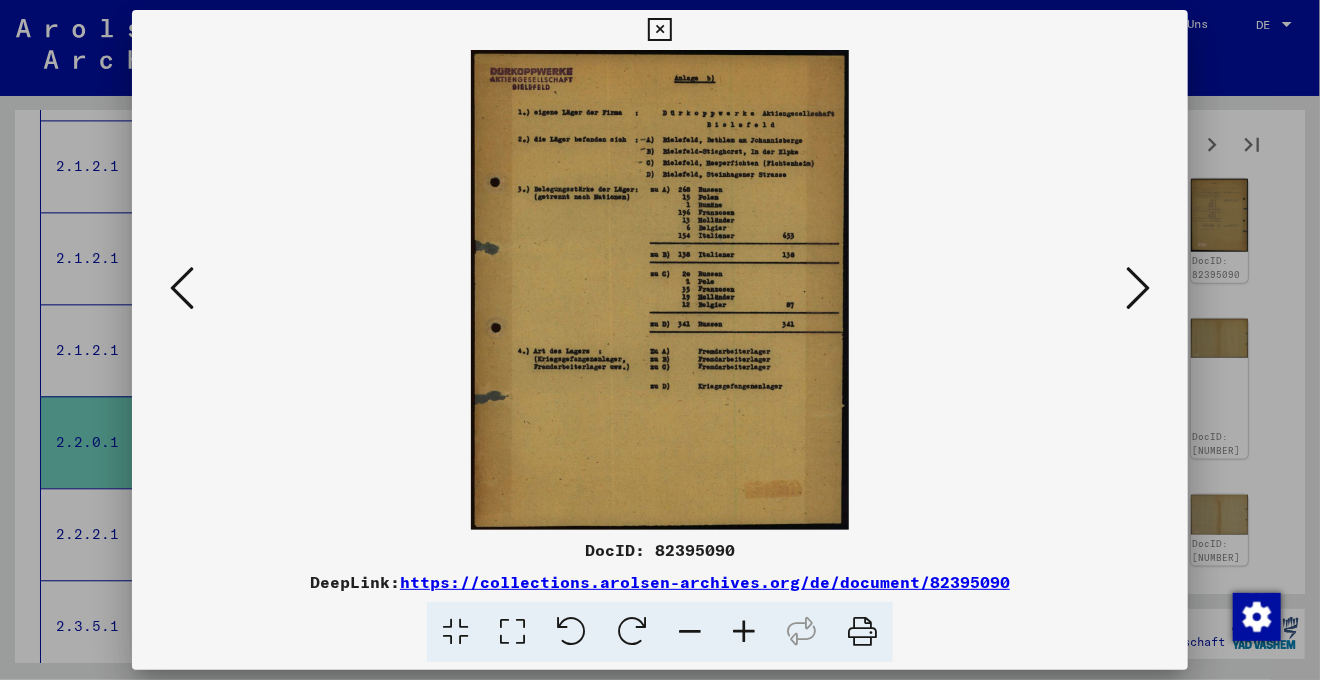 click at bounding box center (1138, 288) 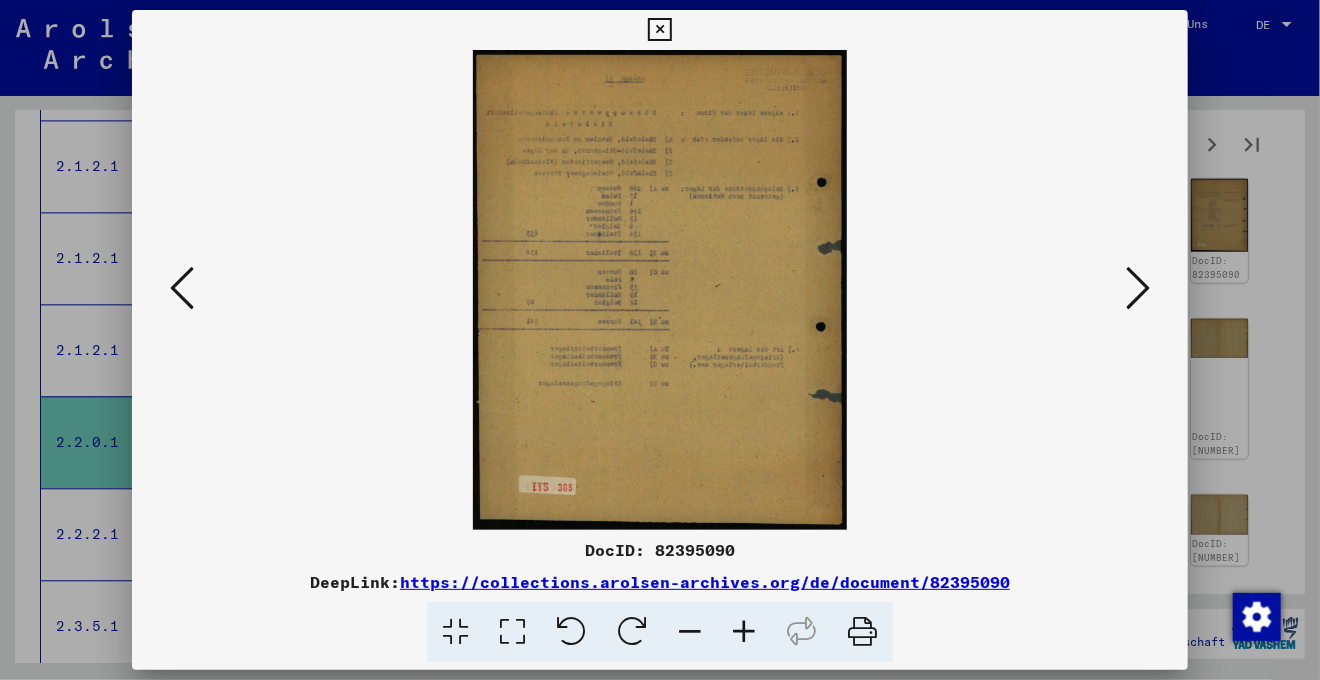 click at bounding box center (1138, 288) 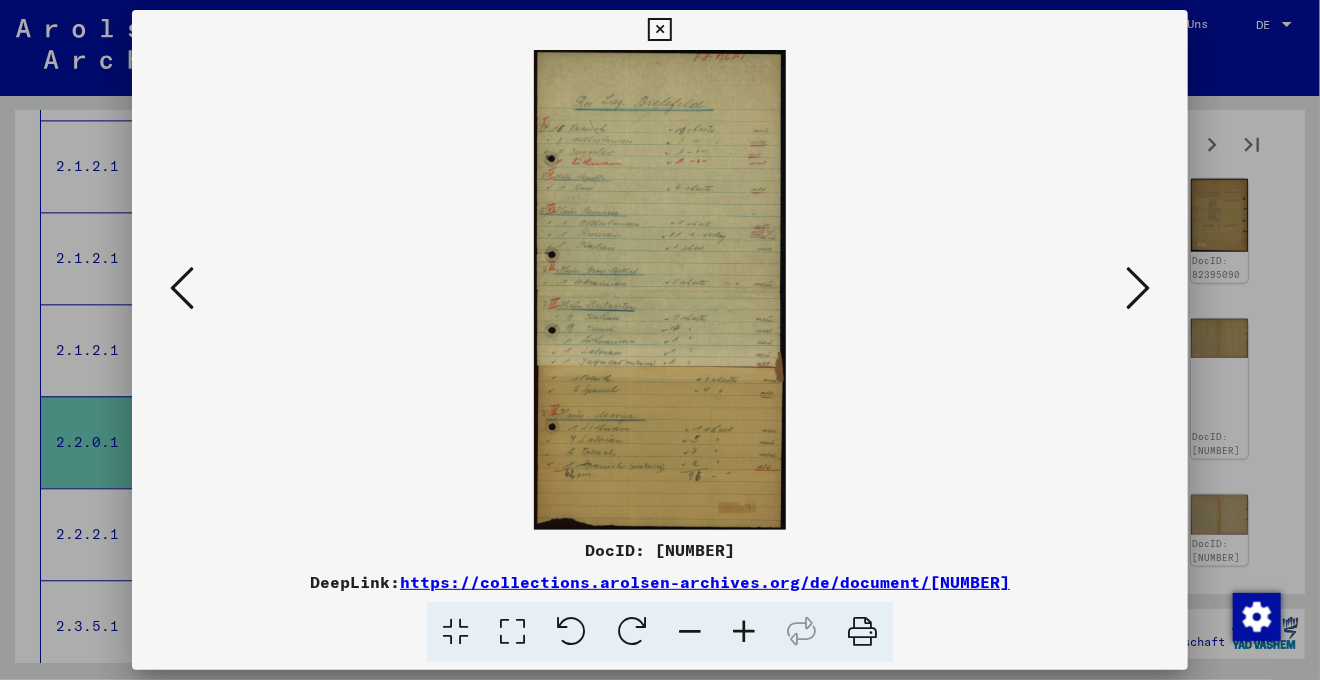 click at bounding box center [512, 632] 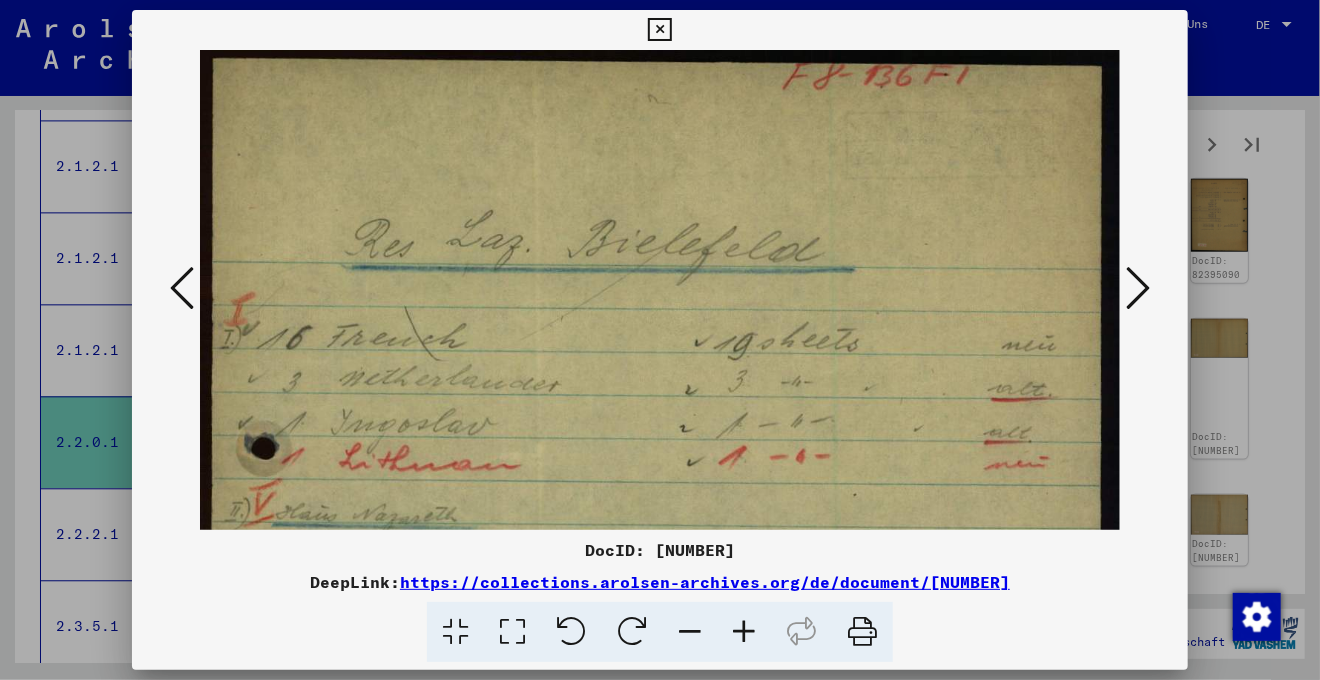 scroll, scrollTop: 194, scrollLeft: 0, axis: vertical 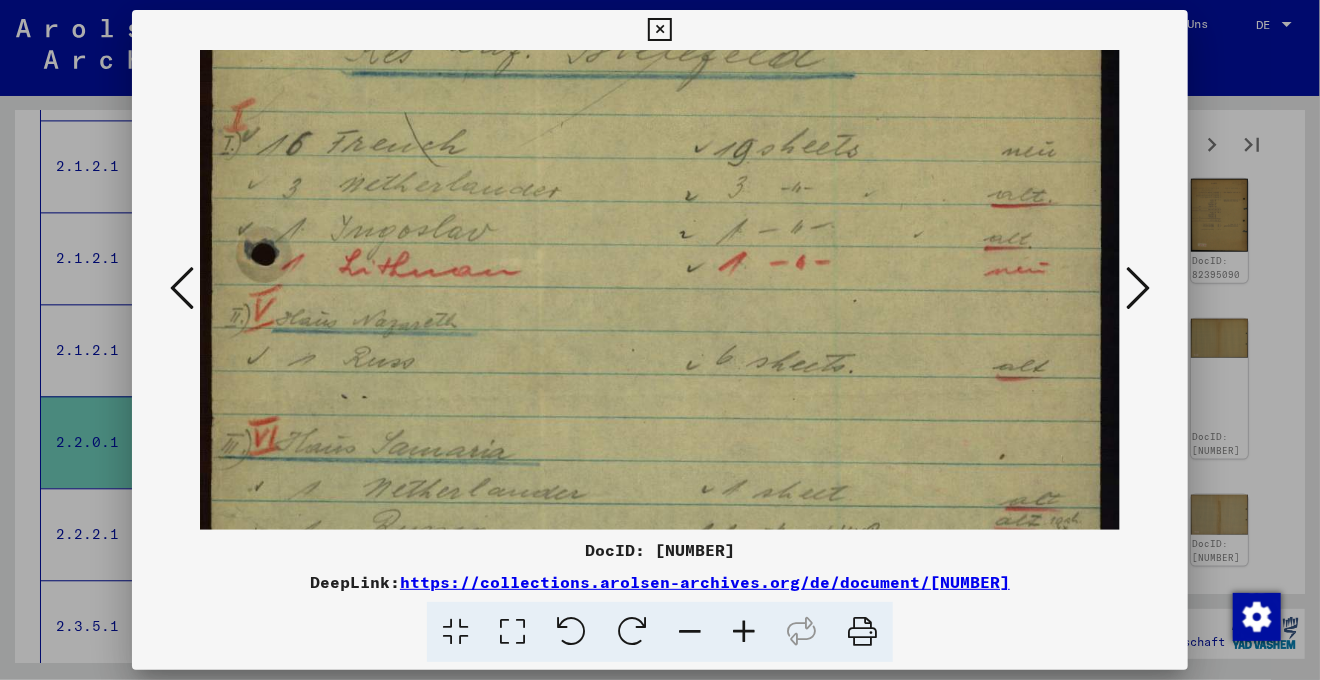 drag, startPoint x: 912, startPoint y: 429, endPoint x: 889, endPoint y: 235, distance: 195.35864 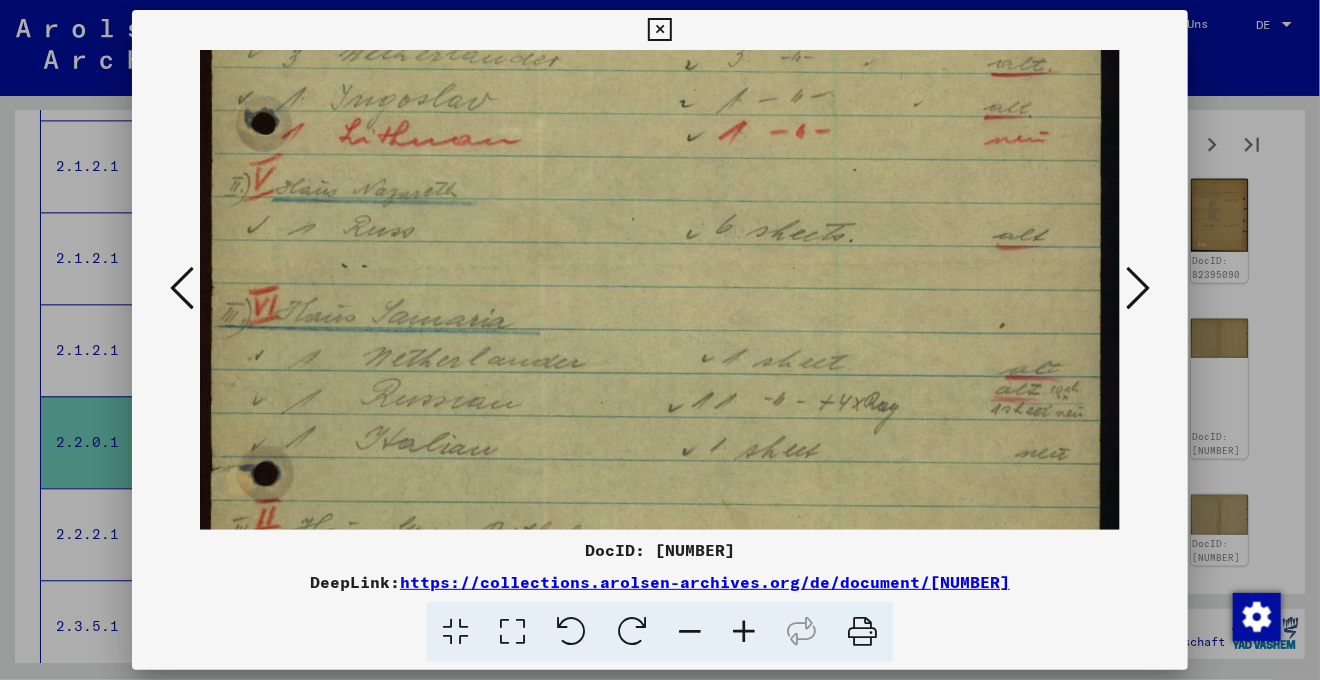 drag, startPoint x: 913, startPoint y: 386, endPoint x: 923, endPoint y: 254, distance: 132.37825 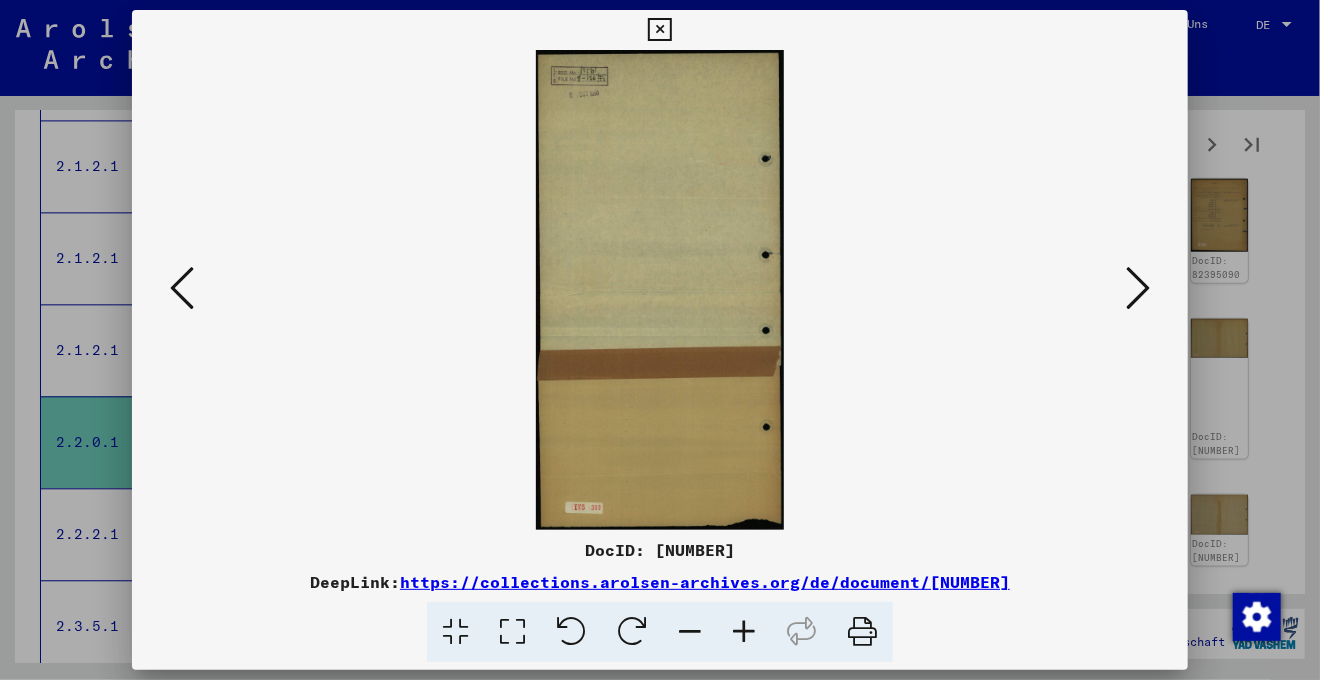 click at bounding box center (1138, 288) 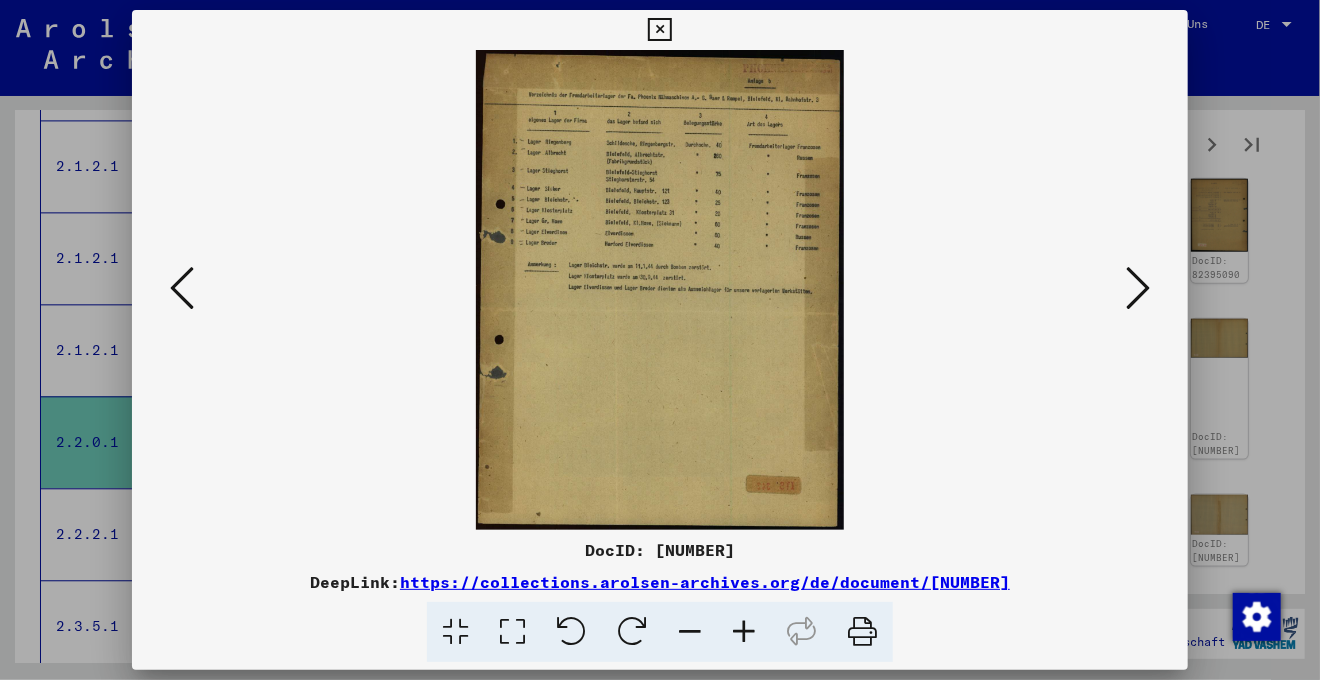 click at bounding box center (512, 632) 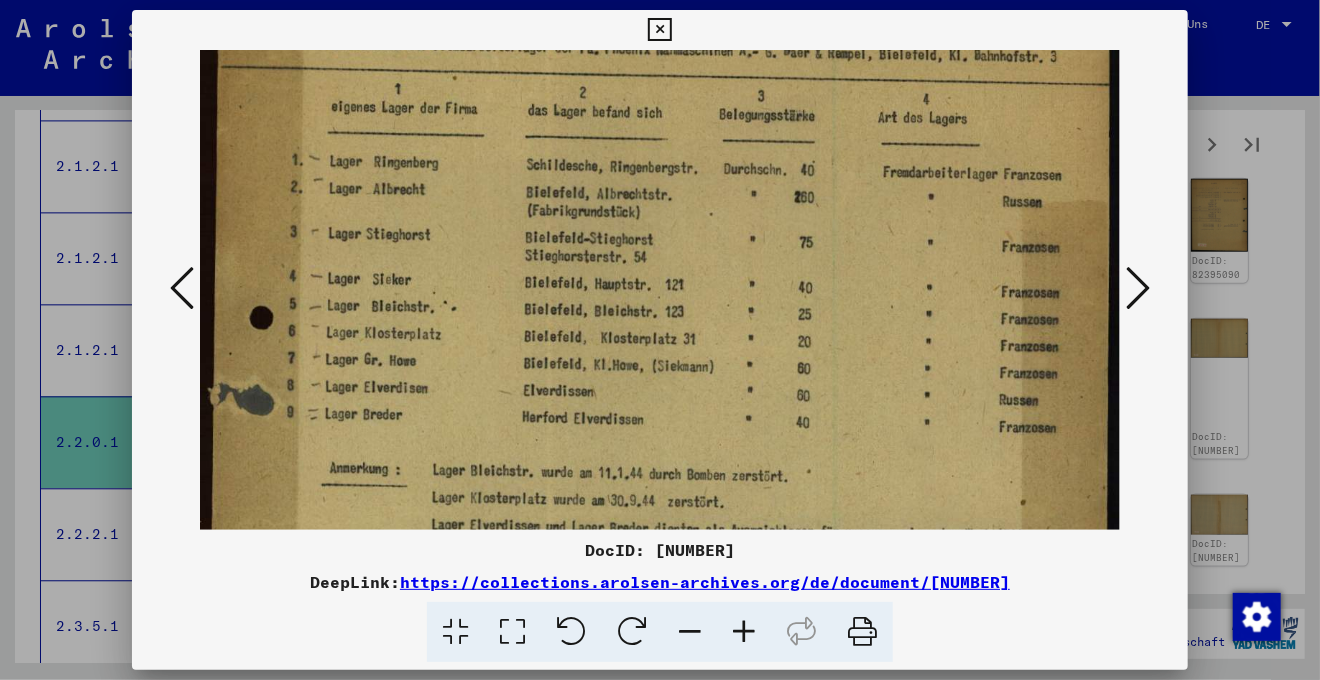 scroll, scrollTop: 162, scrollLeft: 0, axis: vertical 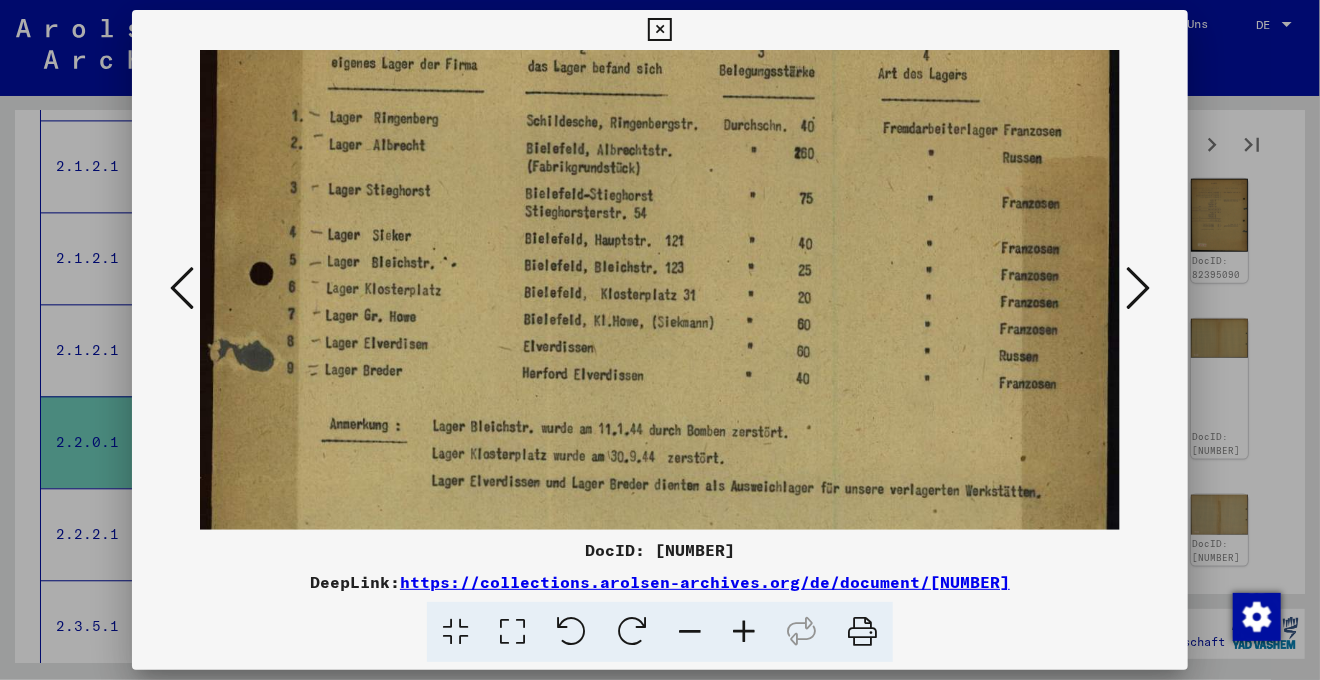 drag, startPoint x: 753, startPoint y: 387, endPoint x: 740, endPoint y: 281, distance: 106.7942 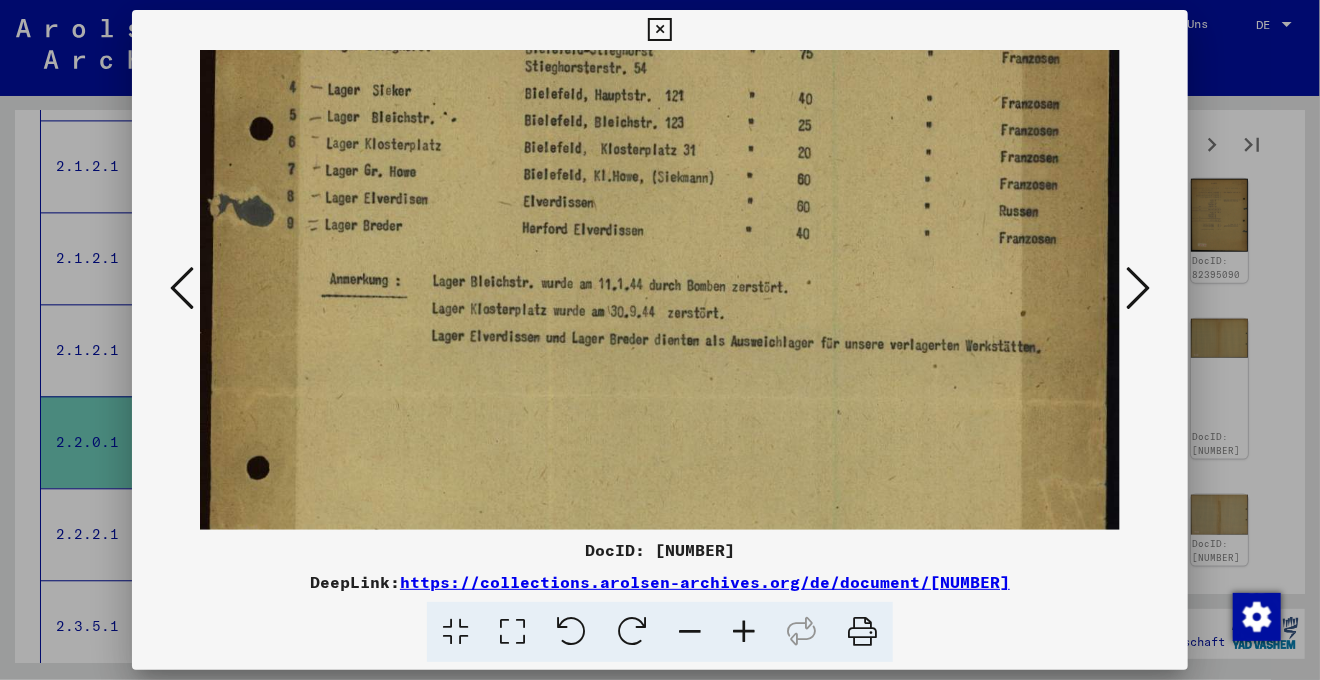 drag, startPoint x: 356, startPoint y: 459, endPoint x: 373, endPoint y: 314, distance: 145.99315 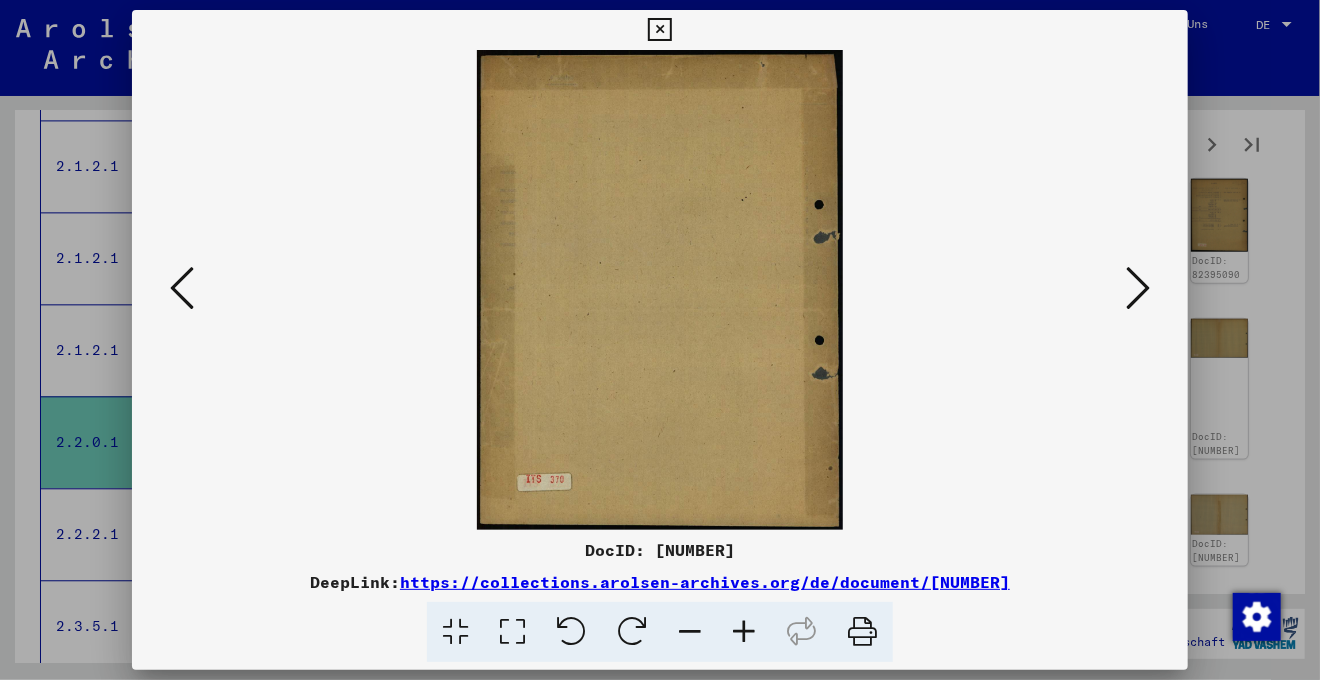 scroll, scrollTop: 0, scrollLeft: 0, axis: both 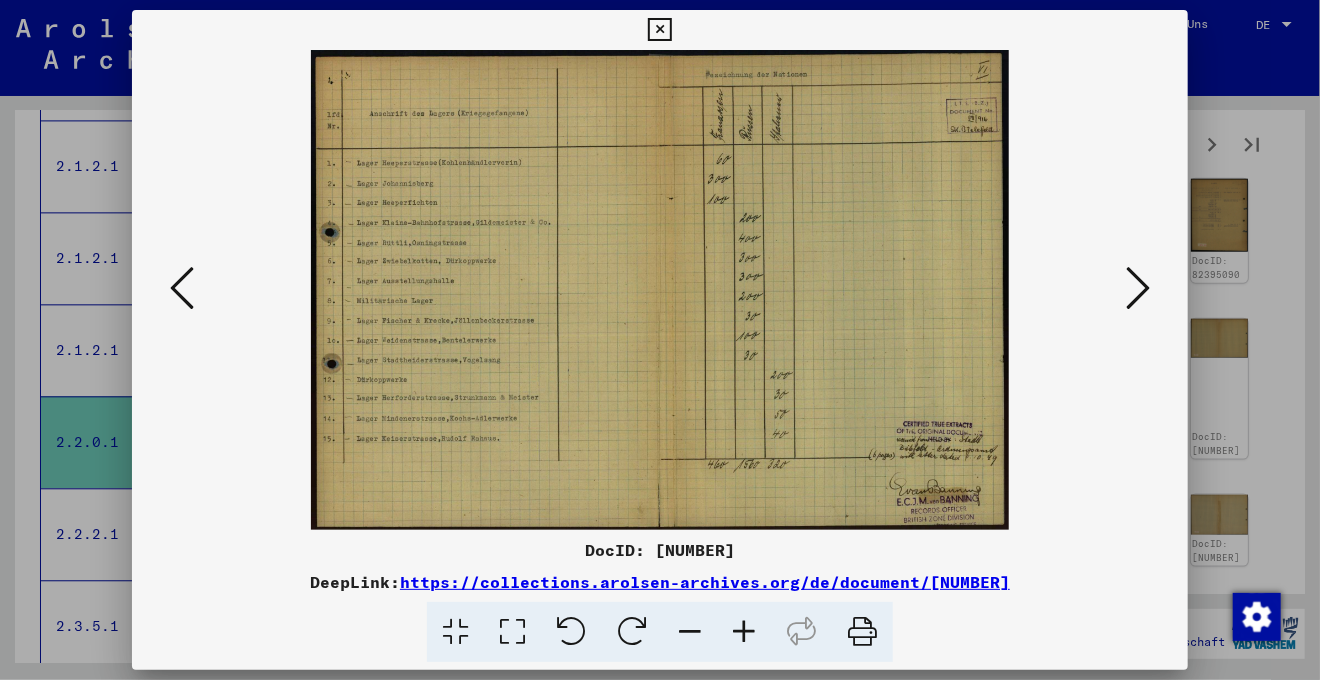 click at bounding box center (512, 632) 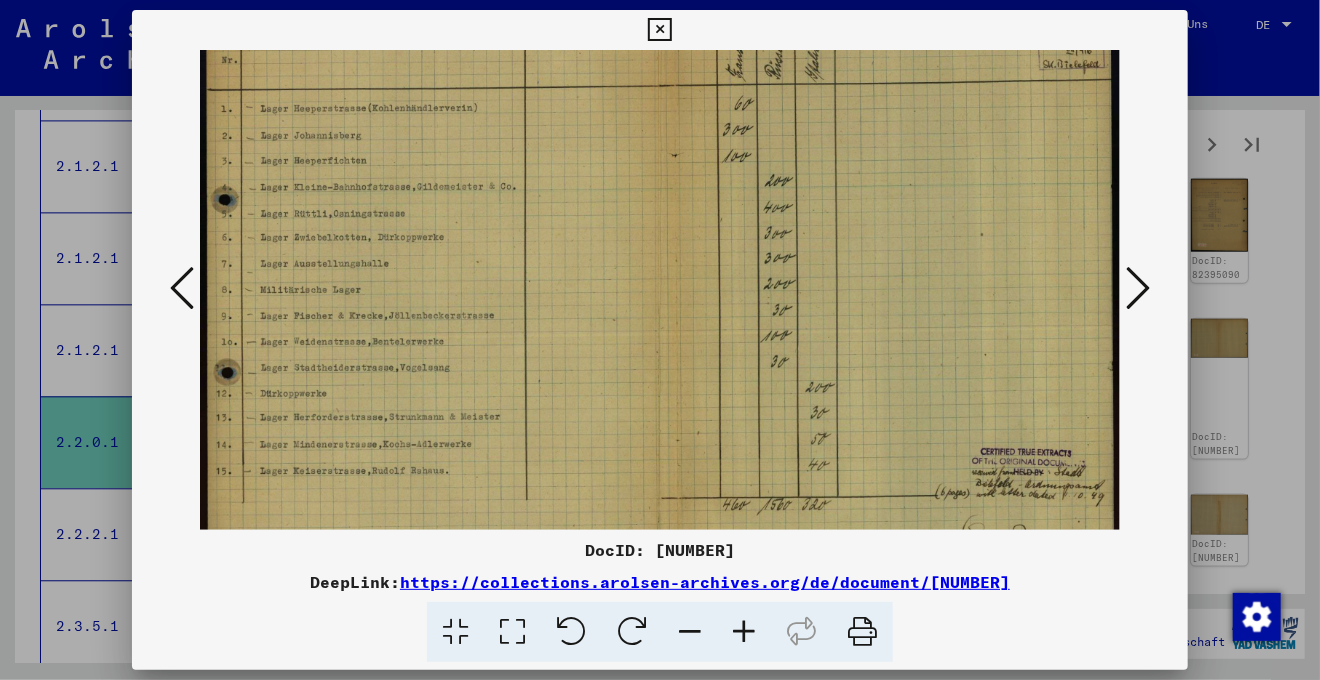 scroll, scrollTop: 92, scrollLeft: 0, axis: vertical 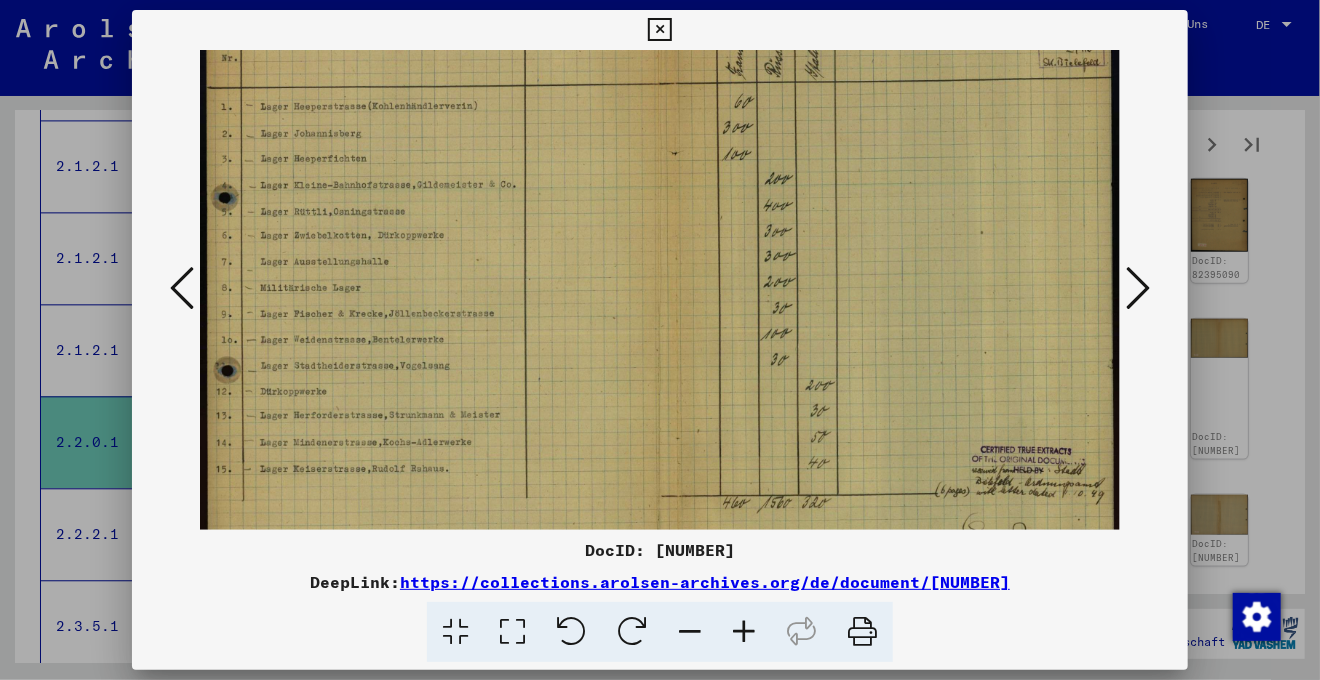 drag, startPoint x: 521, startPoint y: 396, endPoint x: 541, endPoint y: 302, distance: 96.10411 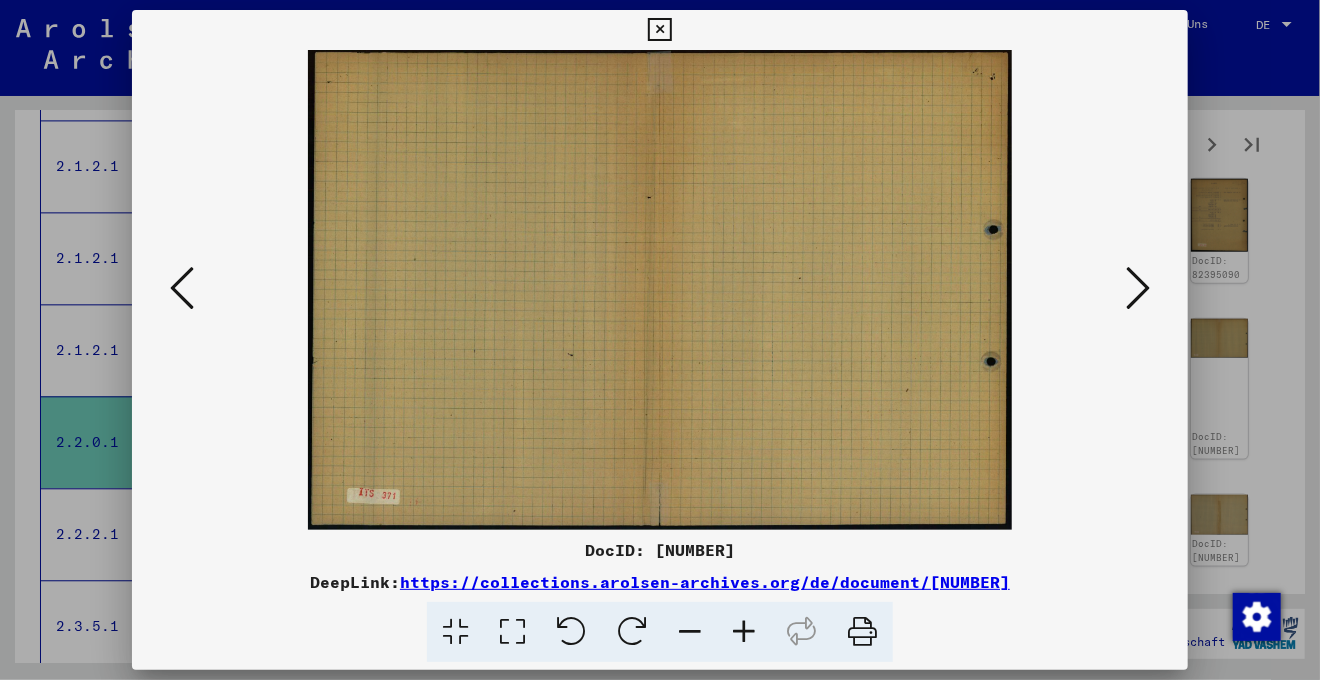 click at bounding box center (1138, 288) 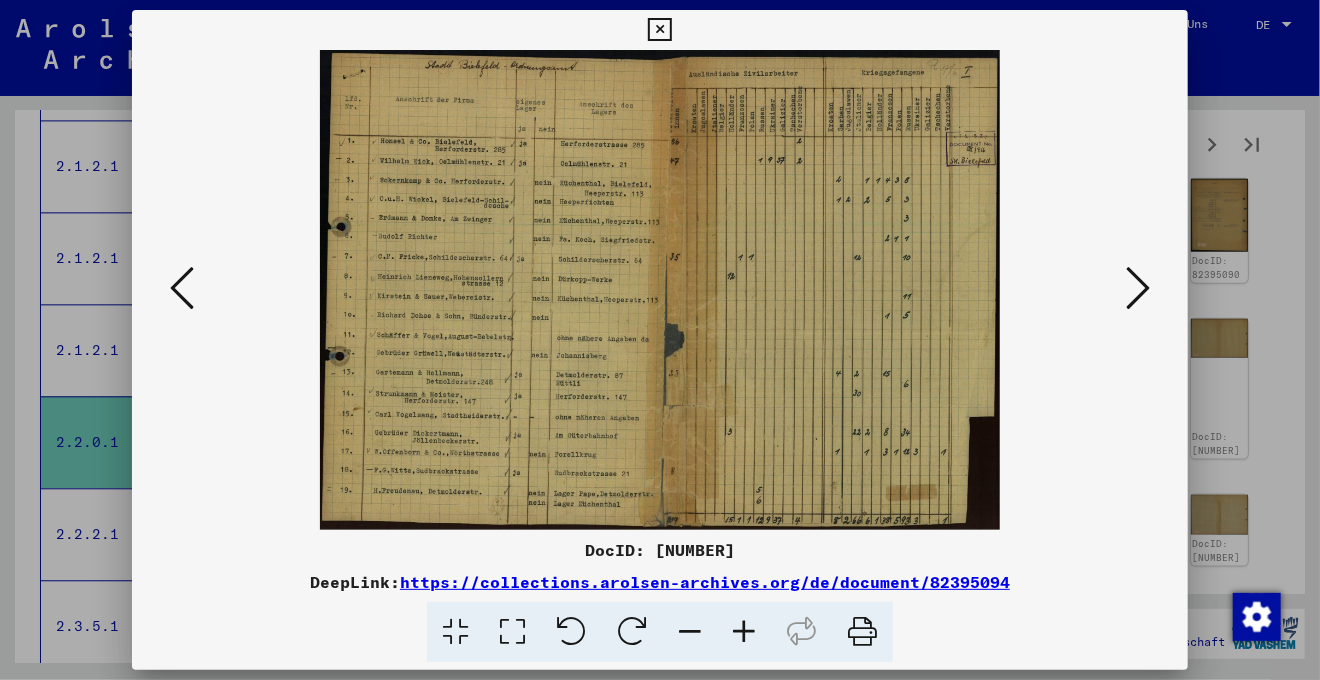 click at bounding box center (512, 632) 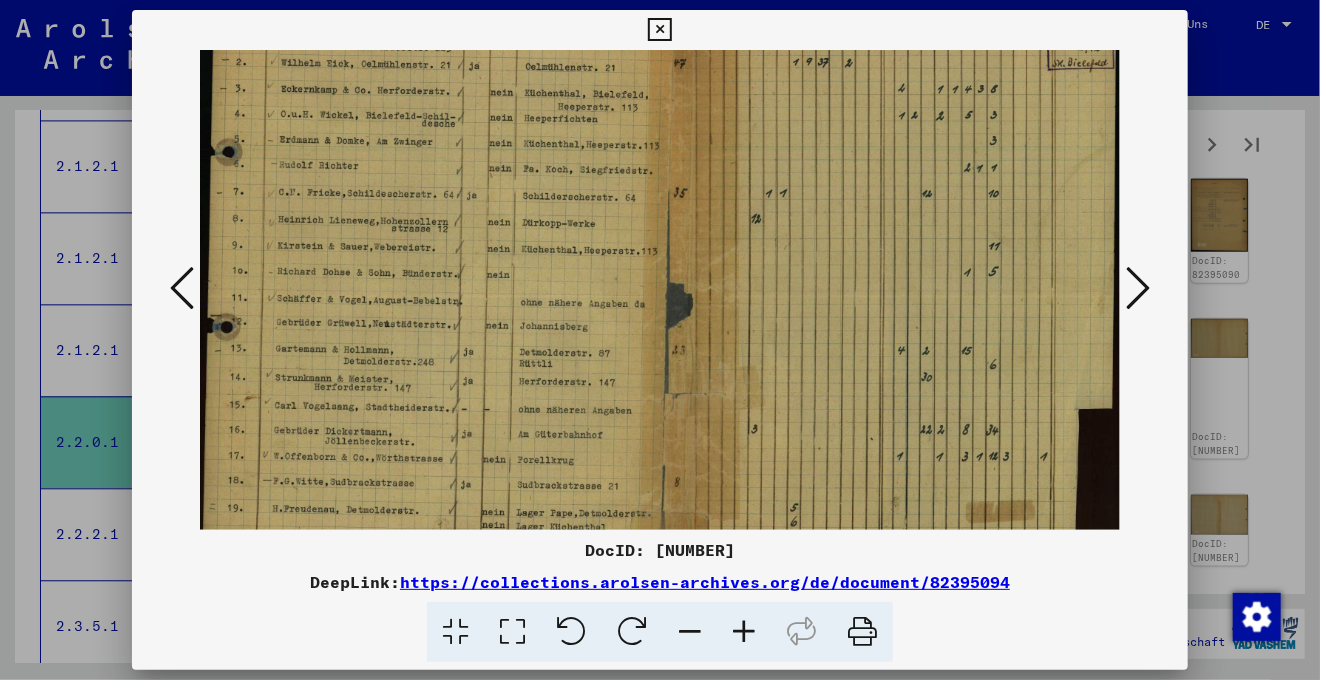 scroll, scrollTop: 170, scrollLeft: 0, axis: vertical 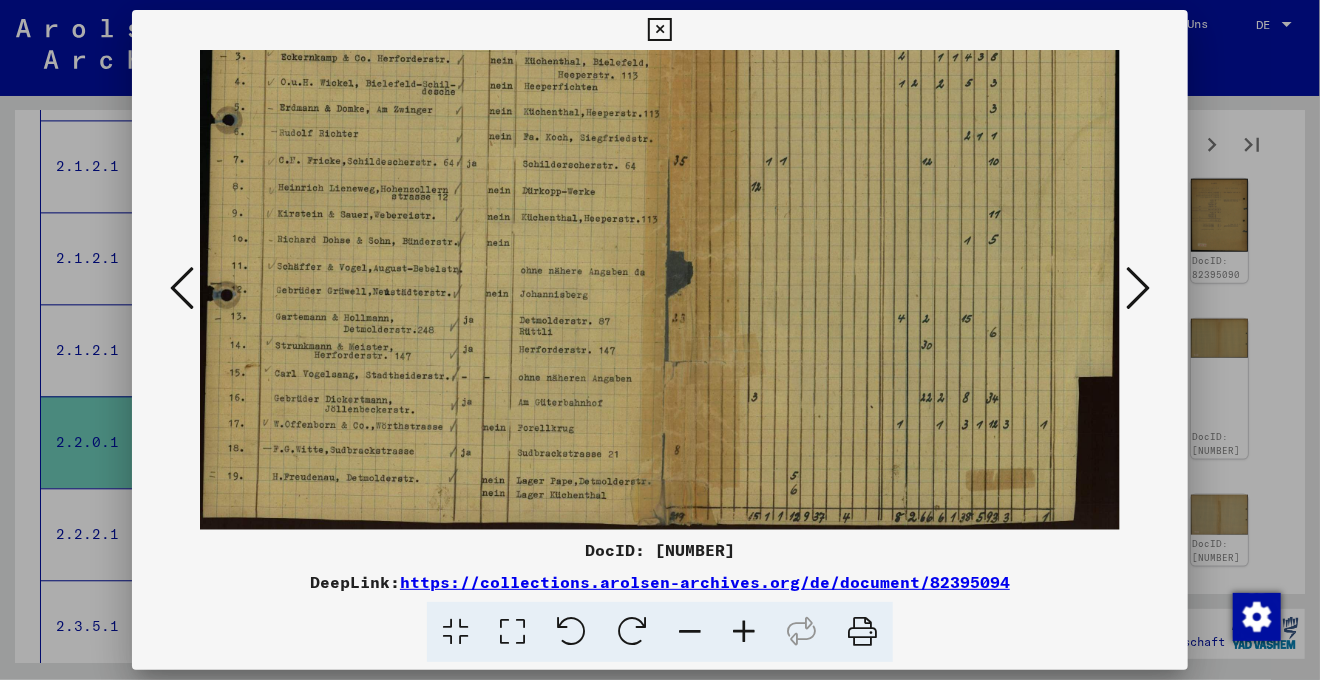 drag, startPoint x: 639, startPoint y: 401, endPoint x: 642, endPoint y: 229, distance: 172.02615 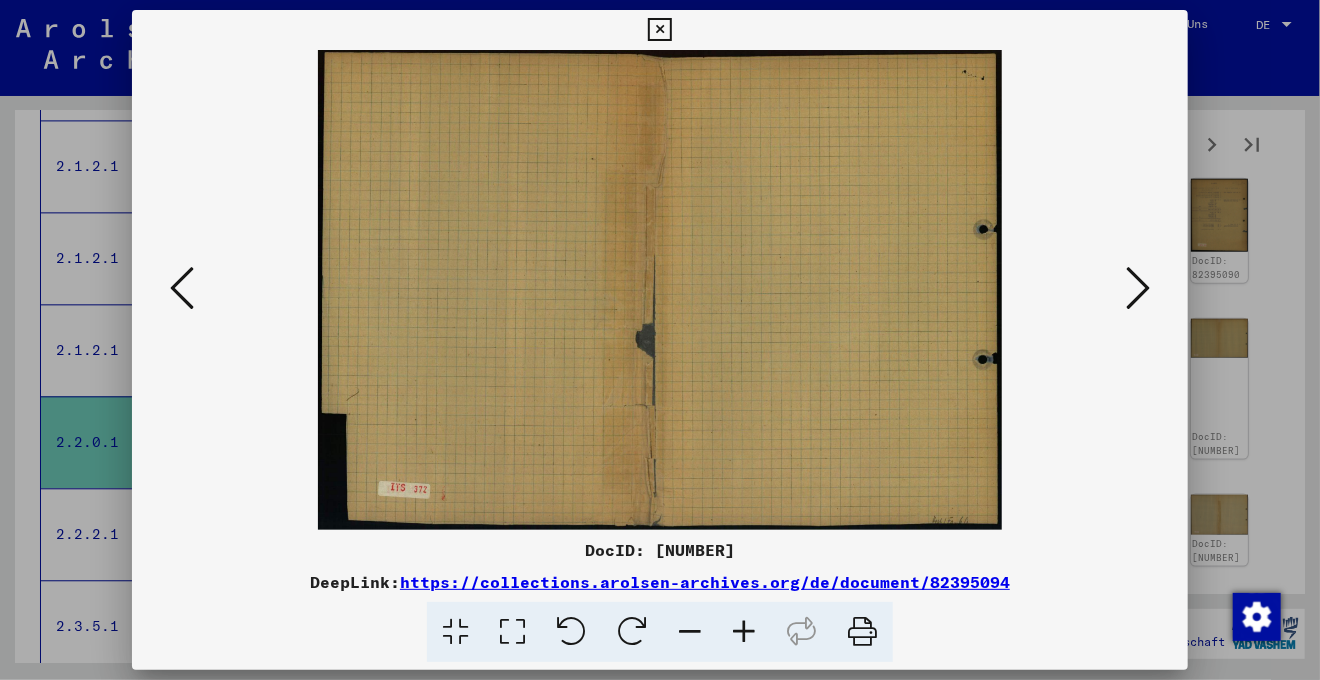 click at bounding box center [1138, 288] 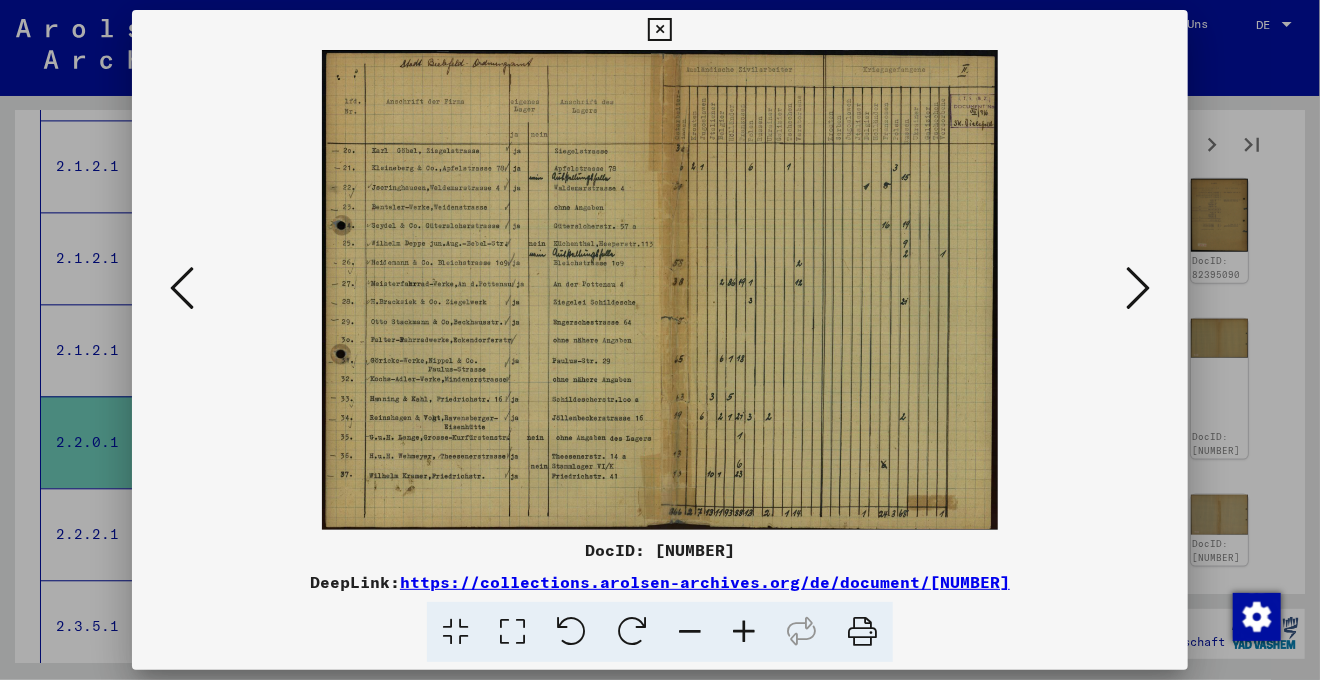 click at bounding box center [1138, 288] 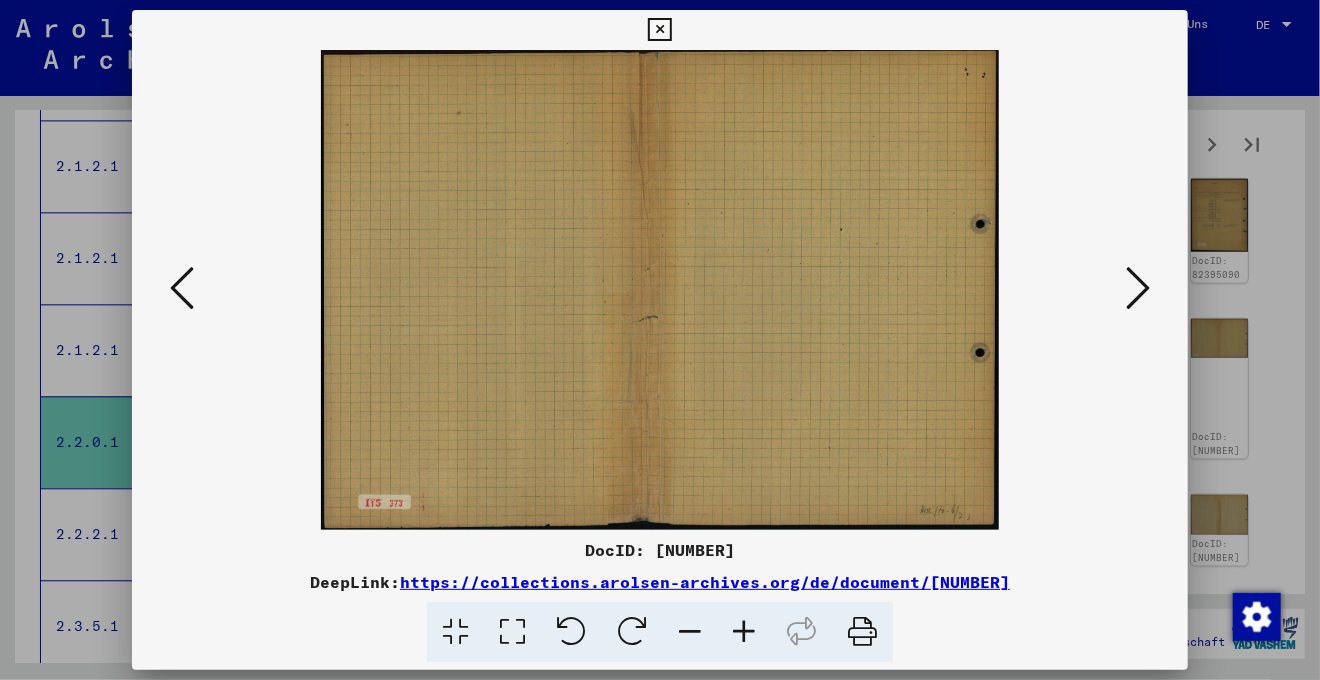 click at bounding box center (1138, 288) 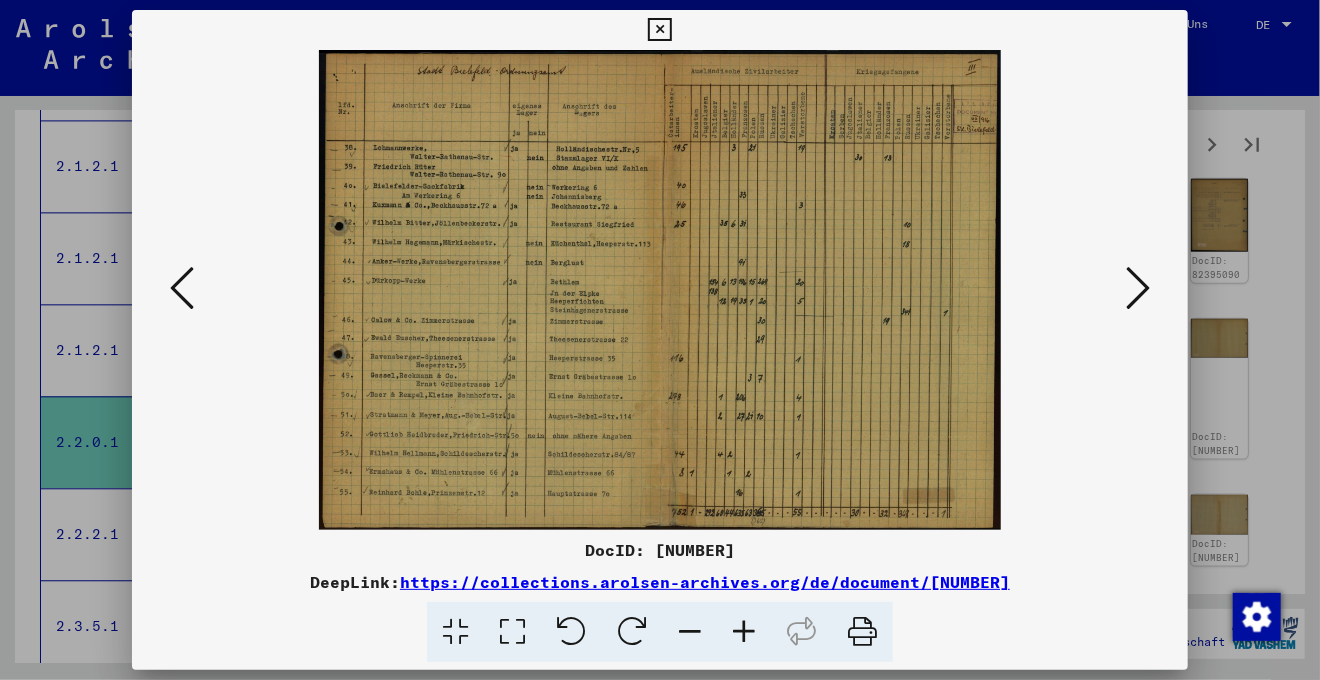 click at bounding box center (1138, 288) 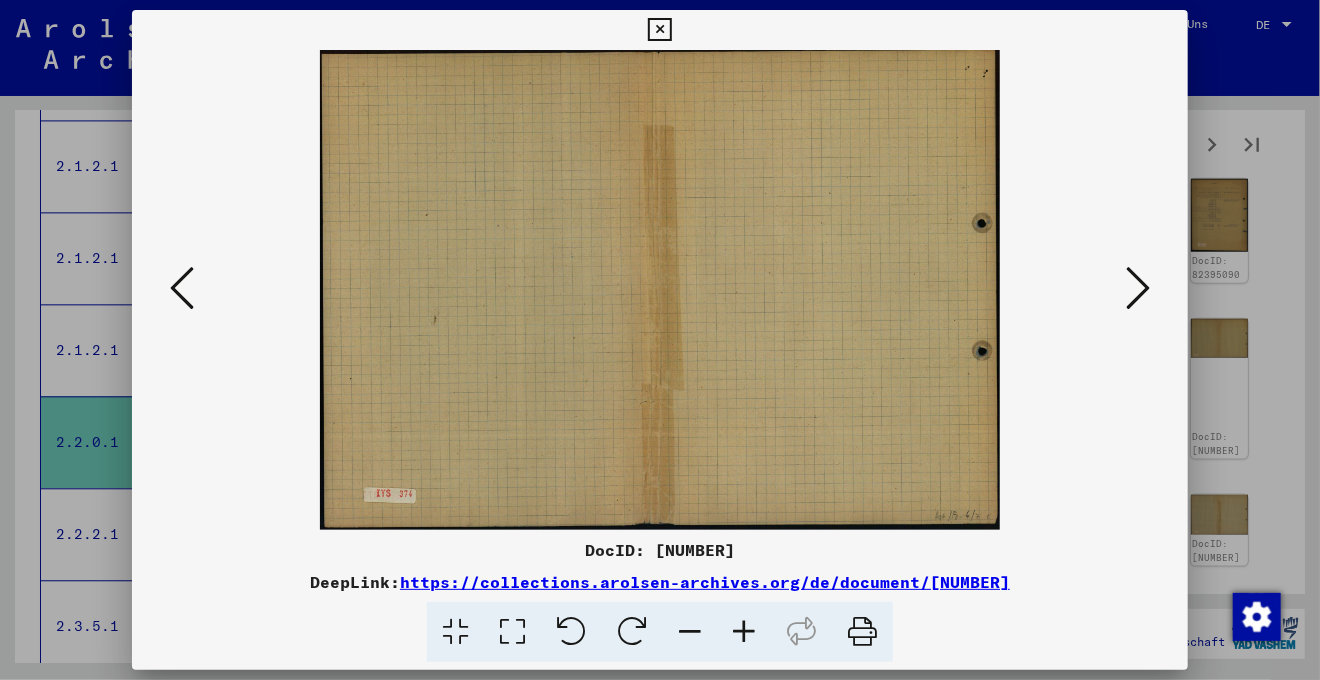 click at bounding box center (1138, 288) 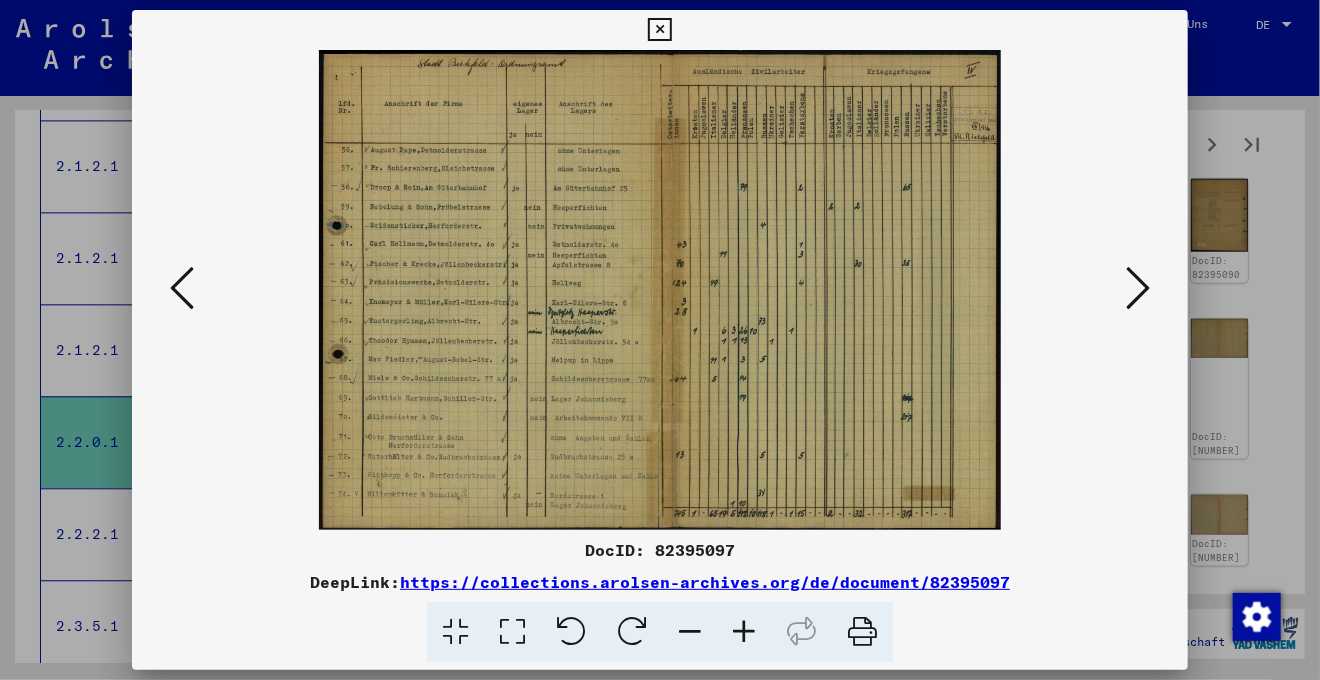 click at bounding box center [1138, 288] 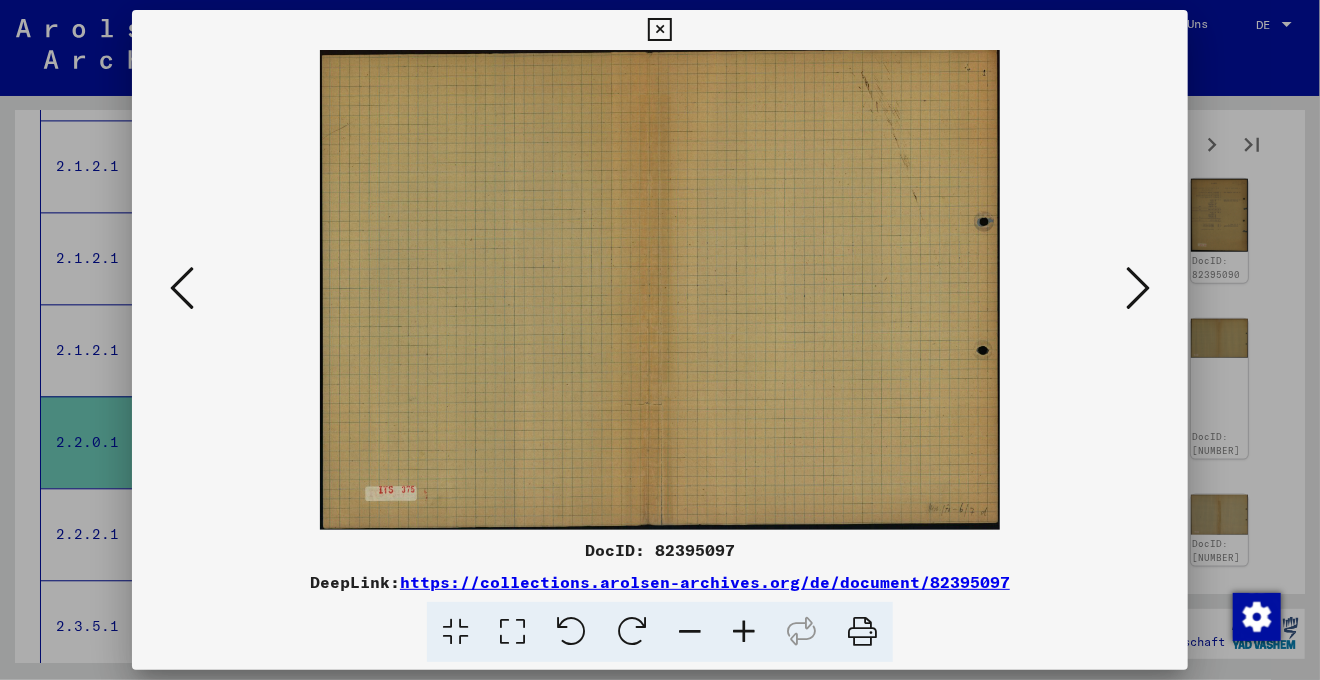 click at bounding box center (1138, 288) 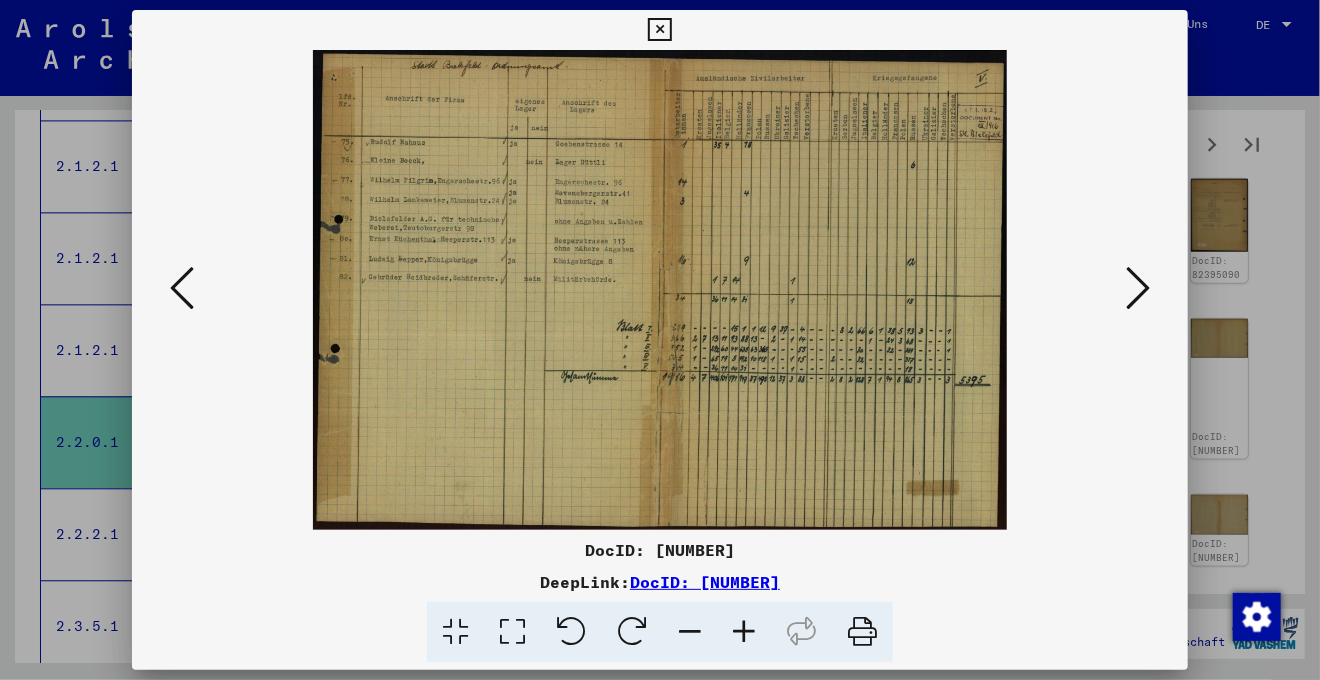 click at bounding box center (1138, 288) 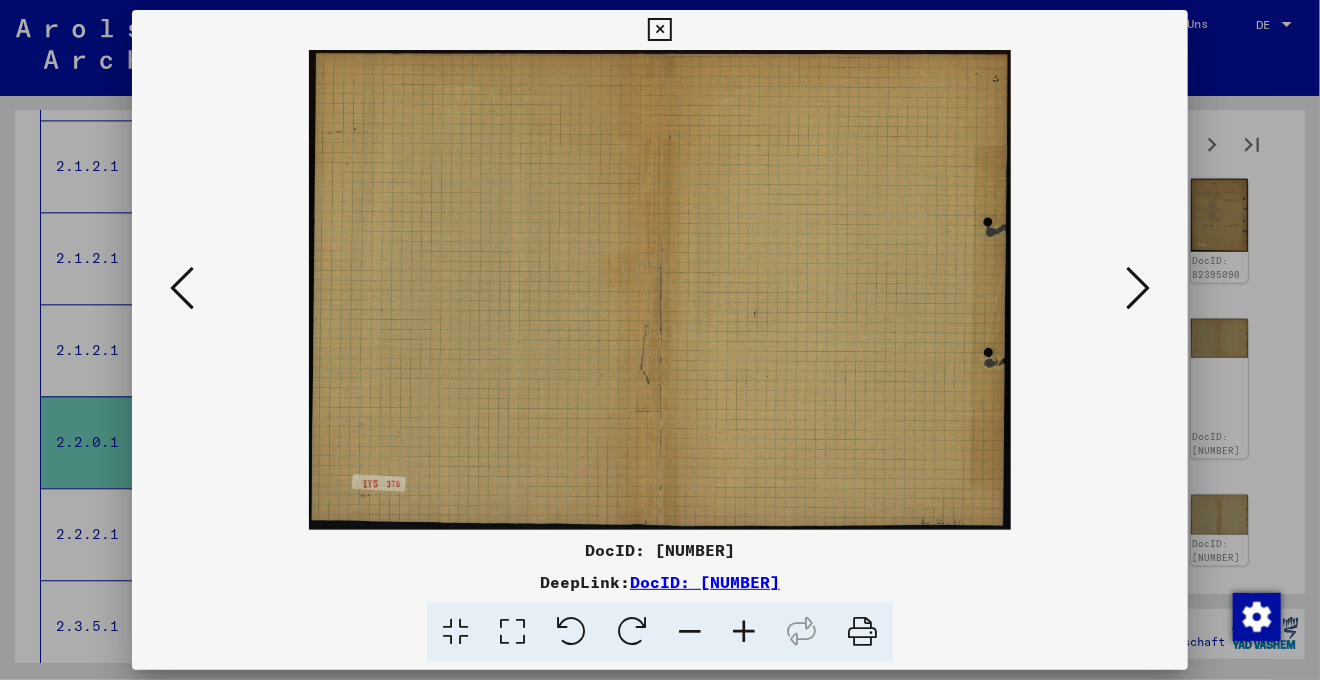 click at bounding box center (1138, 288) 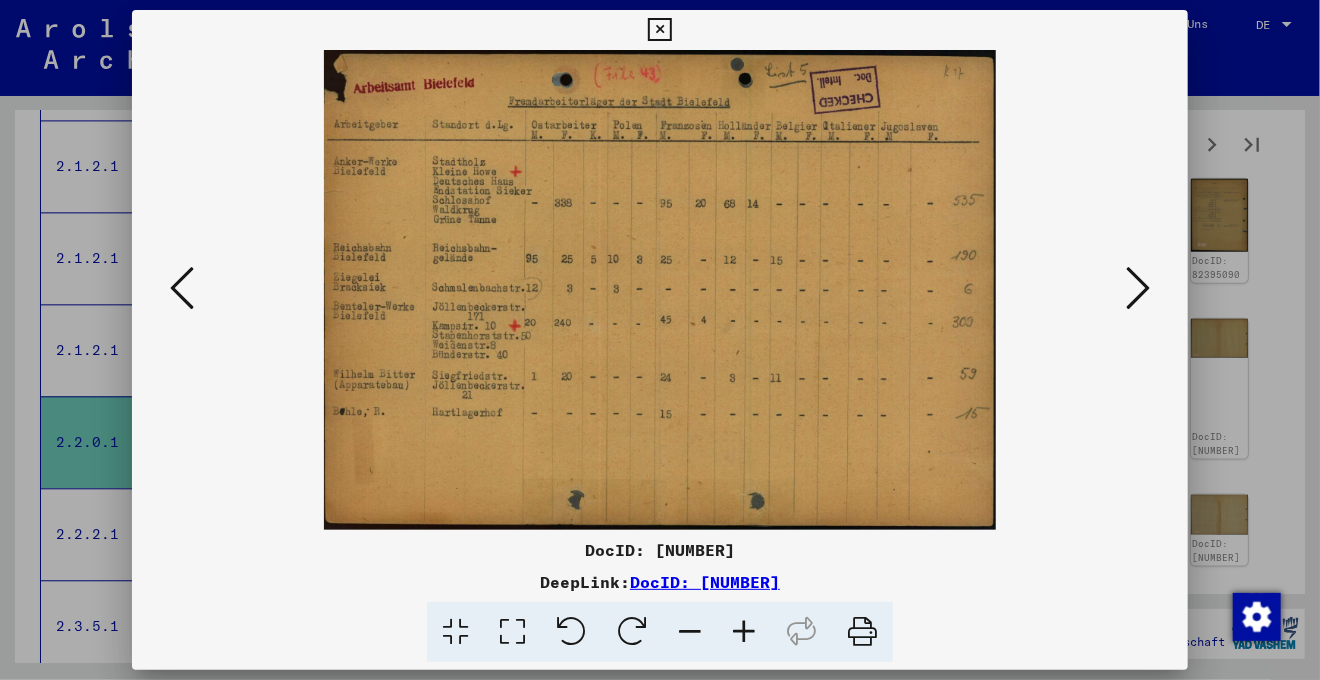 click at bounding box center [1138, 288] 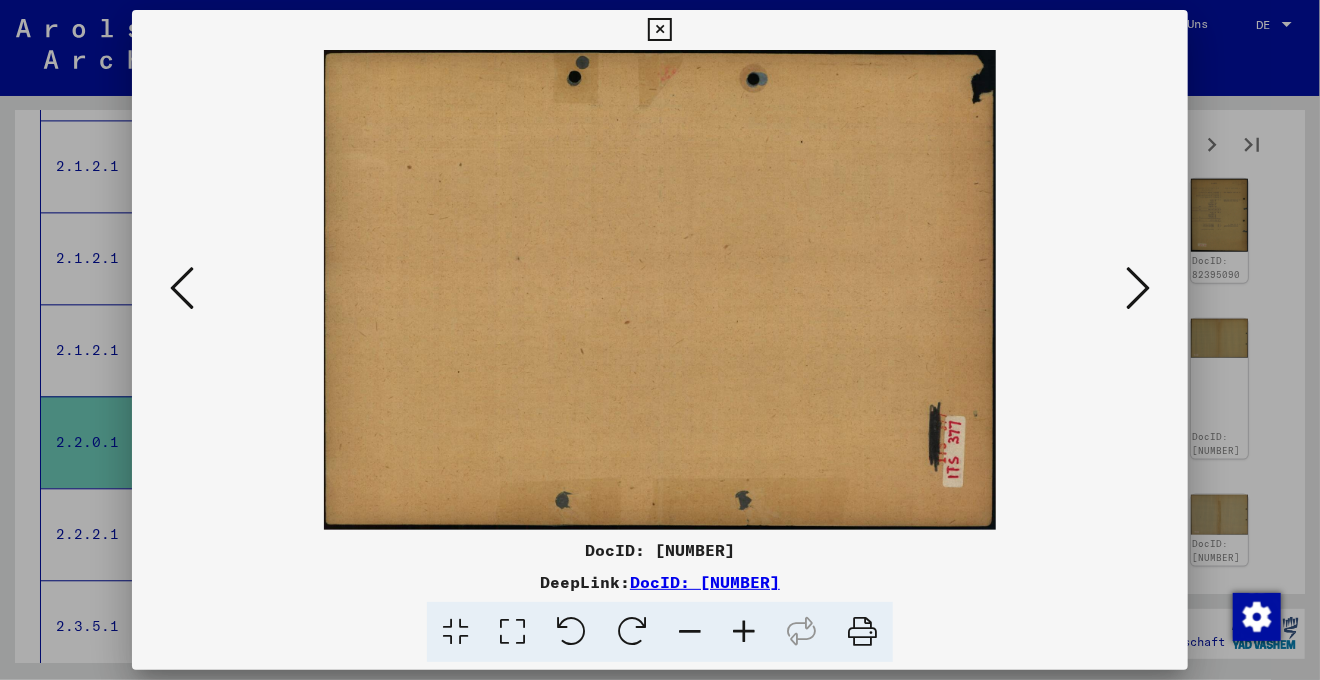 click at bounding box center (1138, 288) 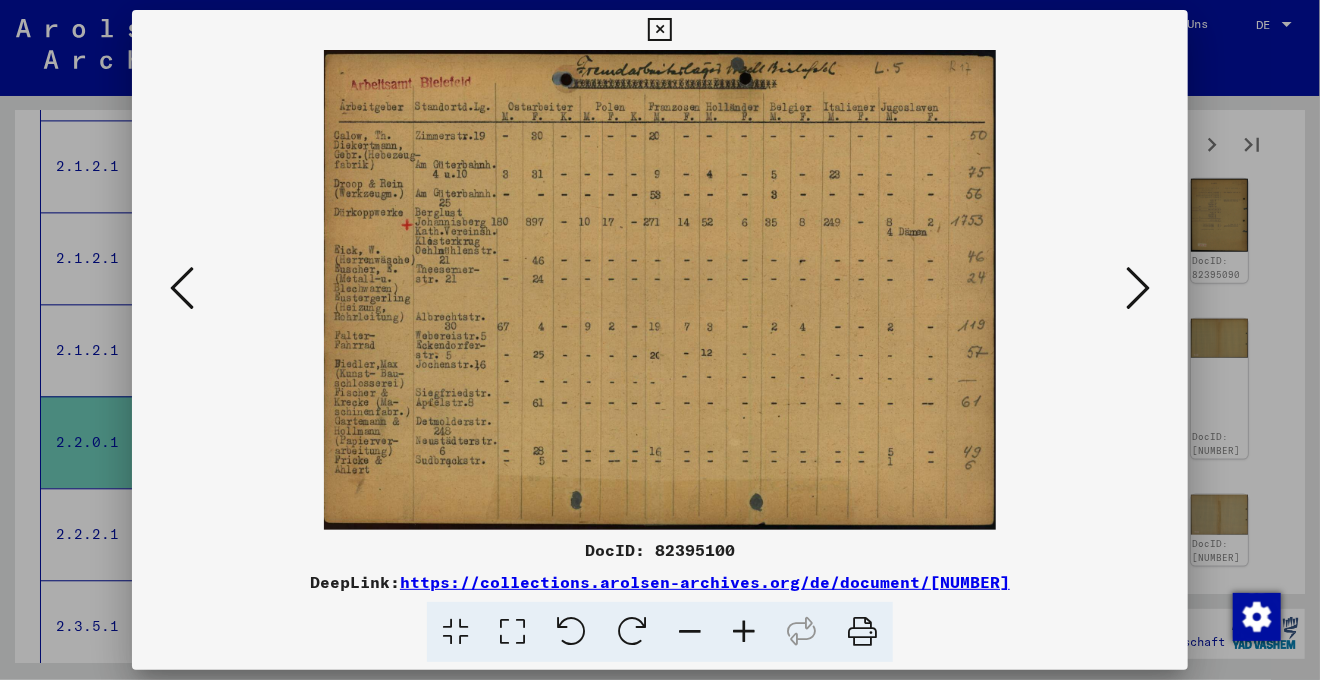 click at bounding box center (1138, 288) 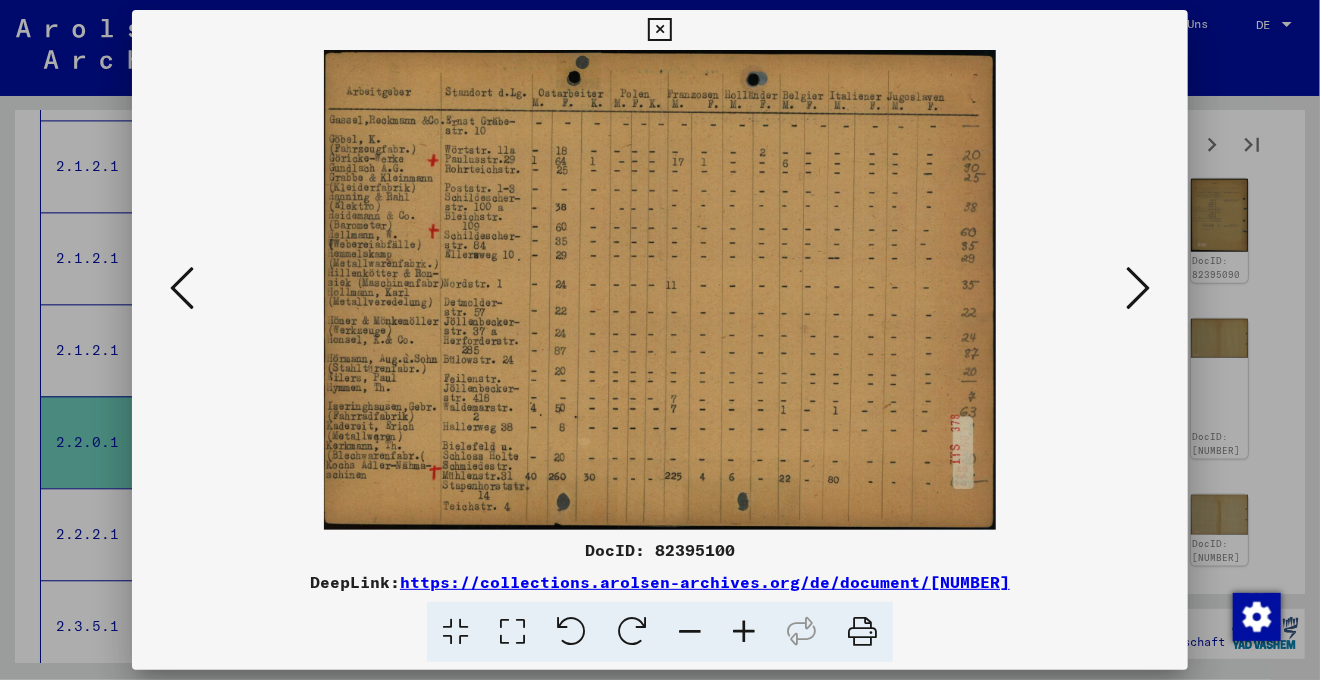 click at bounding box center [1138, 288] 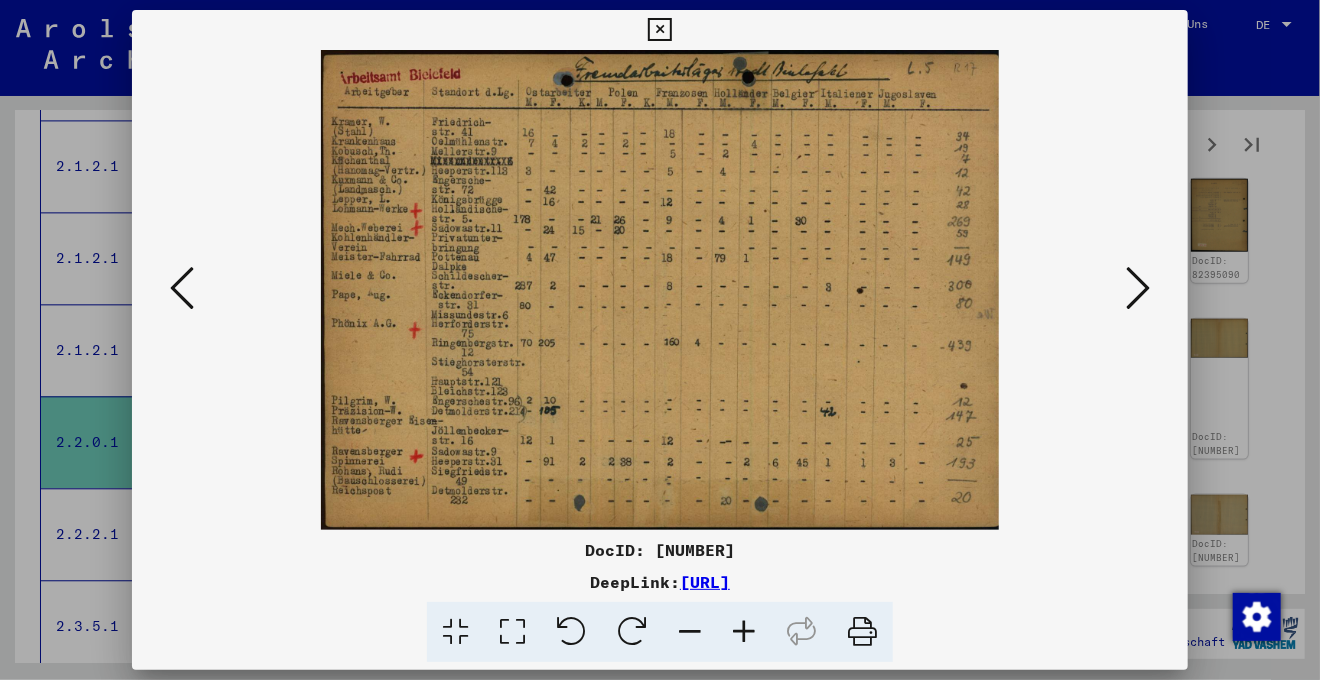 click at bounding box center [1138, 288] 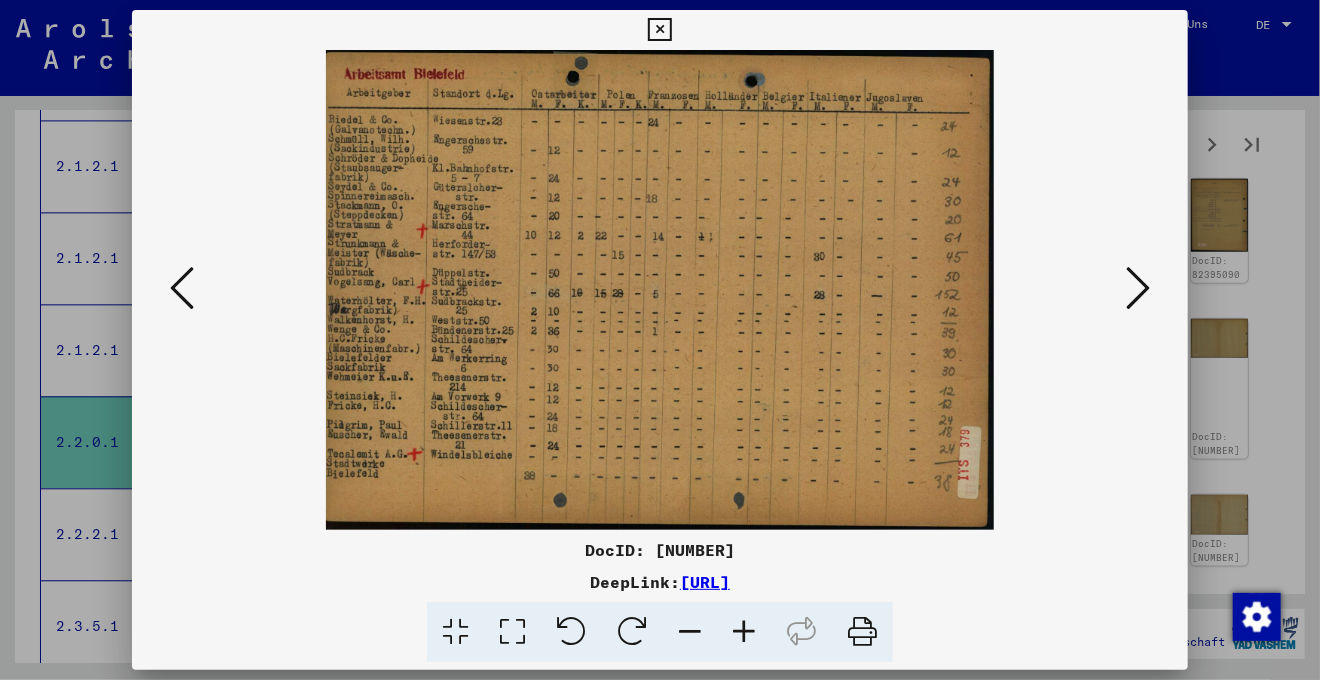 click at bounding box center (1138, 288) 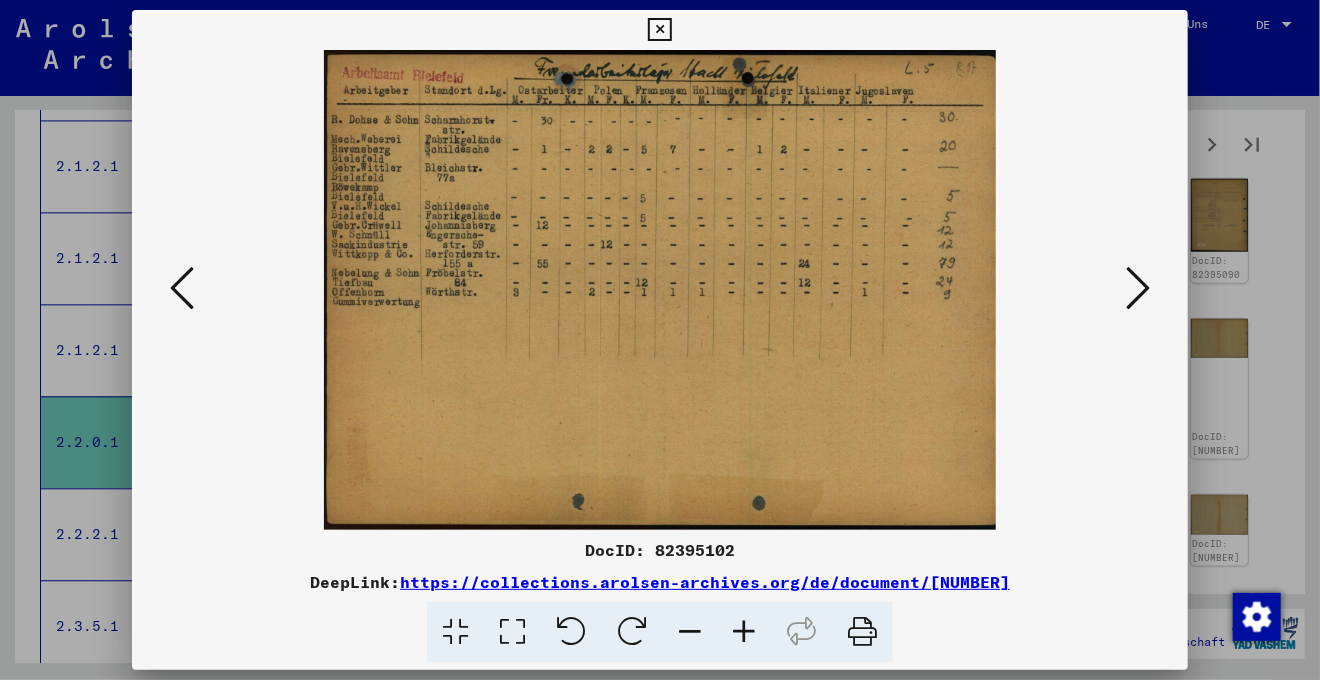 click at bounding box center (1138, 288) 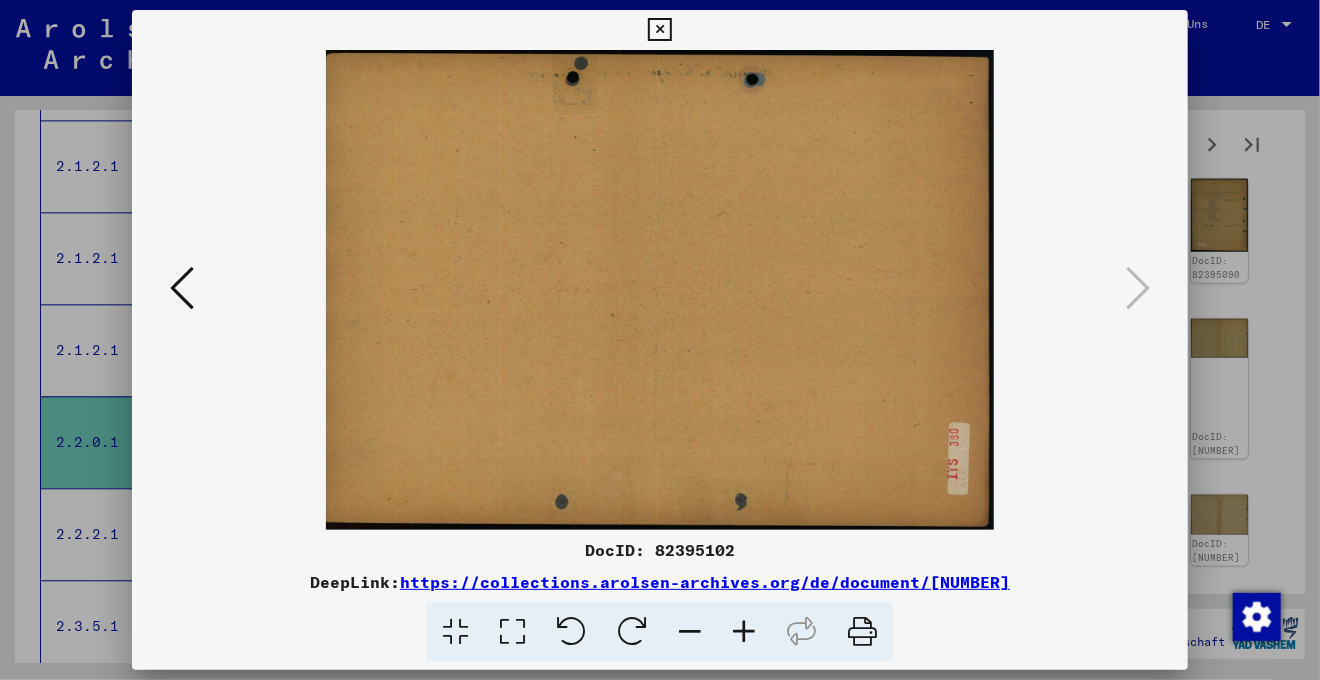 click at bounding box center [659, 30] 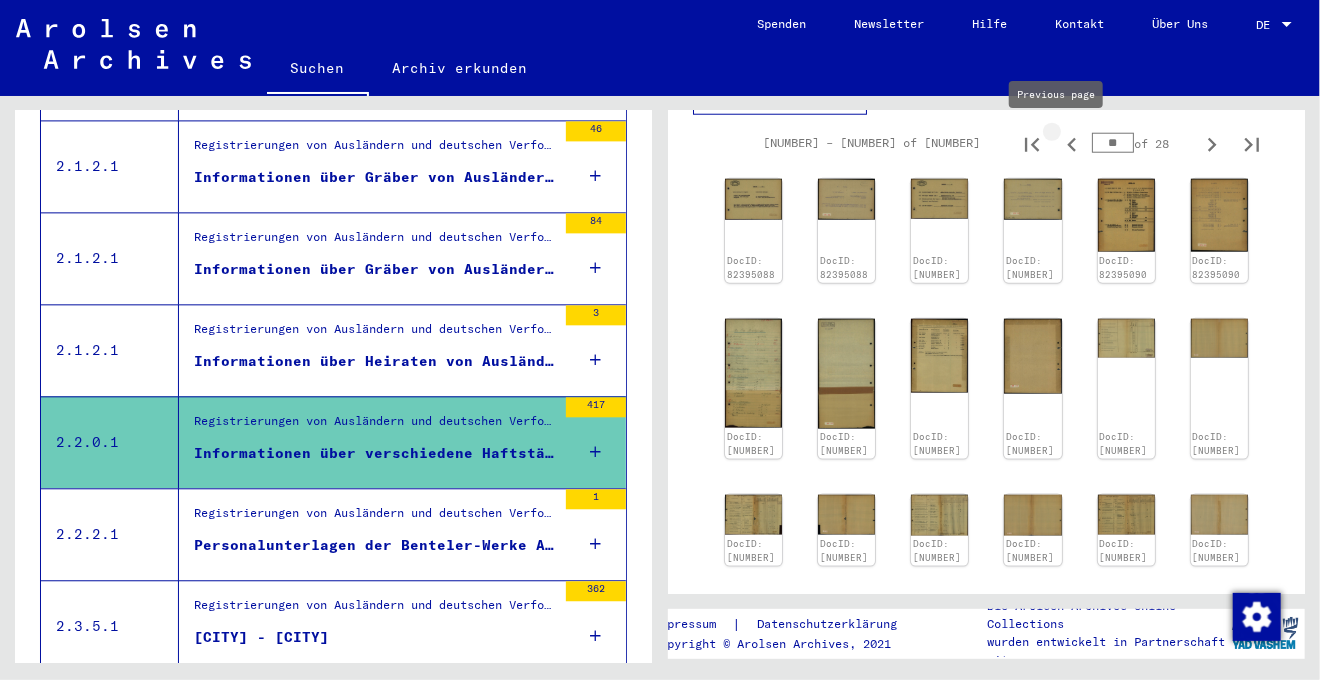 click 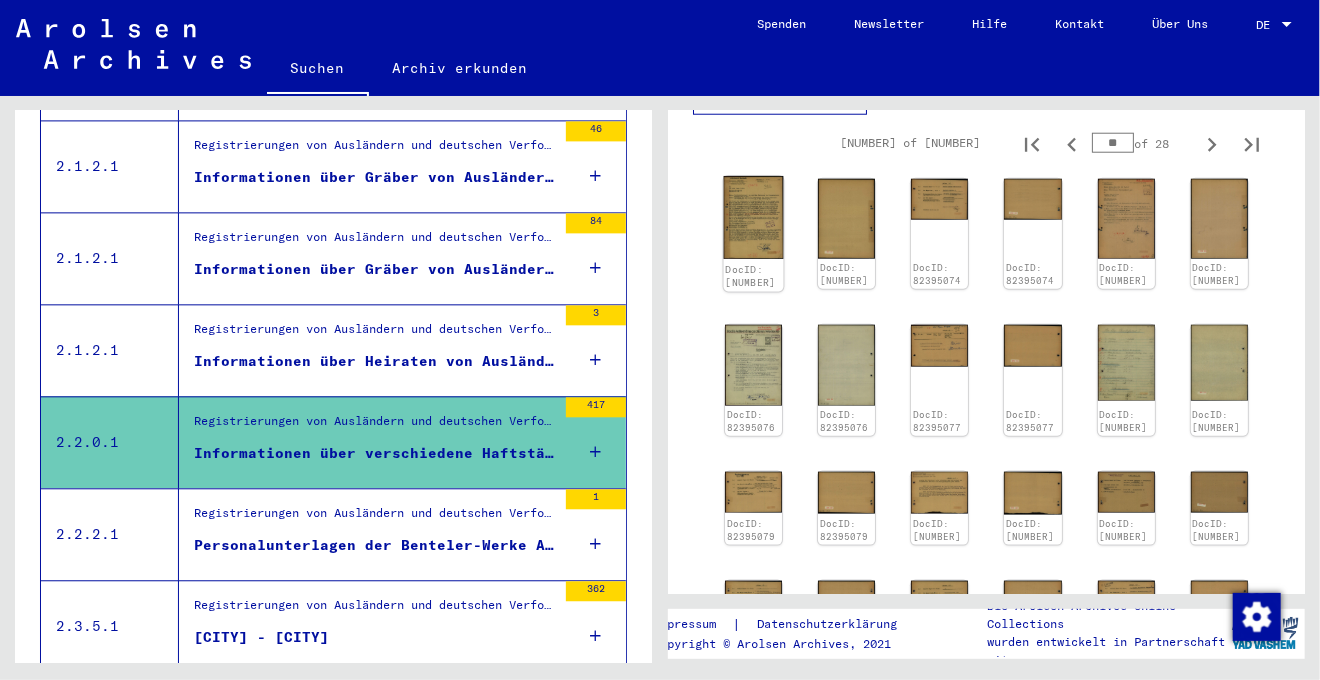 click 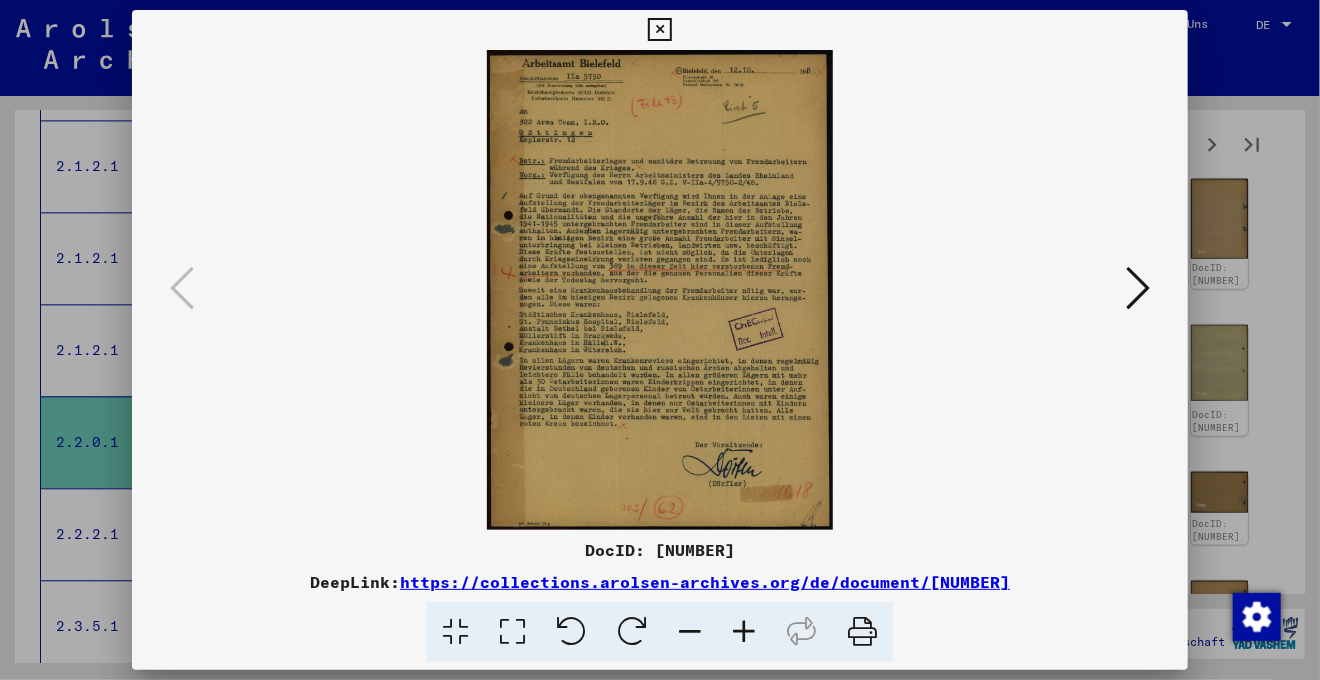 click at bounding box center (512, 632) 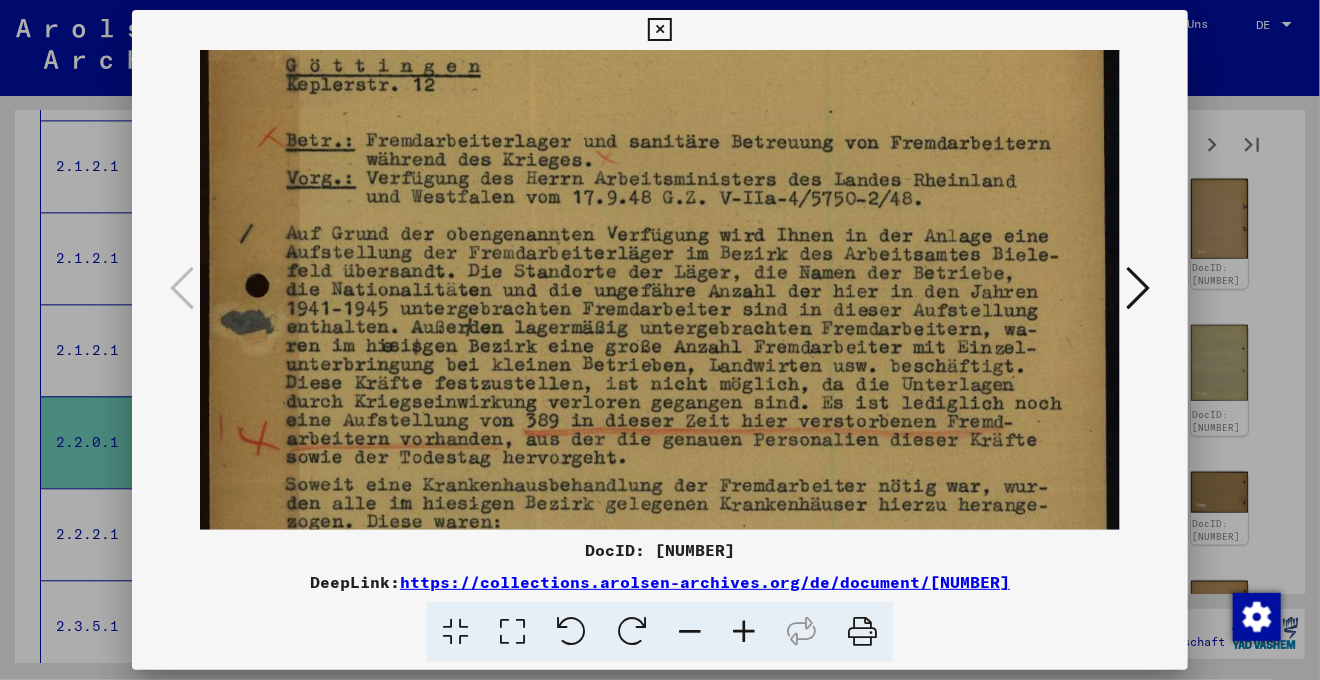 scroll, scrollTop: 221, scrollLeft: 0, axis: vertical 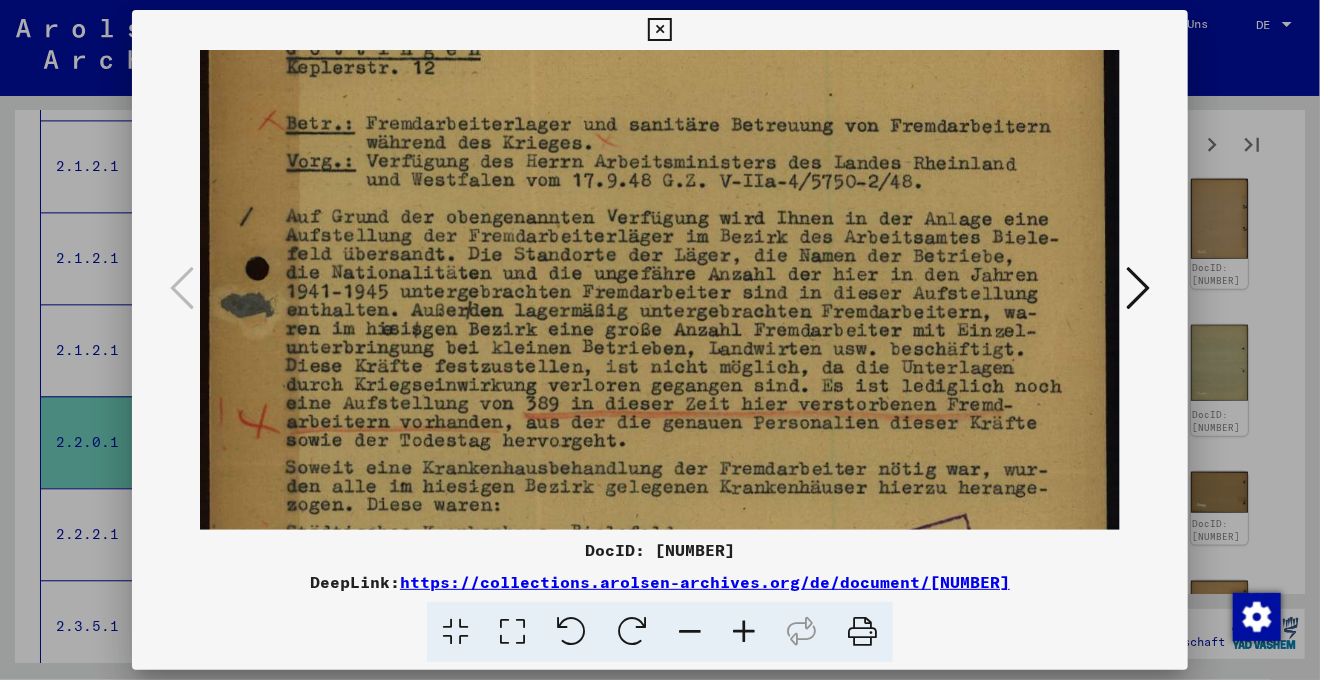 drag, startPoint x: 633, startPoint y: 293, endPoint x: 630, endPoint y: 179, distance: 114.03947 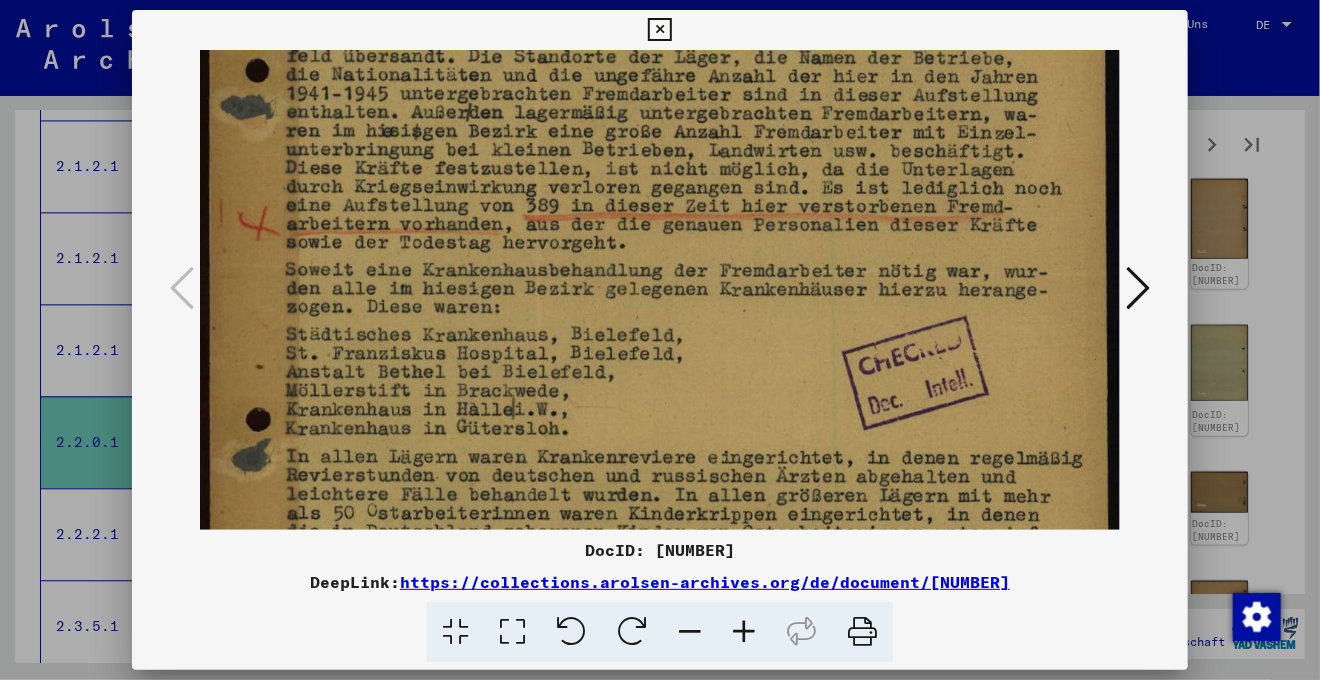 scroll, scrollTop: 435, scrollLeft: 0, axis: vertical 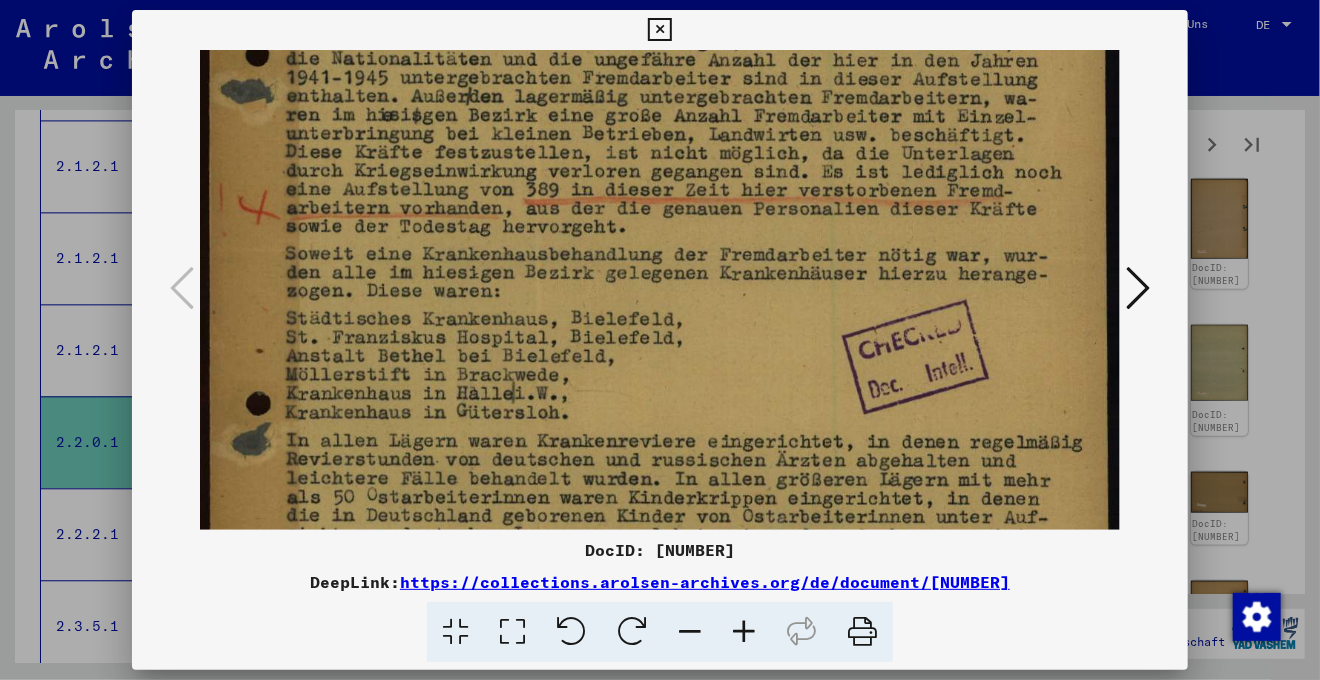 drag, startPoint x: 705, startPoint y: 430, endPoint x: 675, endPoint y: 216, distance: 216.09258 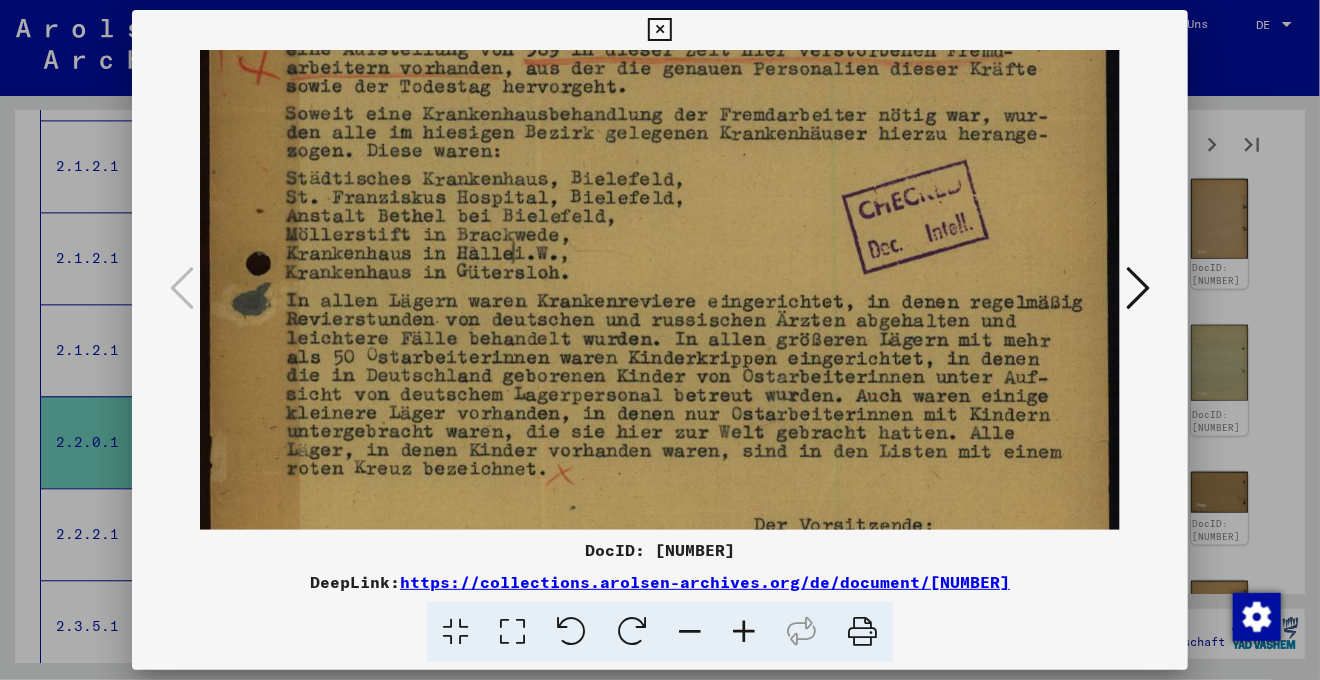 scroll, scrollTop: 579, scrollLeft: 0, axis: vertical 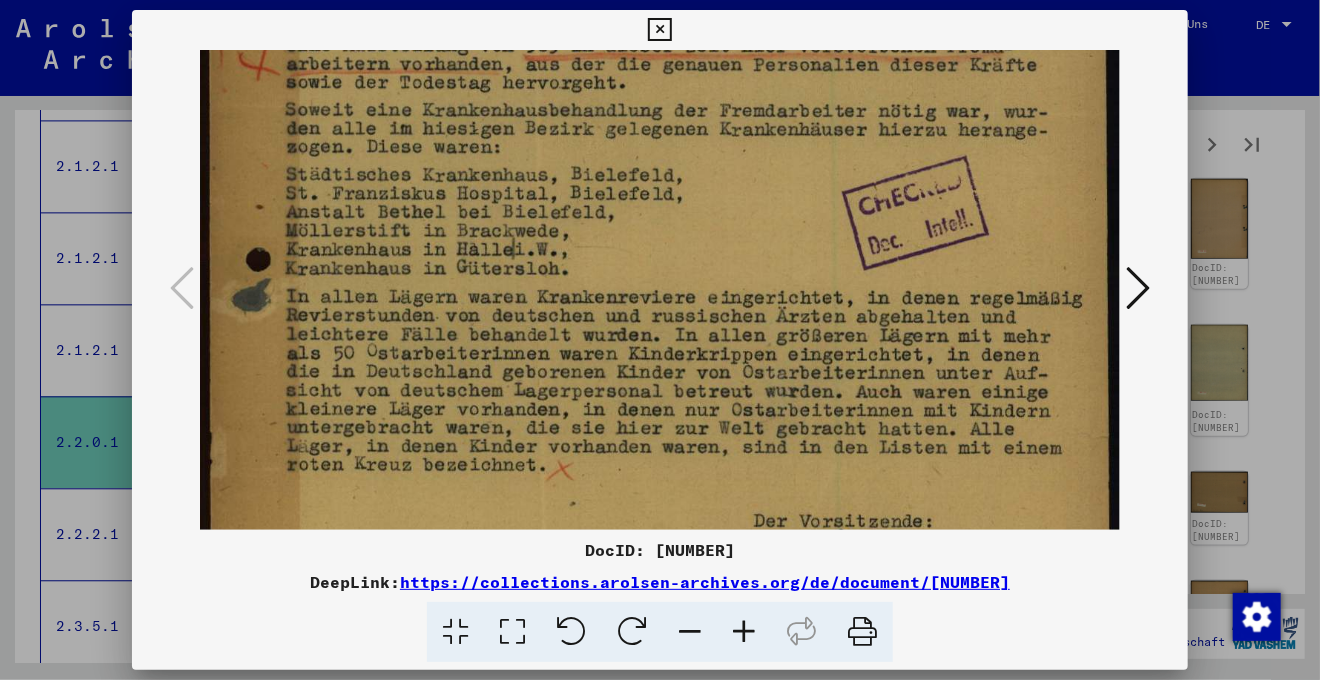 drag, startPoint x: 691, startPoint y: 307, endPoint x: 687, endPoint y: 223, distance: 84.095184 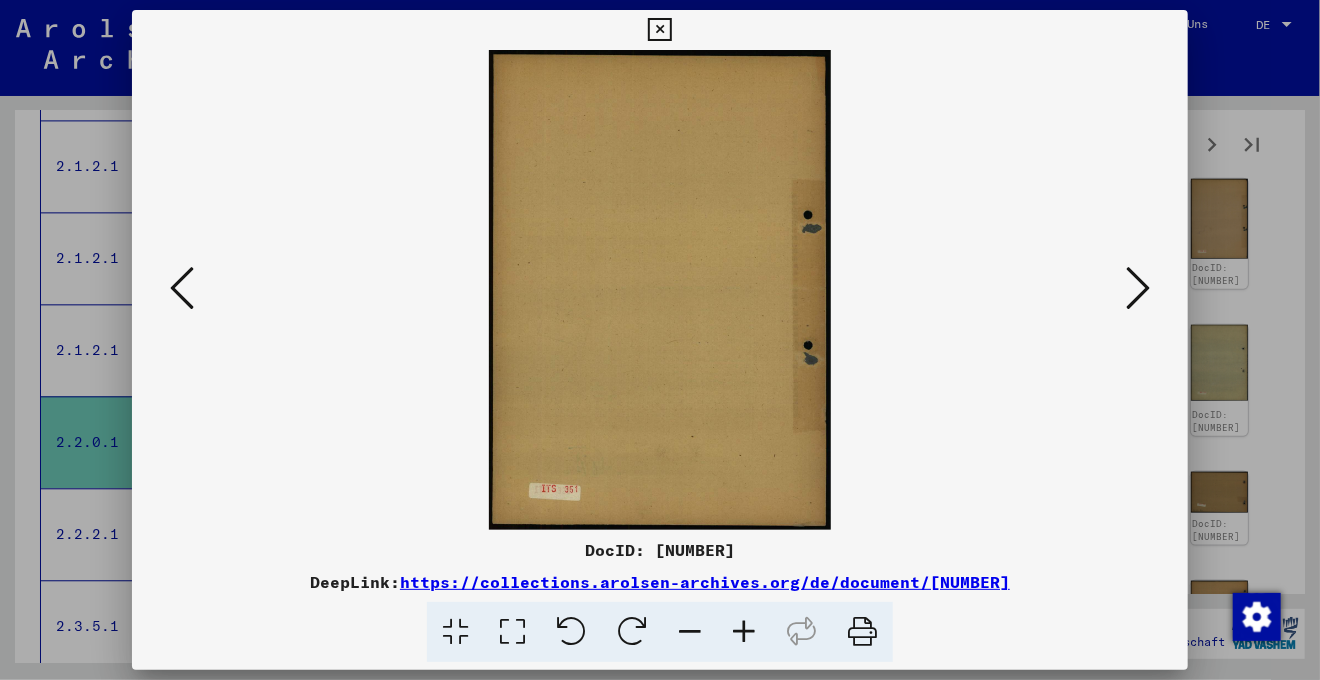 scroll, scrollTop: 0, scrollLeft: 0, axis: both 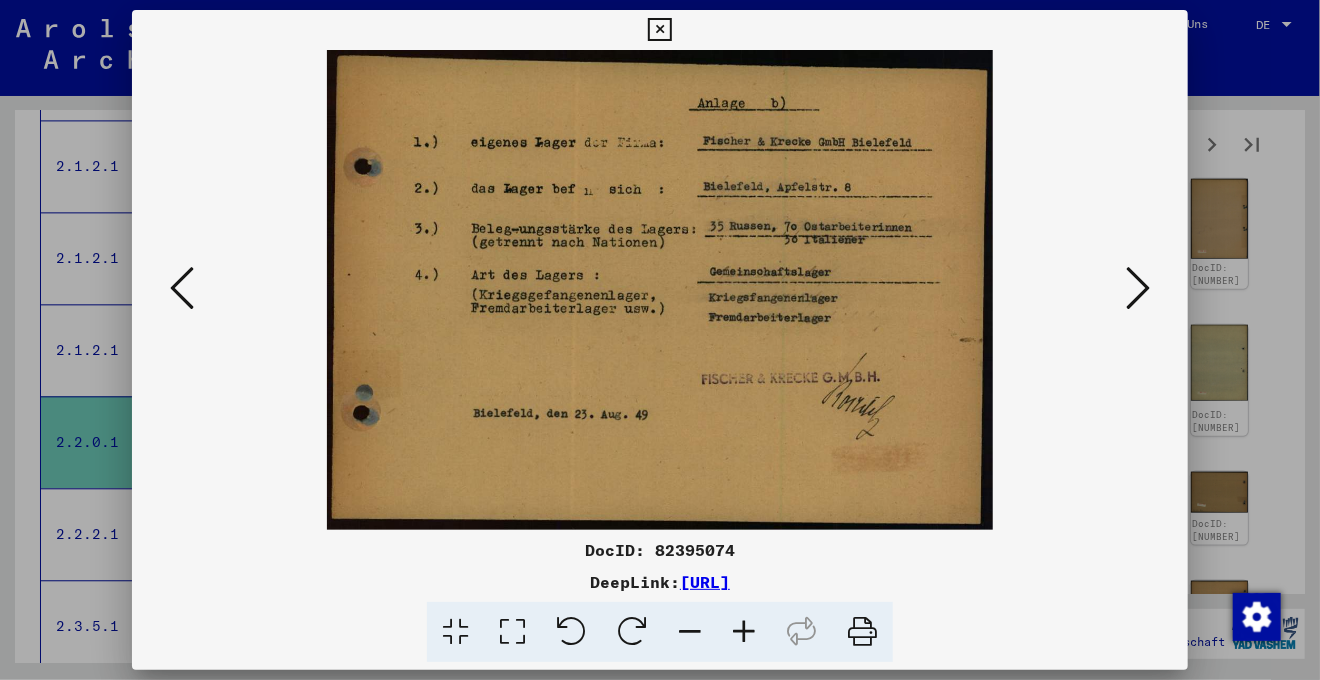 click at bounding box center [1138, 288] 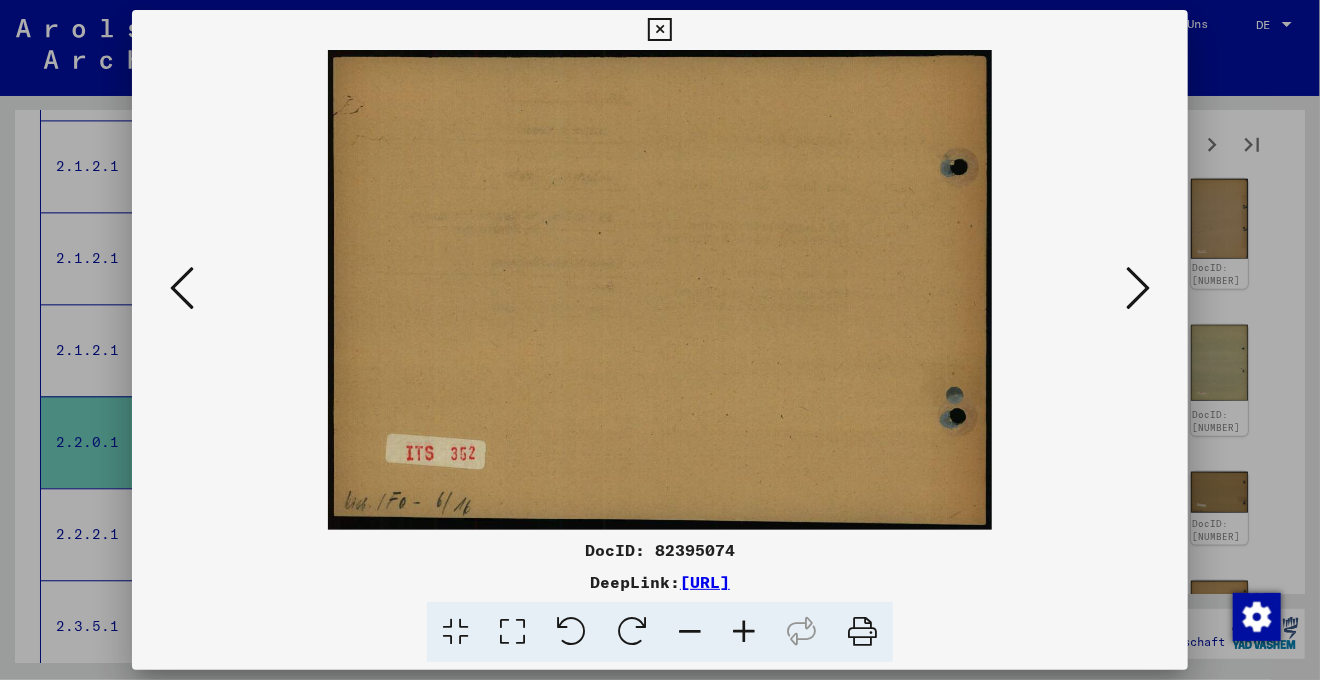 click at bounding box center [1138, 288] 